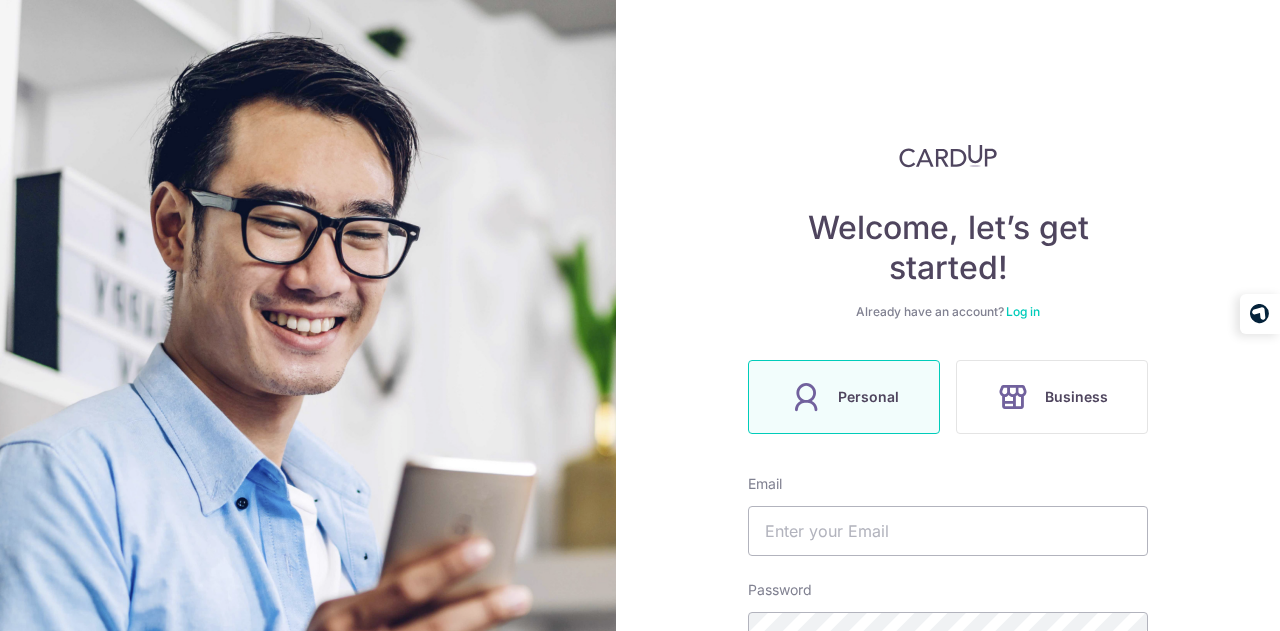 scroll, scrollTop: 0, scrollLeft: 0, axis: both 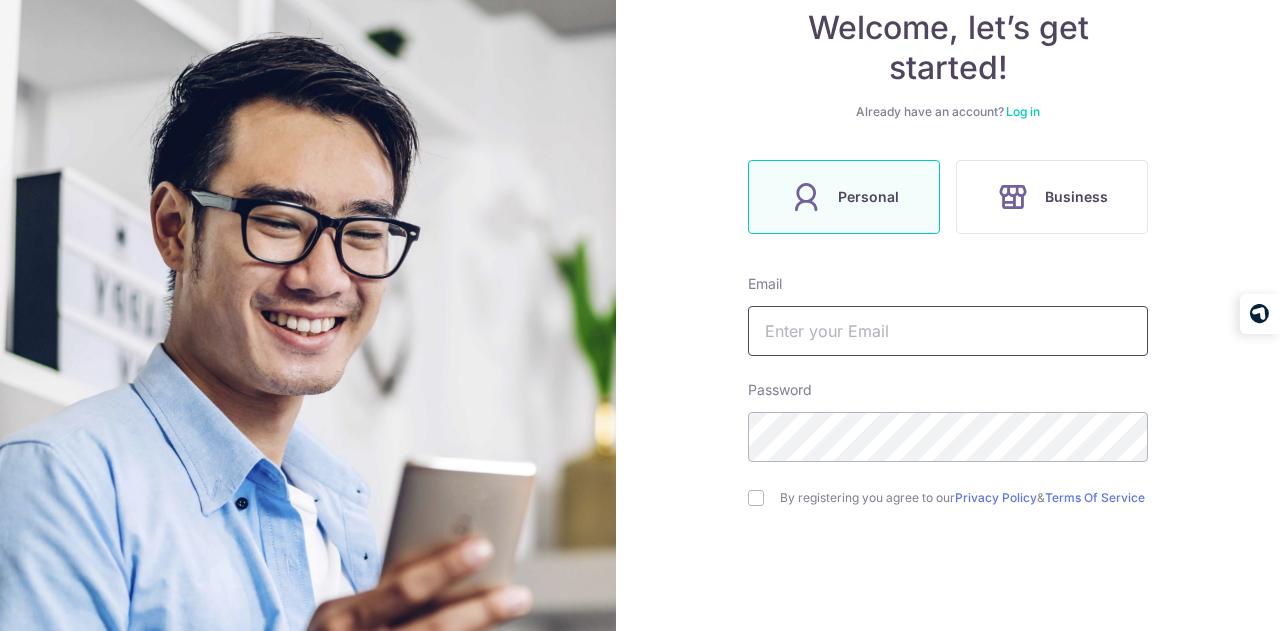 click at bounding box center (948, 331) 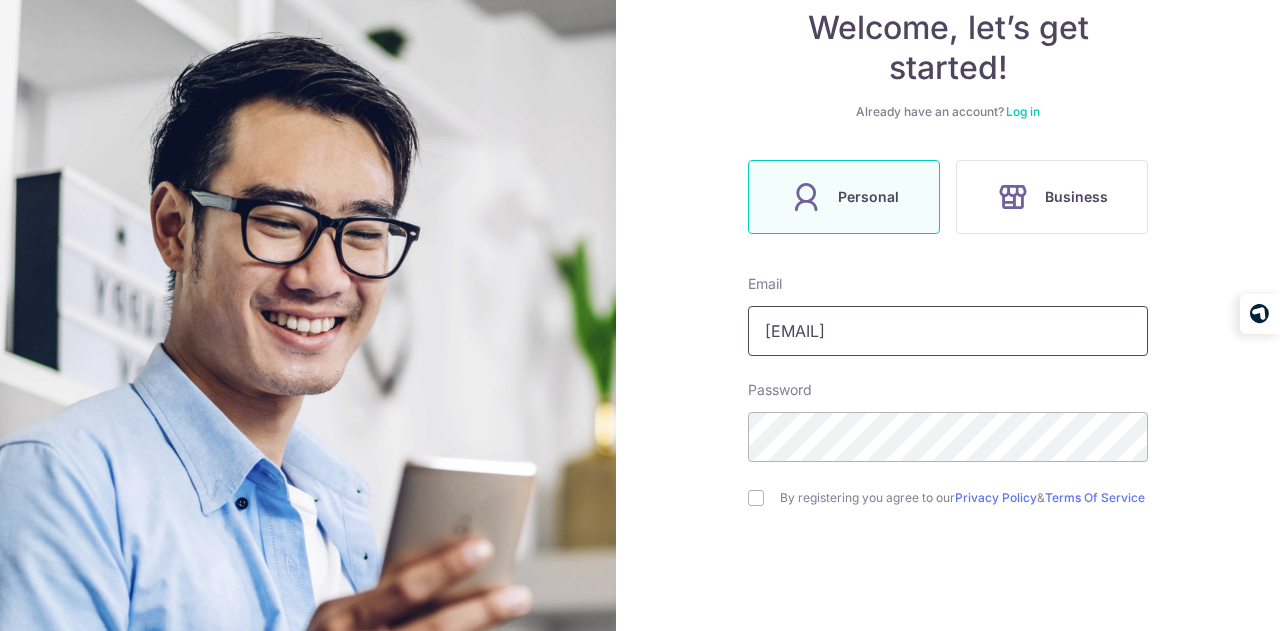 type on "javier.njw@gmail.com" 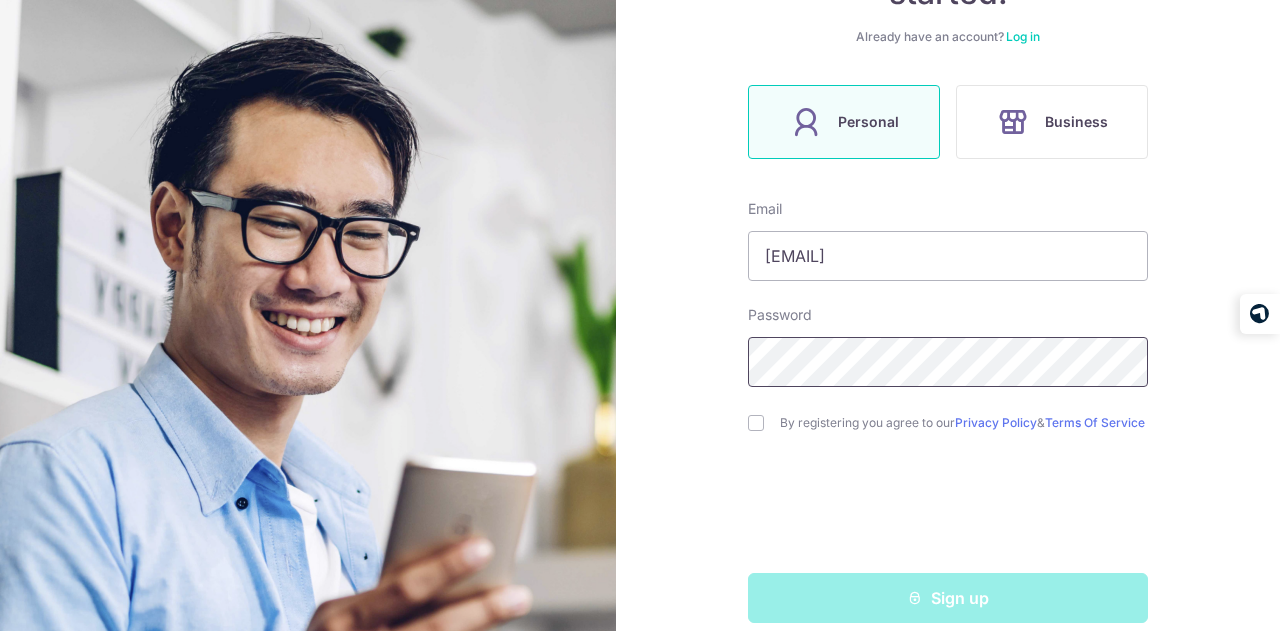 scroll, scrollTop: 305, scrollLeft: 0, axis: vertical 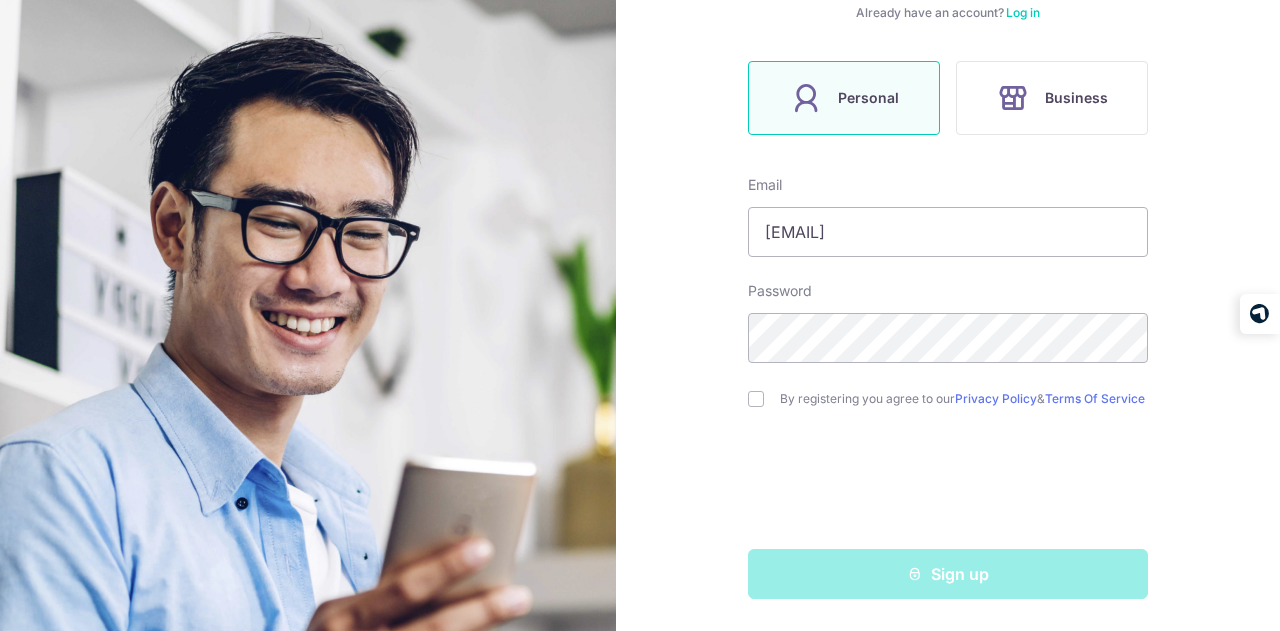 click on "By registering you agree to our
Privacy Policy
&  Terms Of Service" at bounding box center [964, 399] 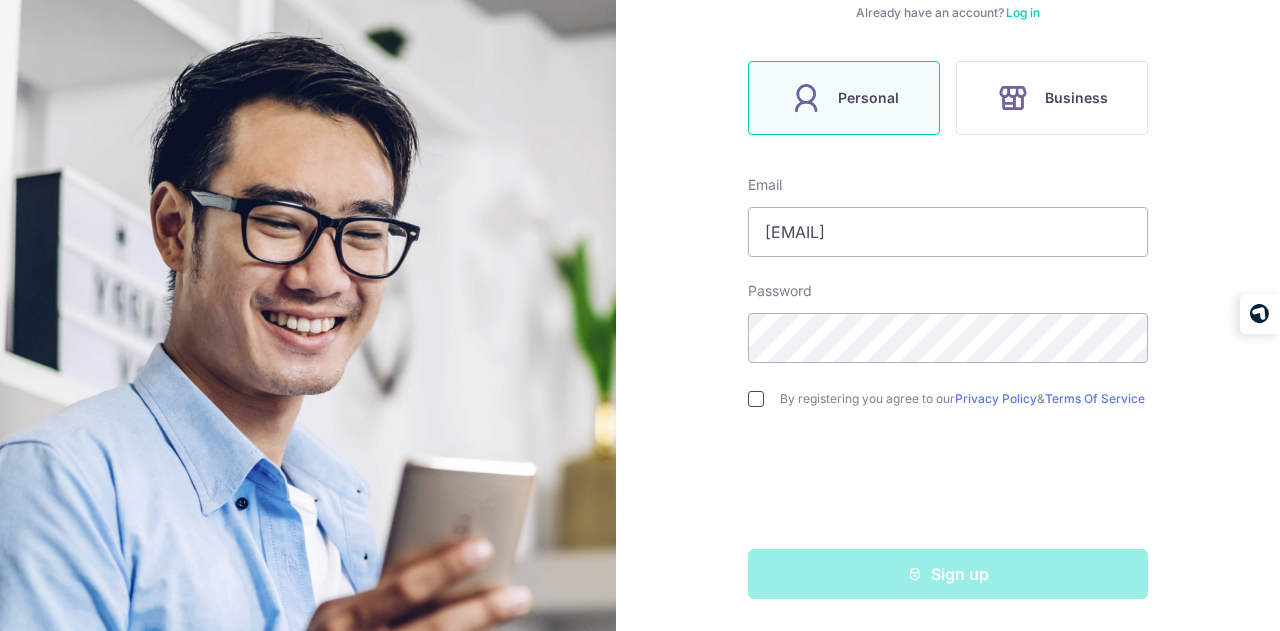 click at bounding box center [756, 399] 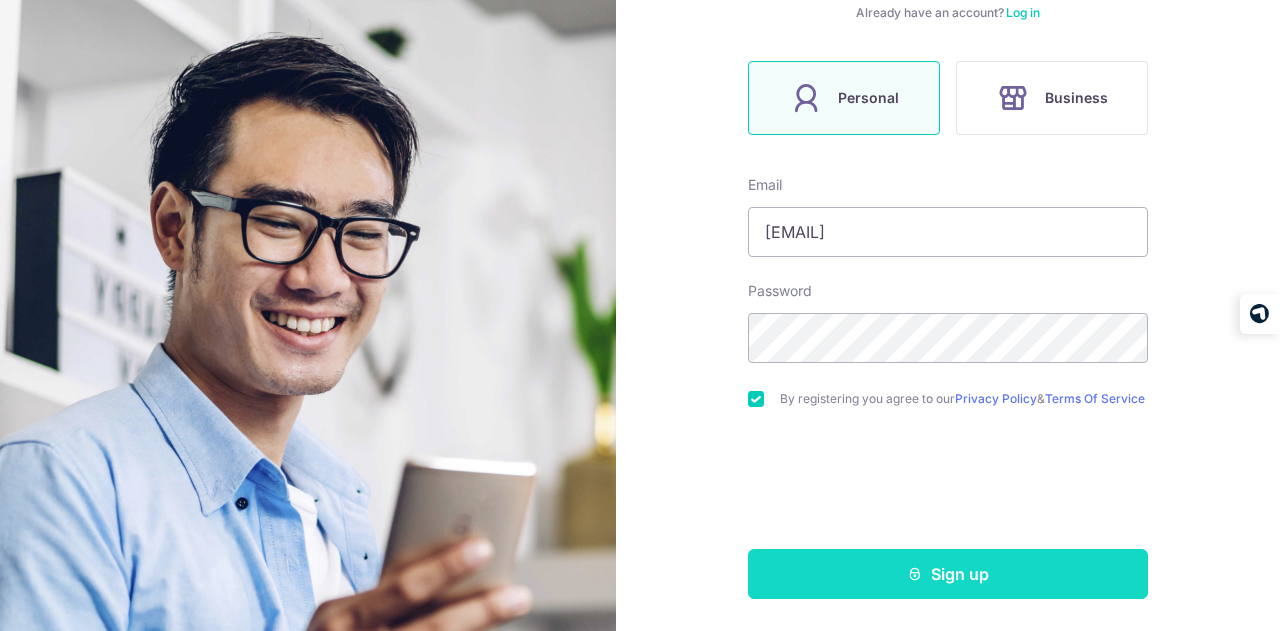click on "Sign up" at bounding box center (948, 574) 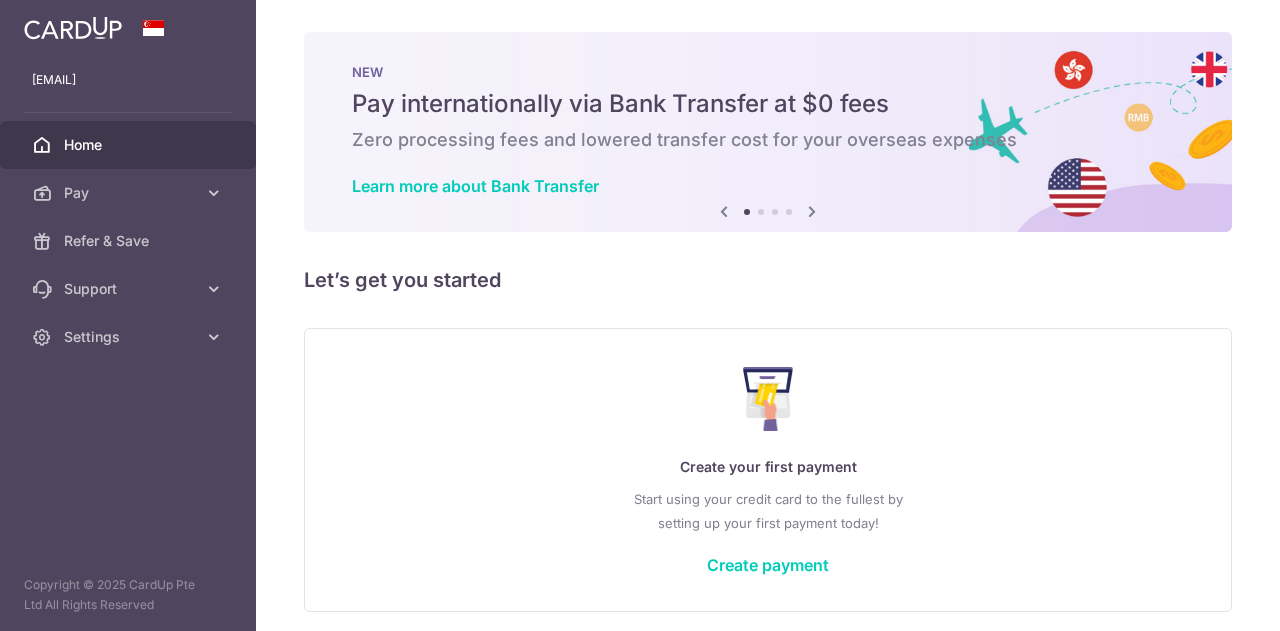 scroll, scrollTop: 0, scrollLeft: 0, axis: both 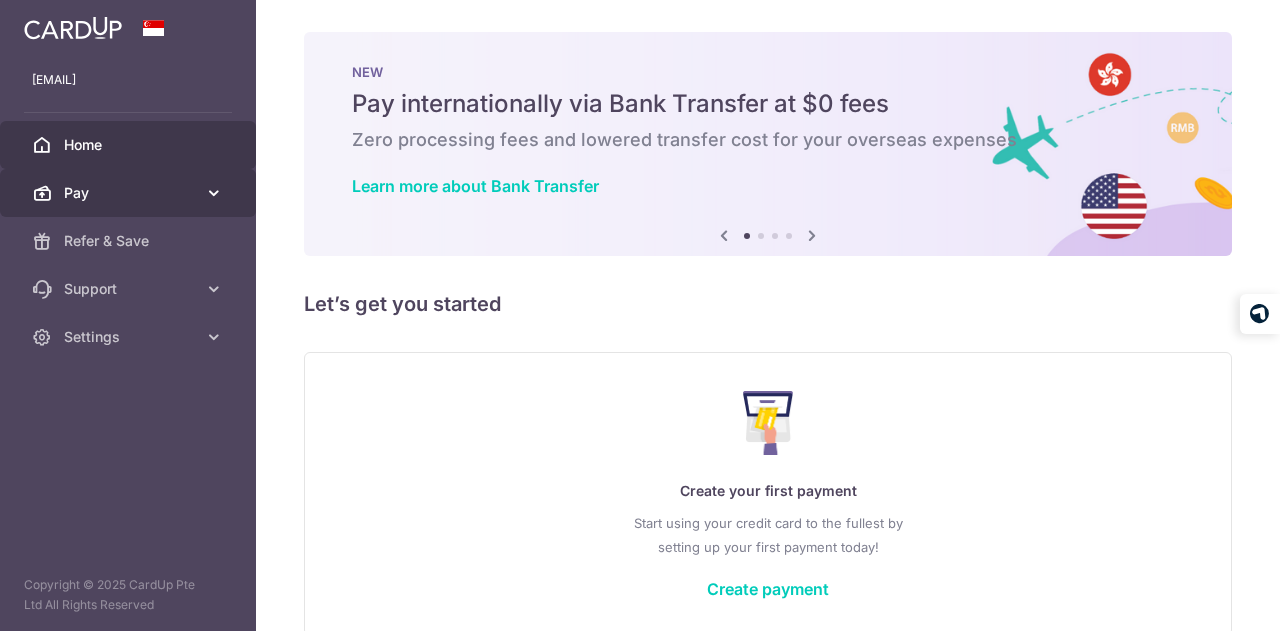 click on "Pay" at bounding box center [128, 193] 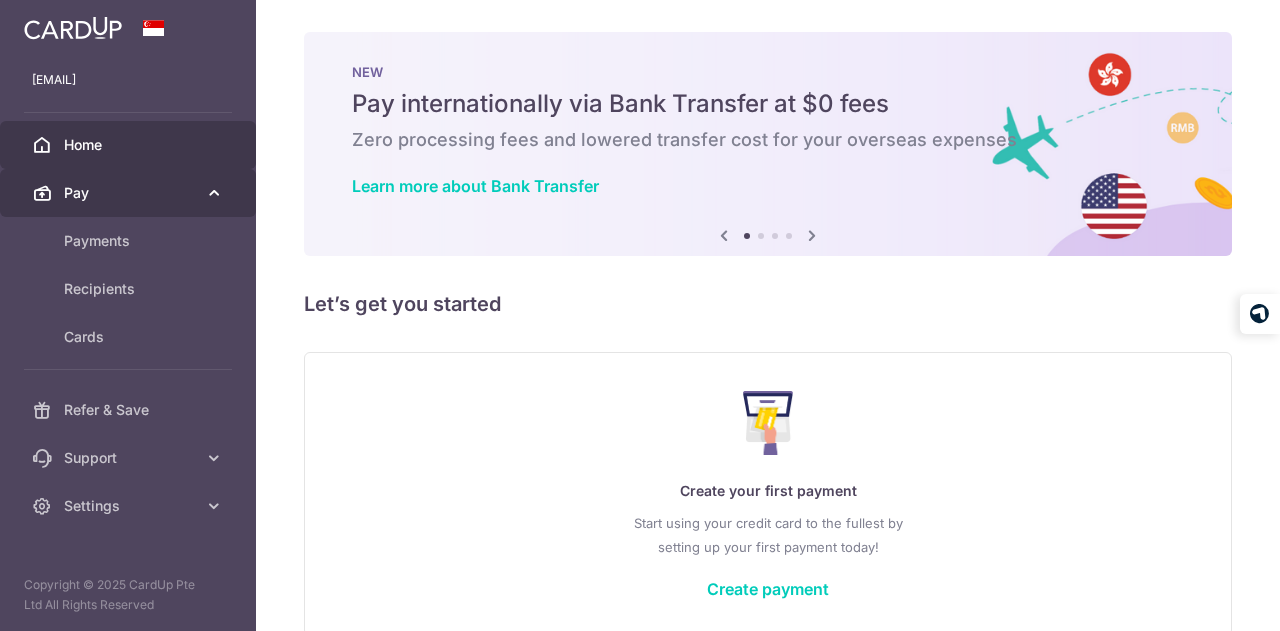 scroll, scrollTop: 0, scrollLeft: 0, axis: both 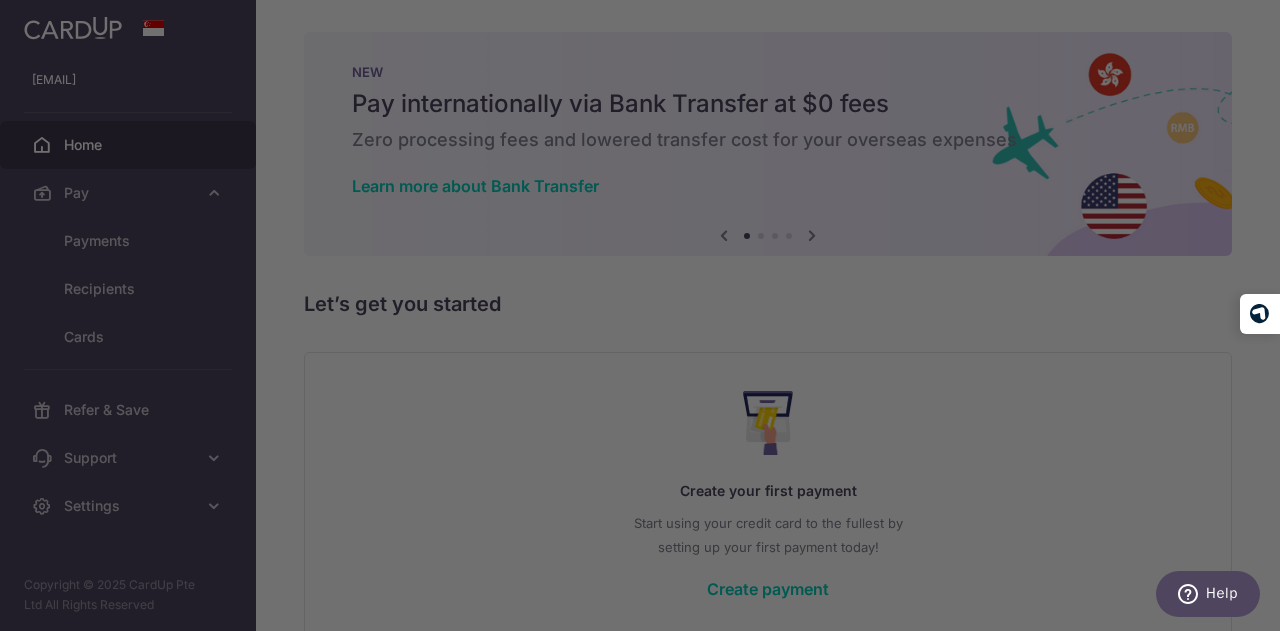 click at bounding box center (646, 318) 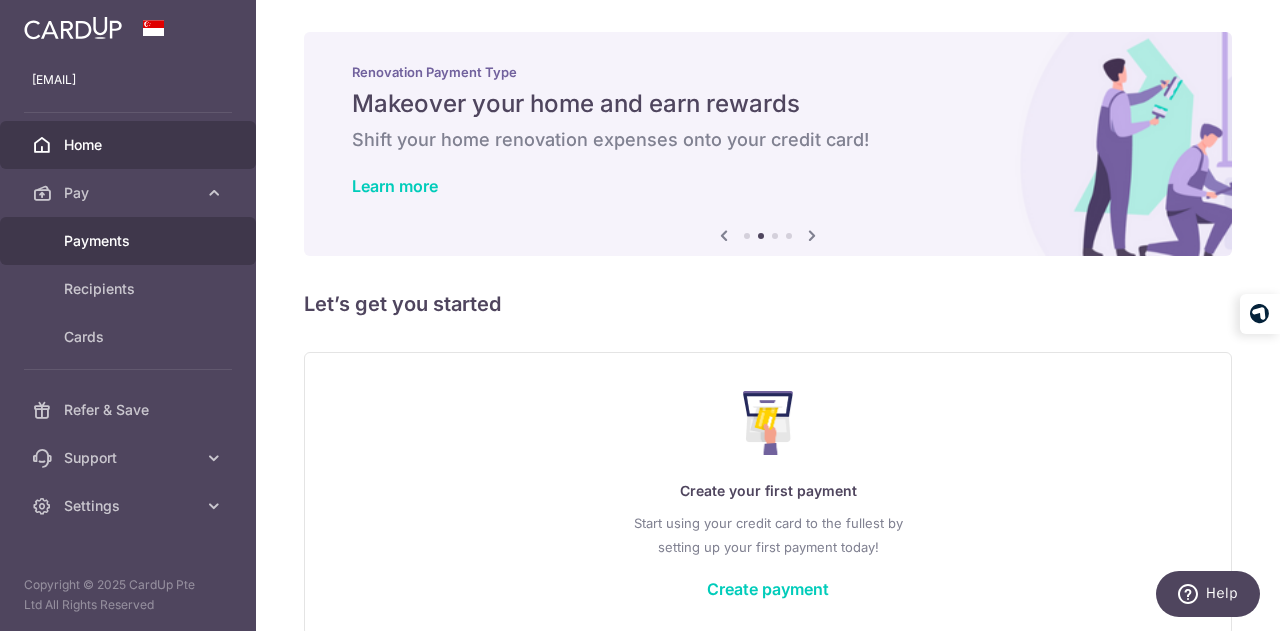 click on "Payments" at bounding box center (130, 241) 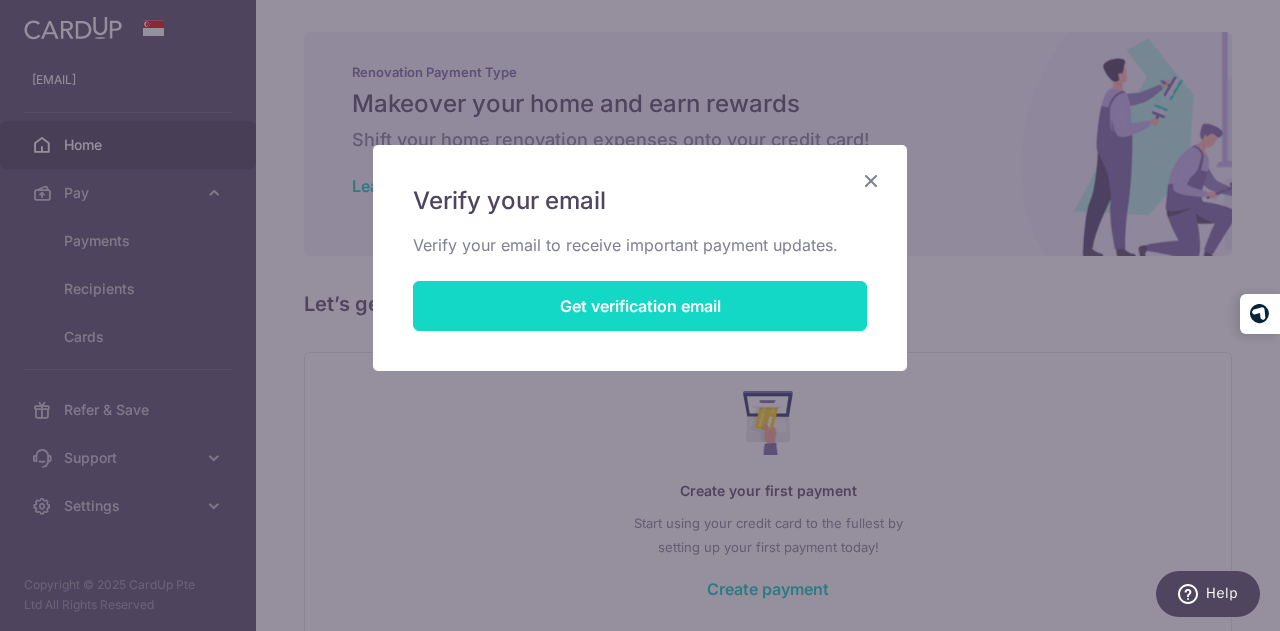 click on "Get verification email" at bounding box center (640, 306) 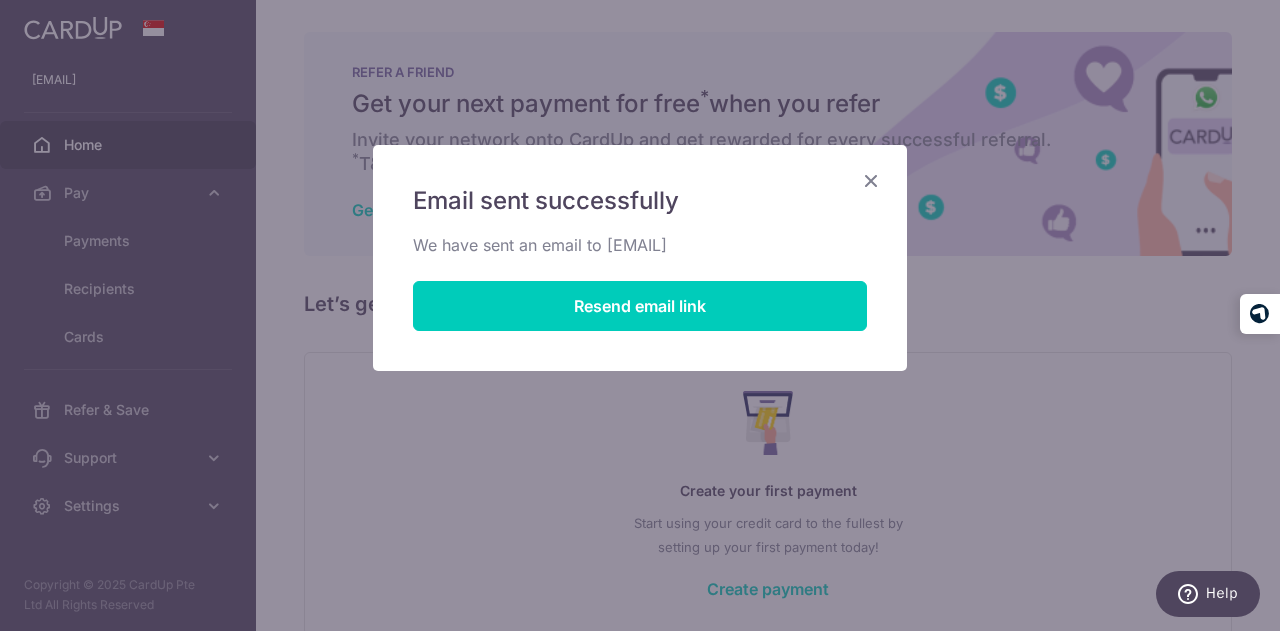 click at bounding box center (871, 180) 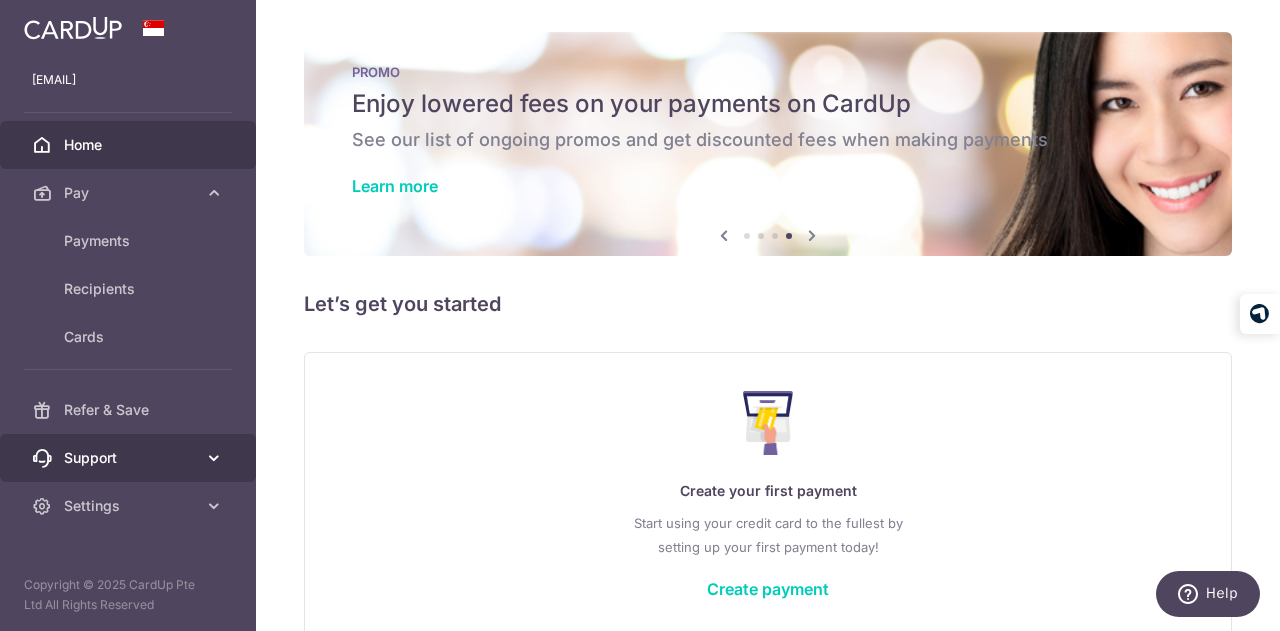 click on "Support" at bounding box center (130, 458) 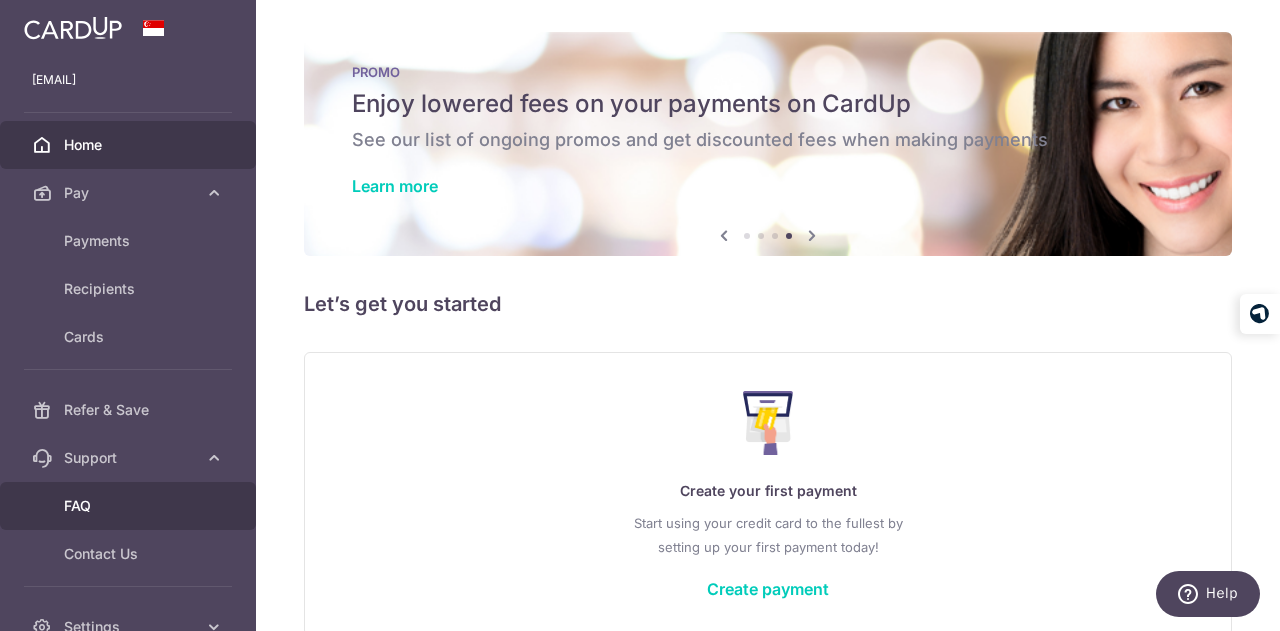 click on "FAQ" at bounding box center [128, 506] 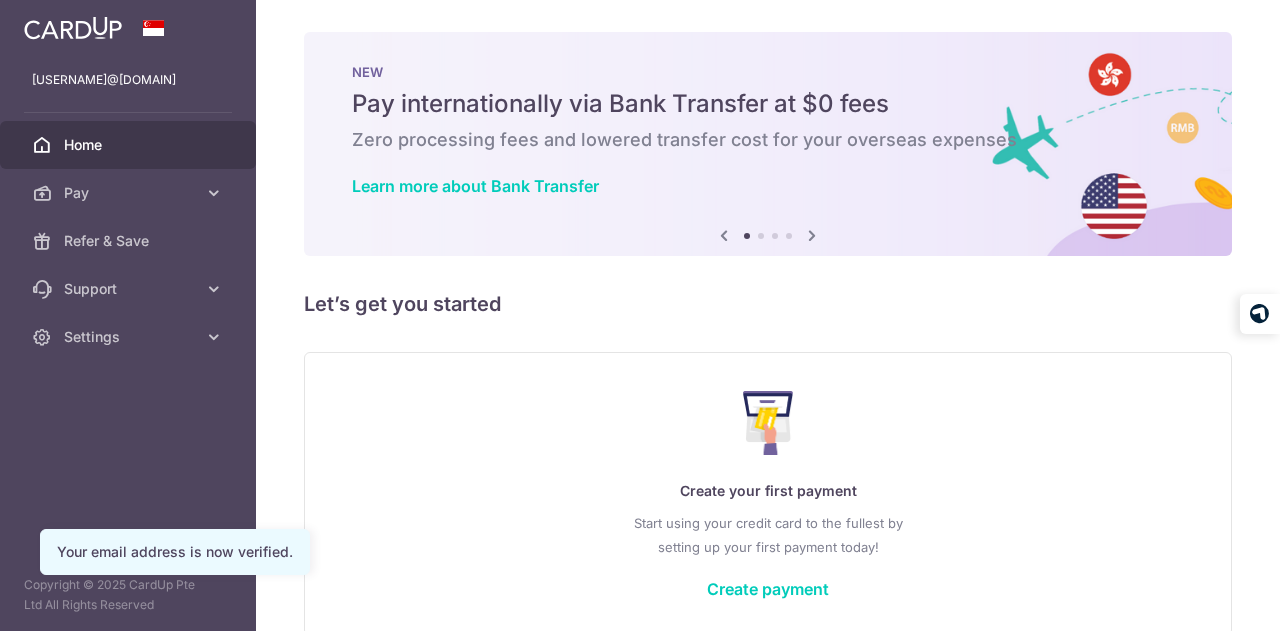 scroll, scrollTop: 0, scrollLeft: 0, axis: both 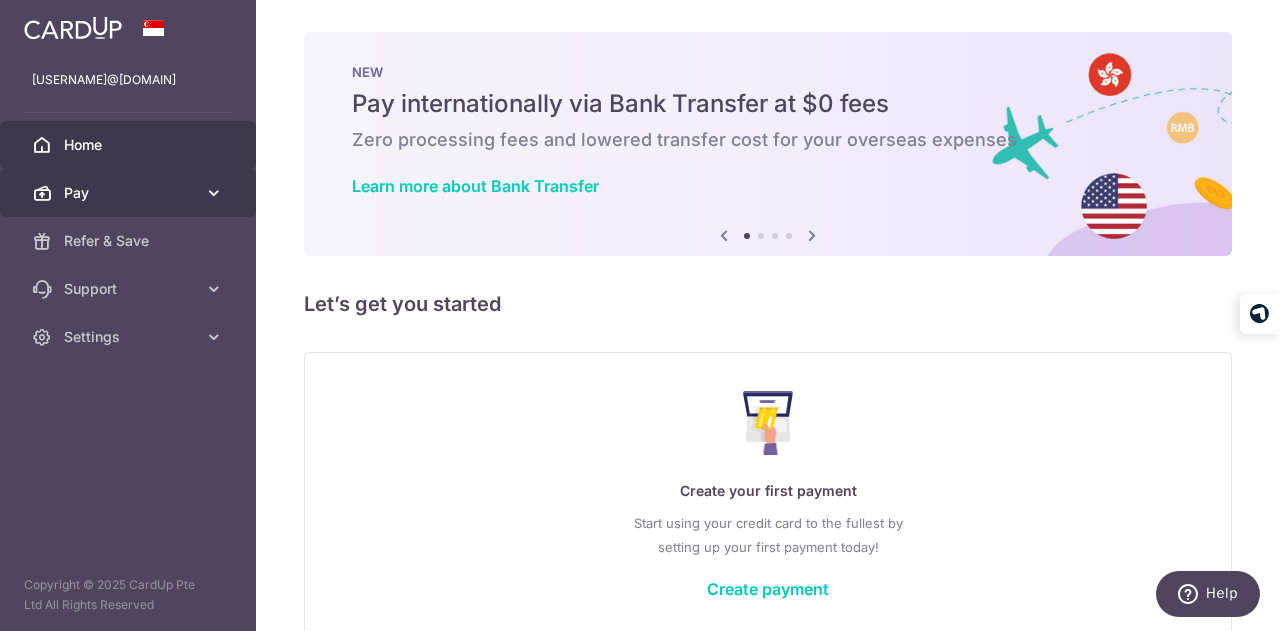 click on "Pay" at bounding box center [130, 193] 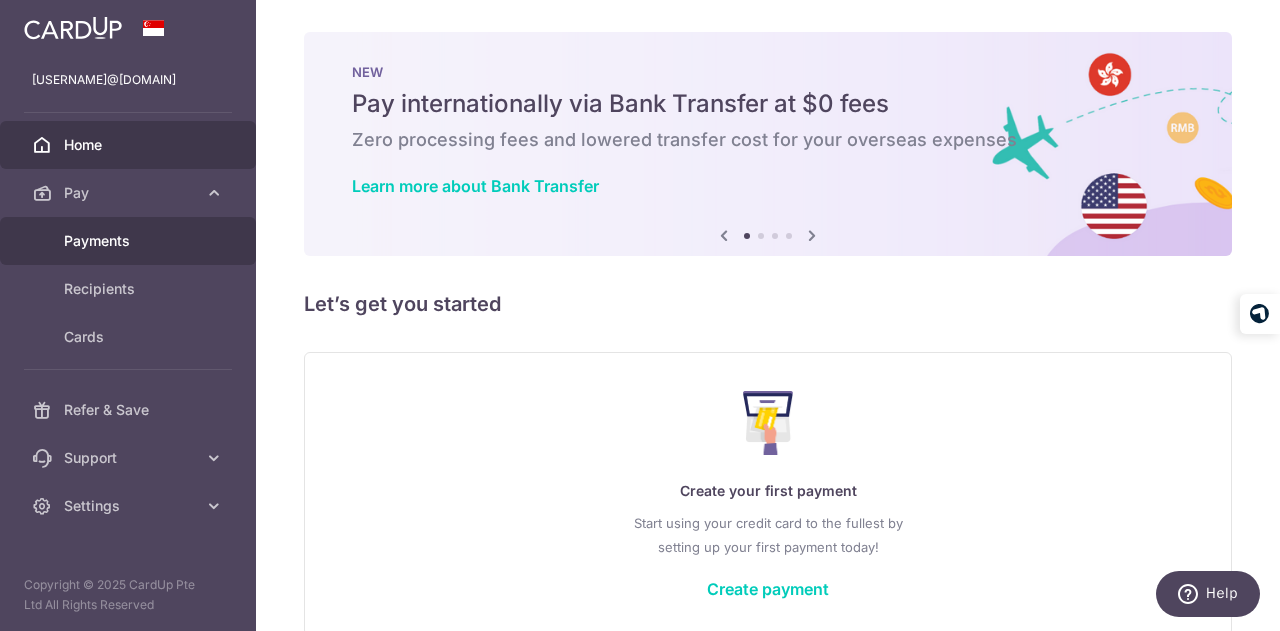 click on "Payments" at bounding box center (130, 241) 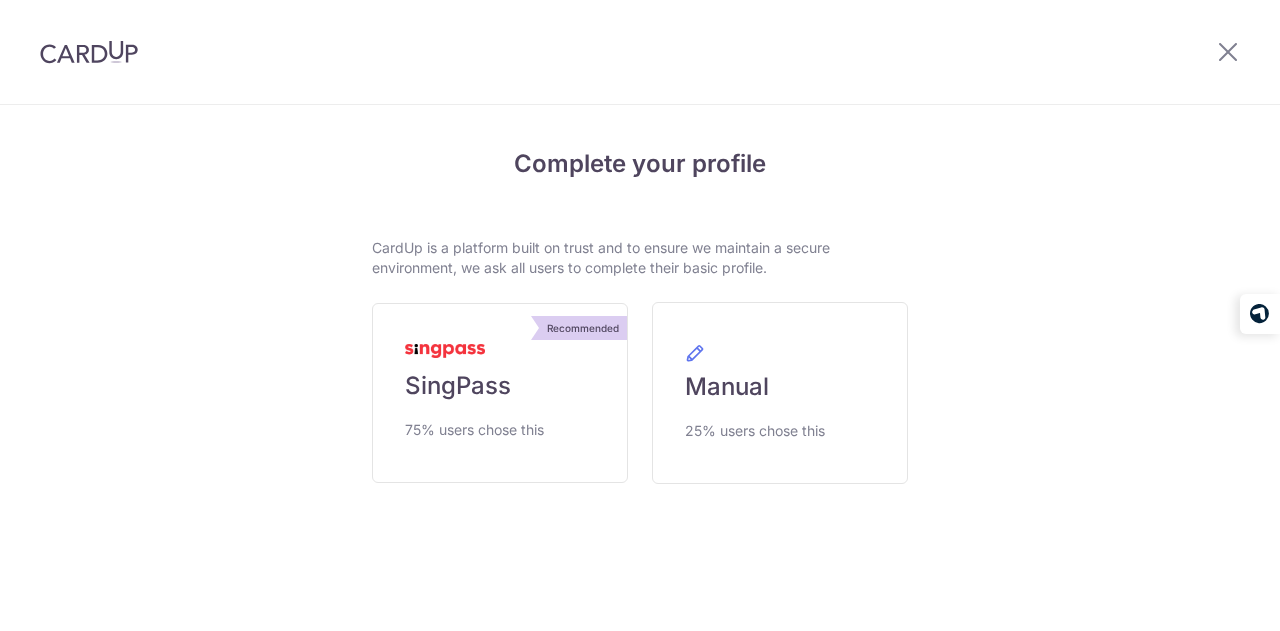 scroll, scrollTop: 0, scrollLeft: 0, axis: both 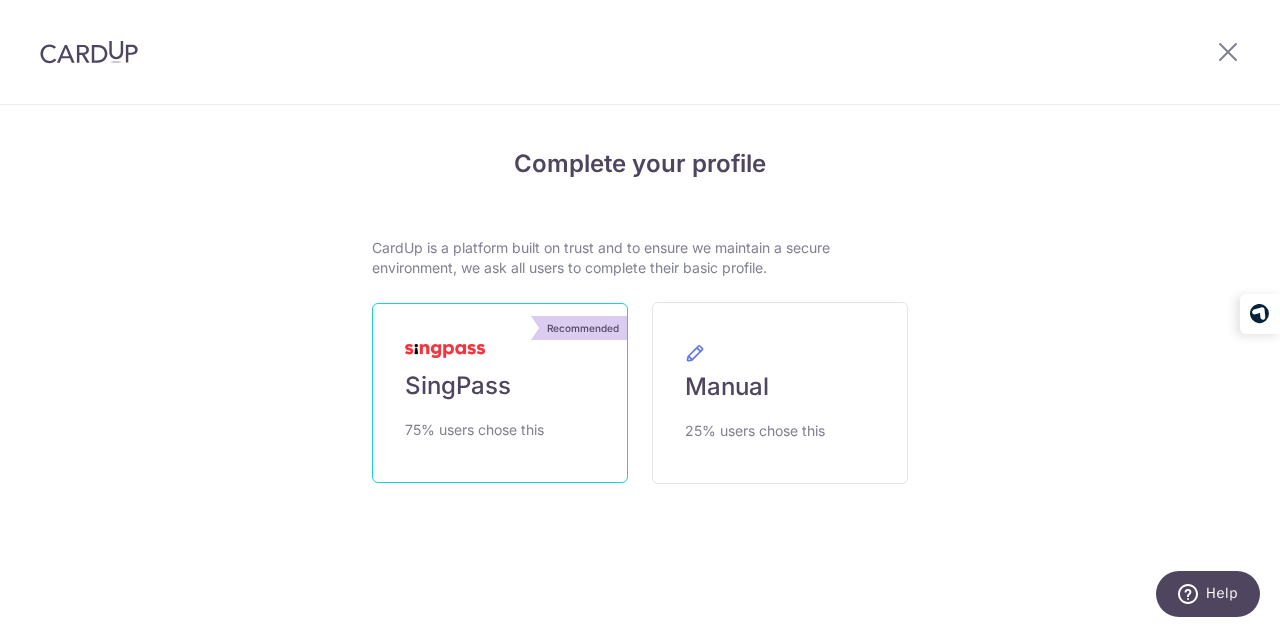 click on "Recommended
SingPass
75% users chose this" at bounding box center (500, 393) 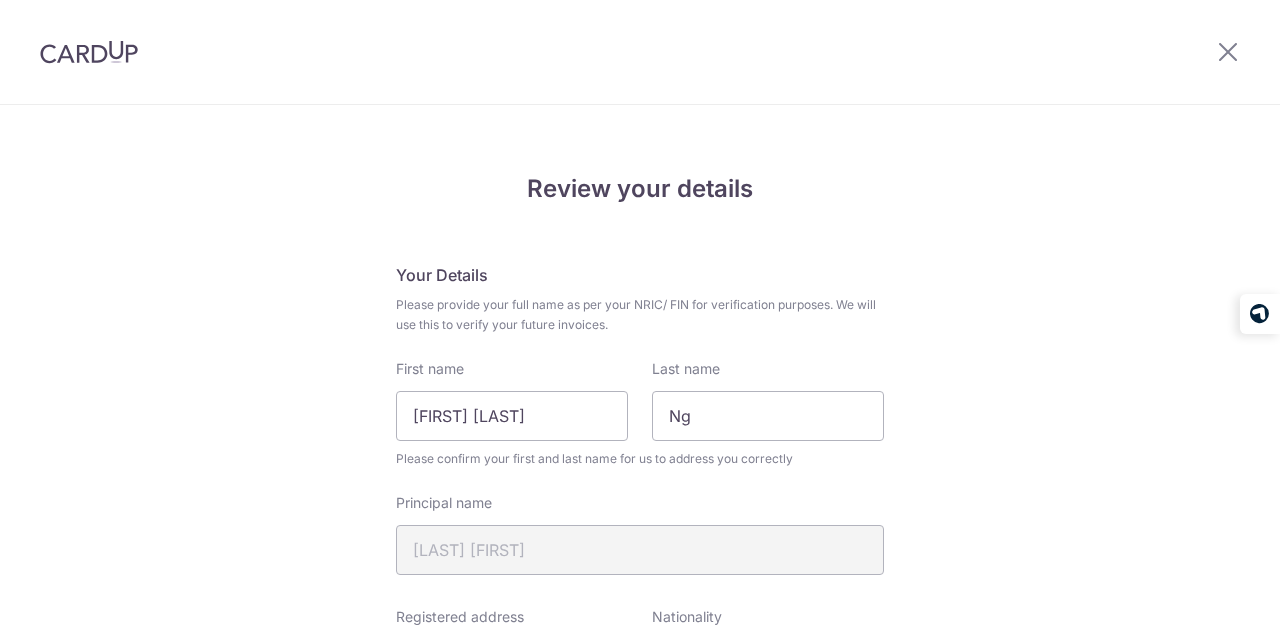scroll, scrollTop: 0, scrollLeft: 0, axis: both 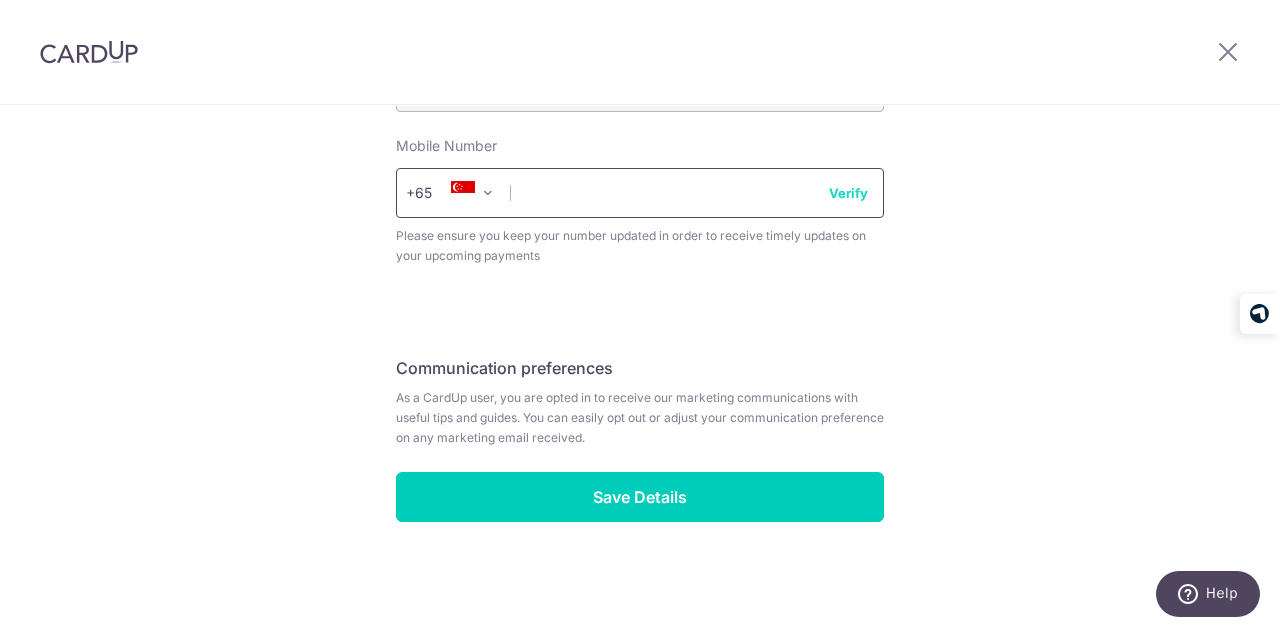 click at bounding box center [640, 193] 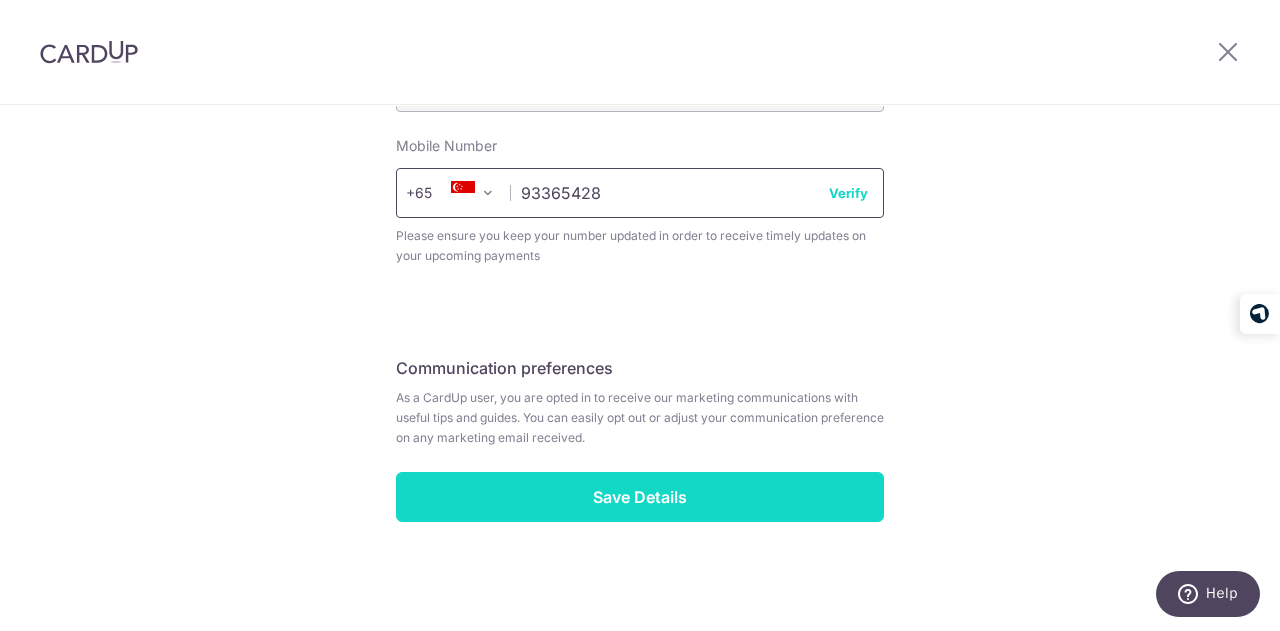 type on "93365428" 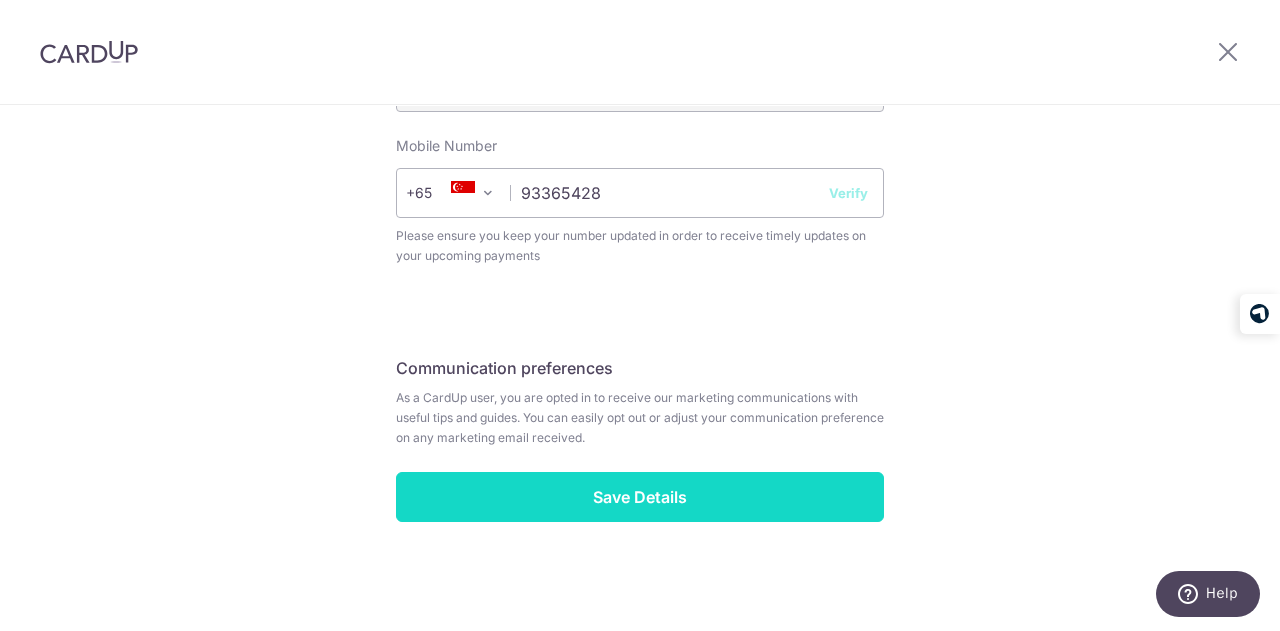 click on "Save Details" at bounding box center (640, 497) 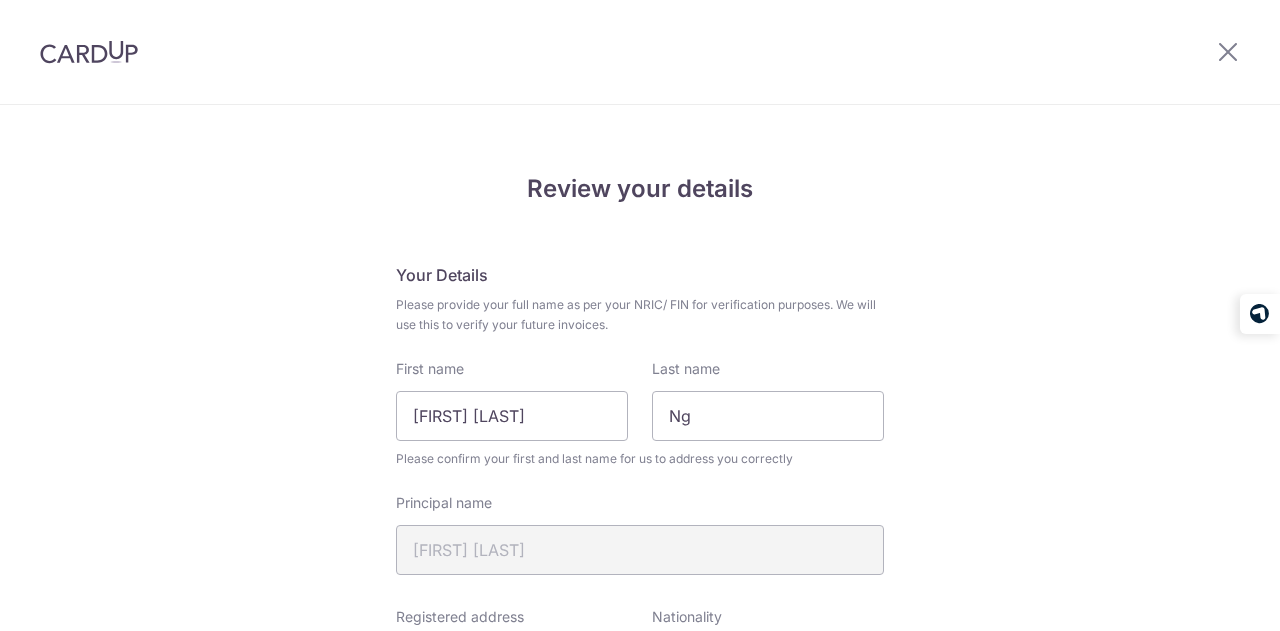 scroll, scrollTop: 0, scrollLeft: 0, axis: both 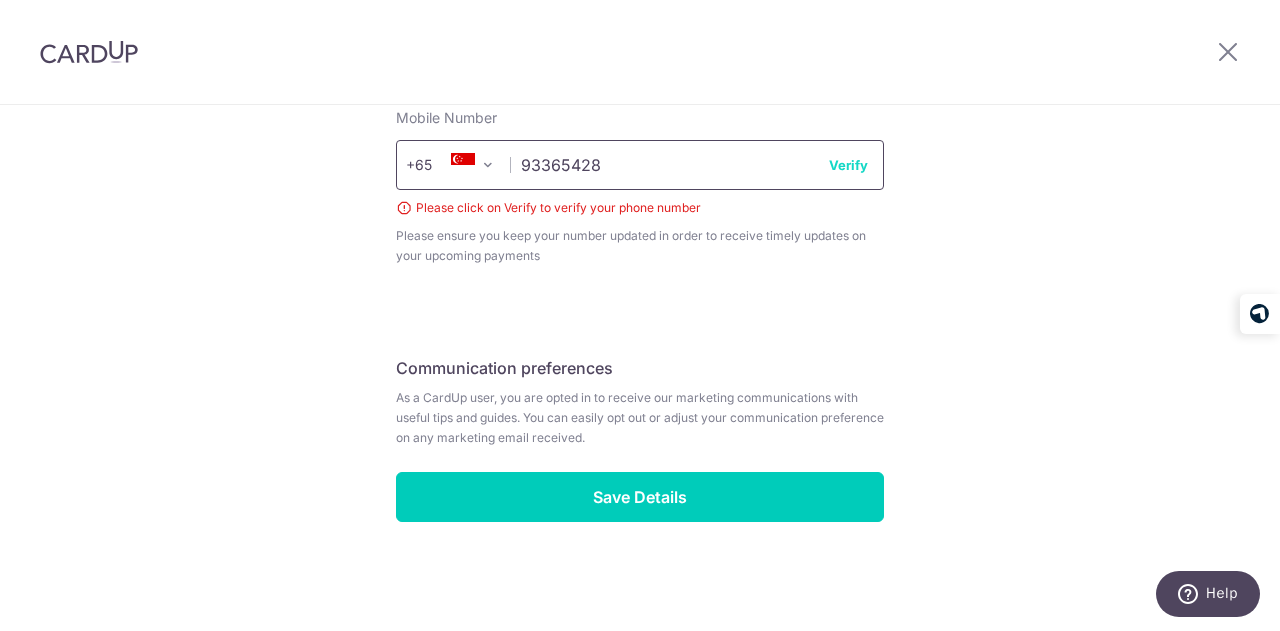 click on "93365428" at bounding box center (640, 165) 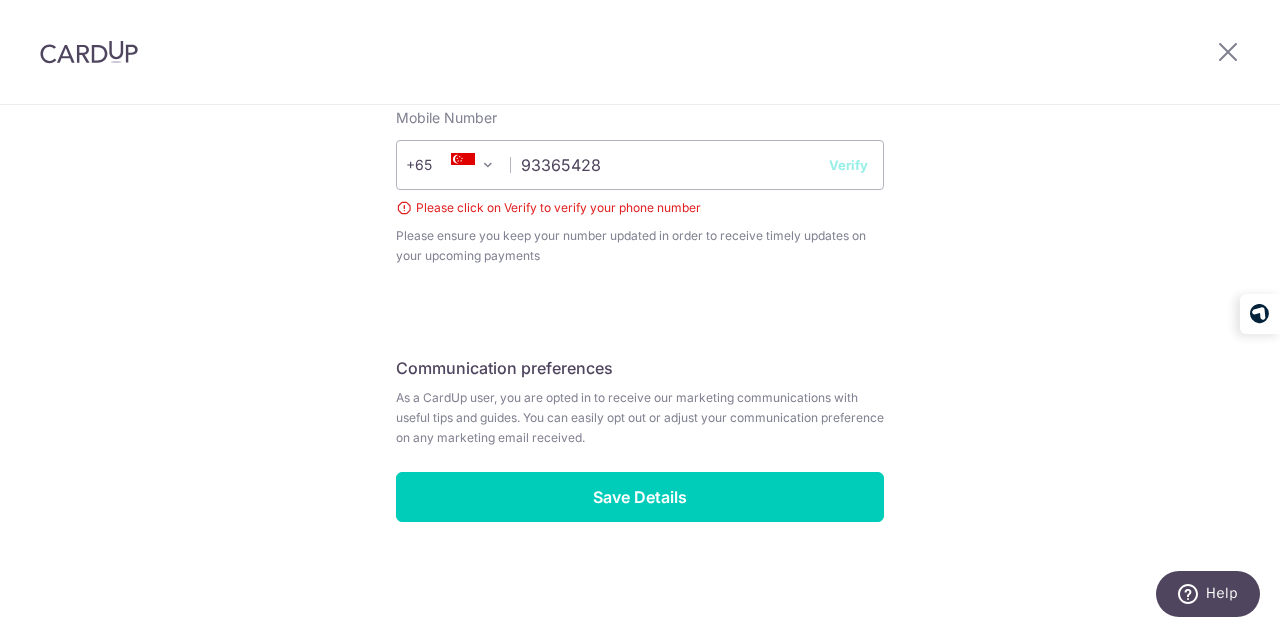 click on "Verify" at bounding box center (848, 165) 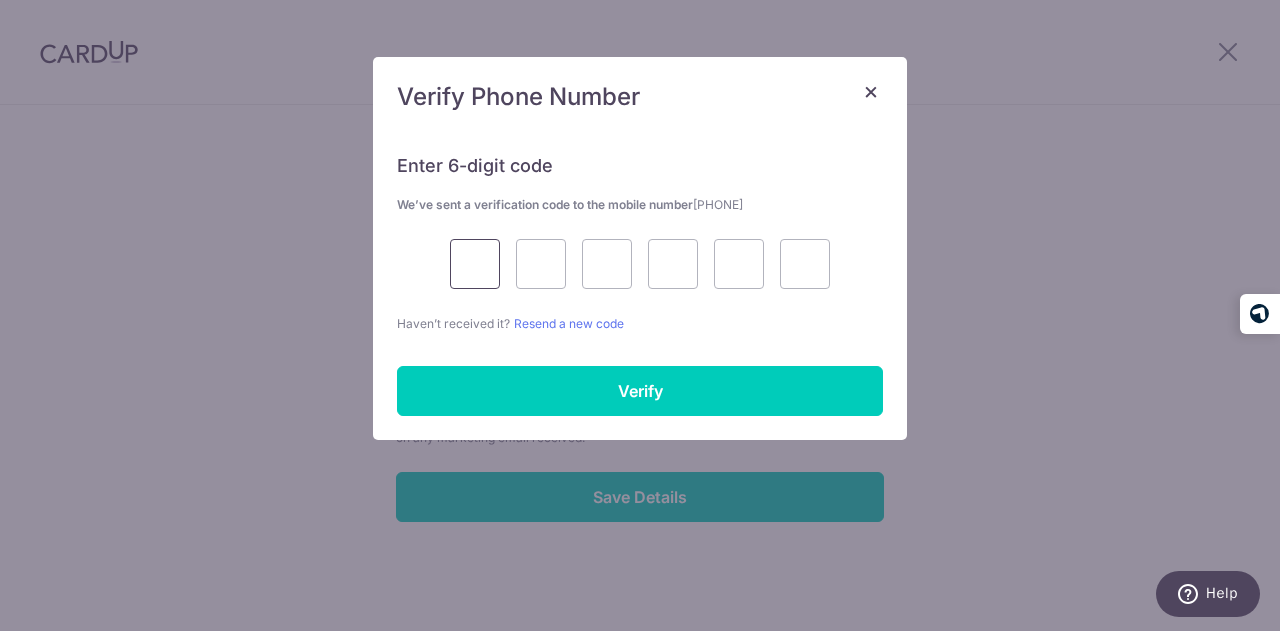 click at bounding box center [475, 264] 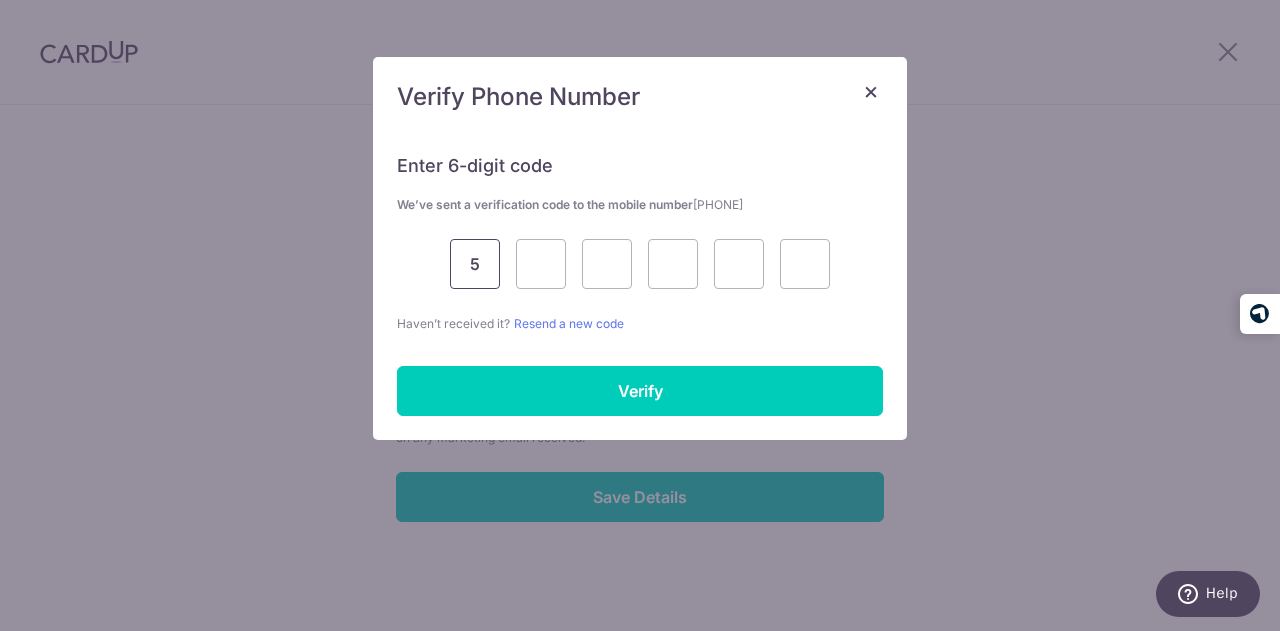 type on "5" 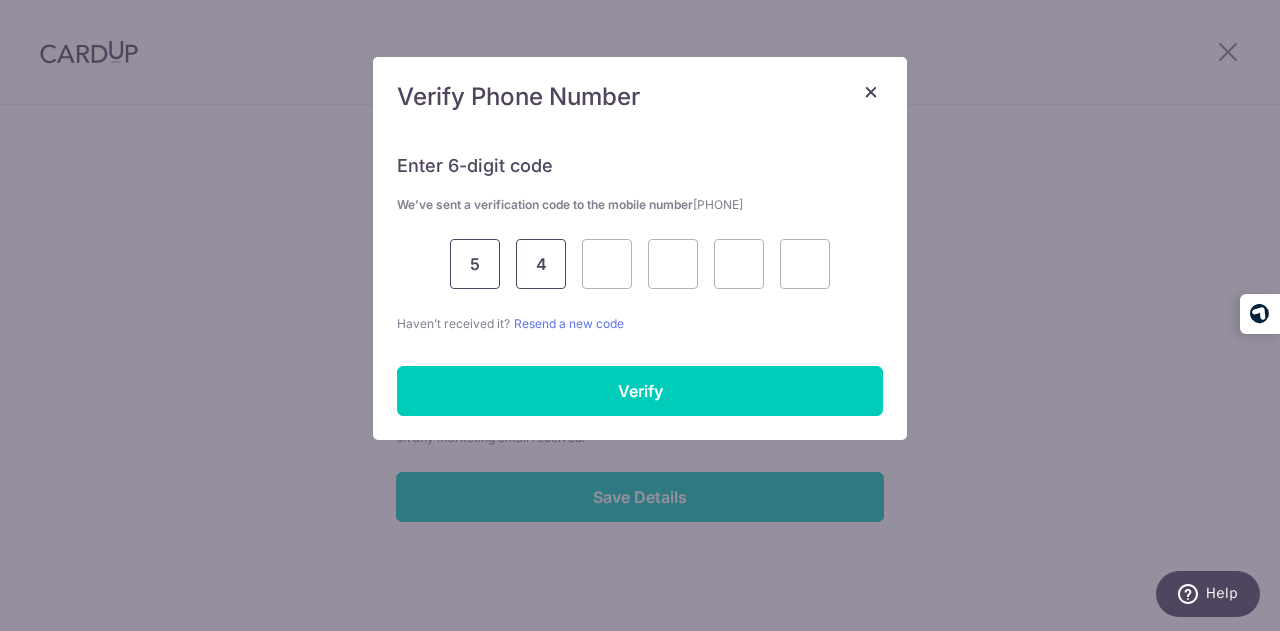 type on "4" 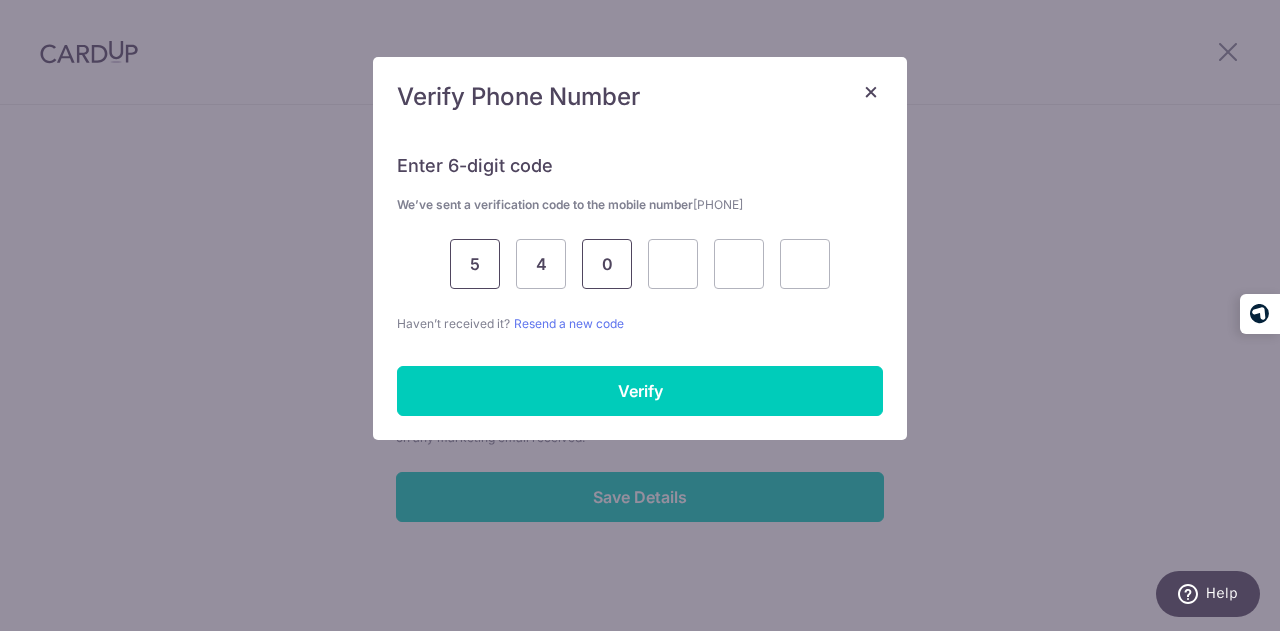 type on "0" 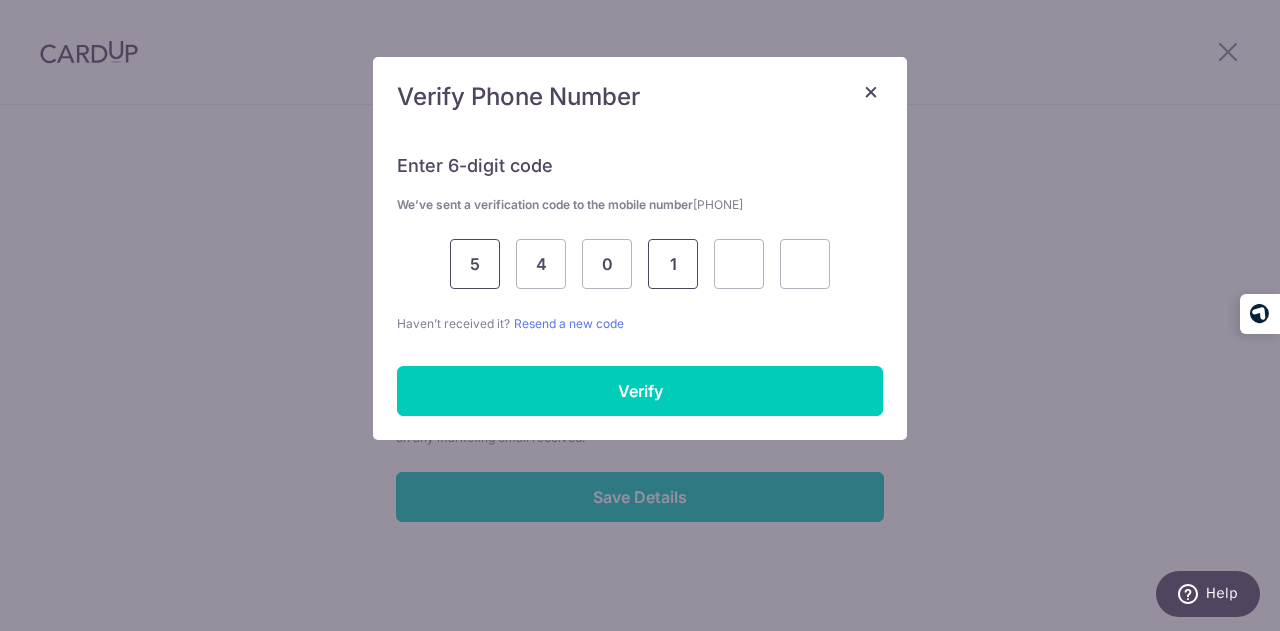 type on "1" 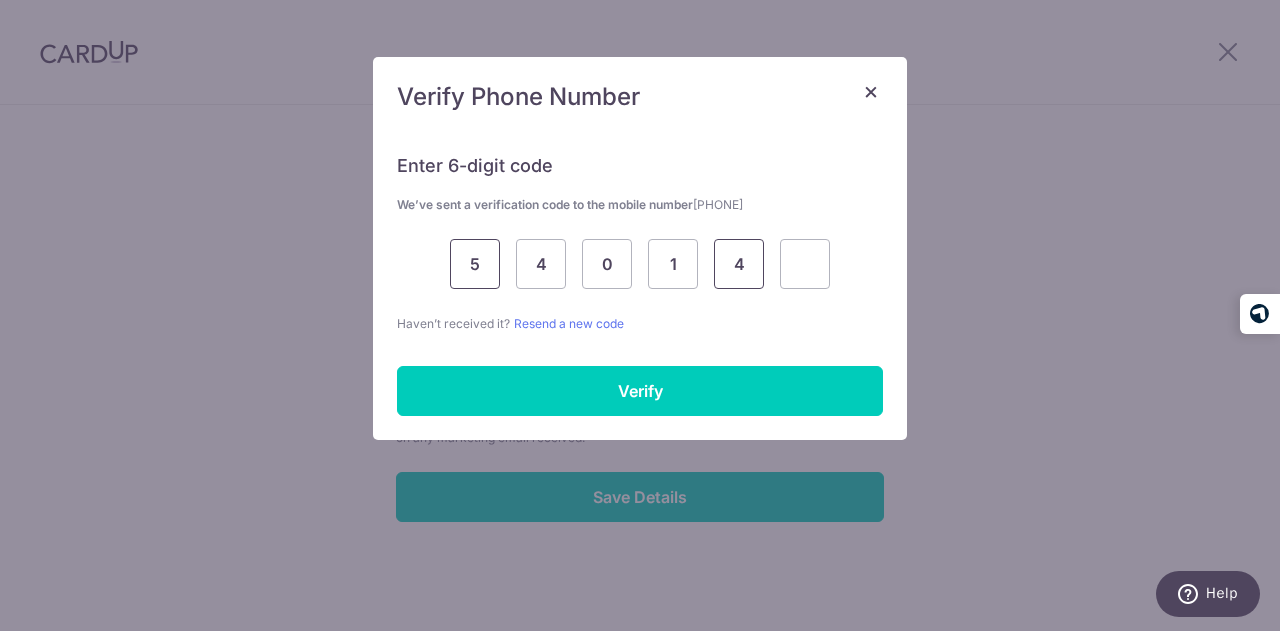 type on "4" 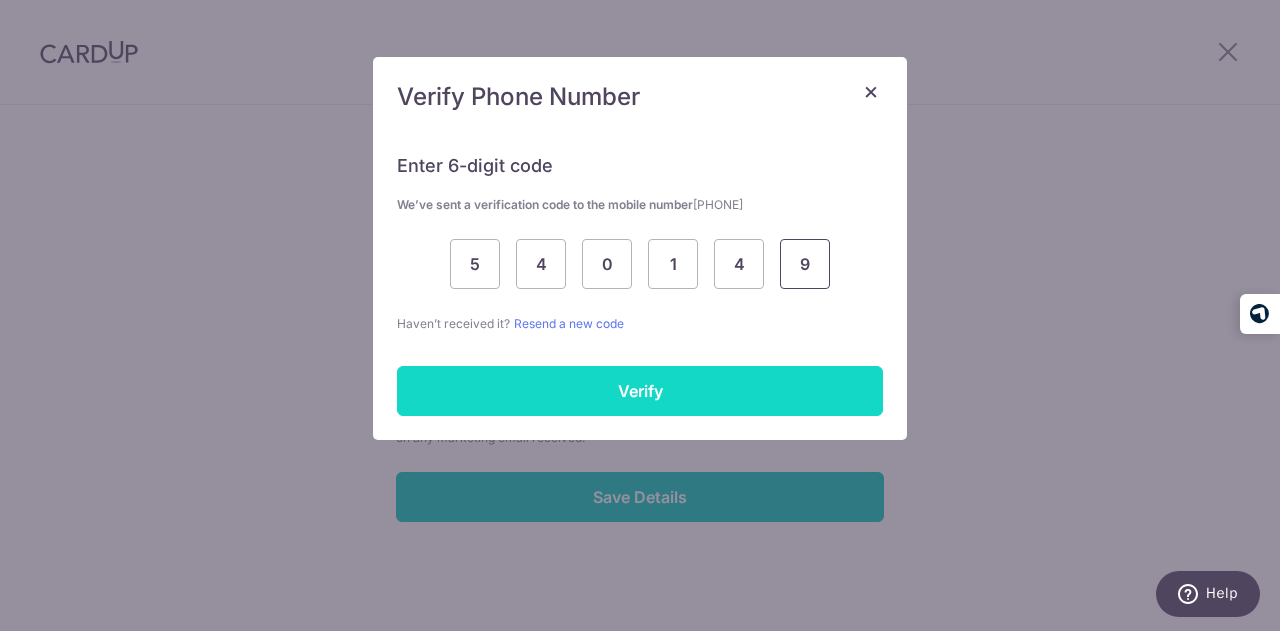 type on "9" 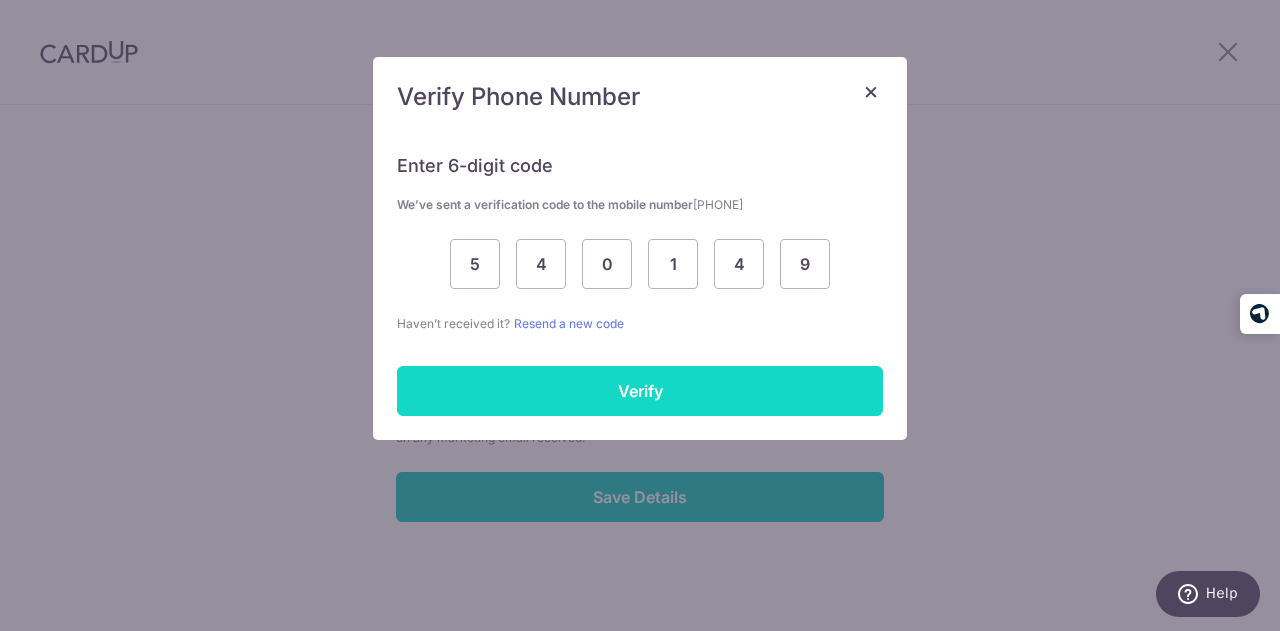 click on "Verify" at bounding box center [640, 391] 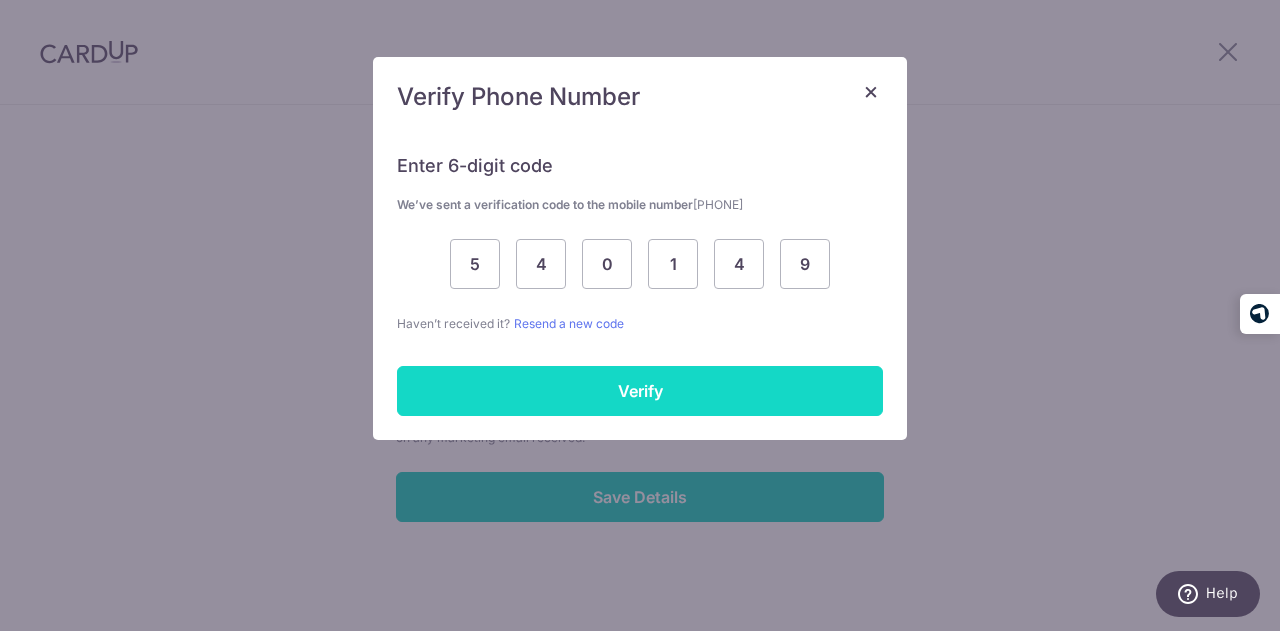 scroll, scrollTop: 849, scrollLeft: 0, axis: vertical 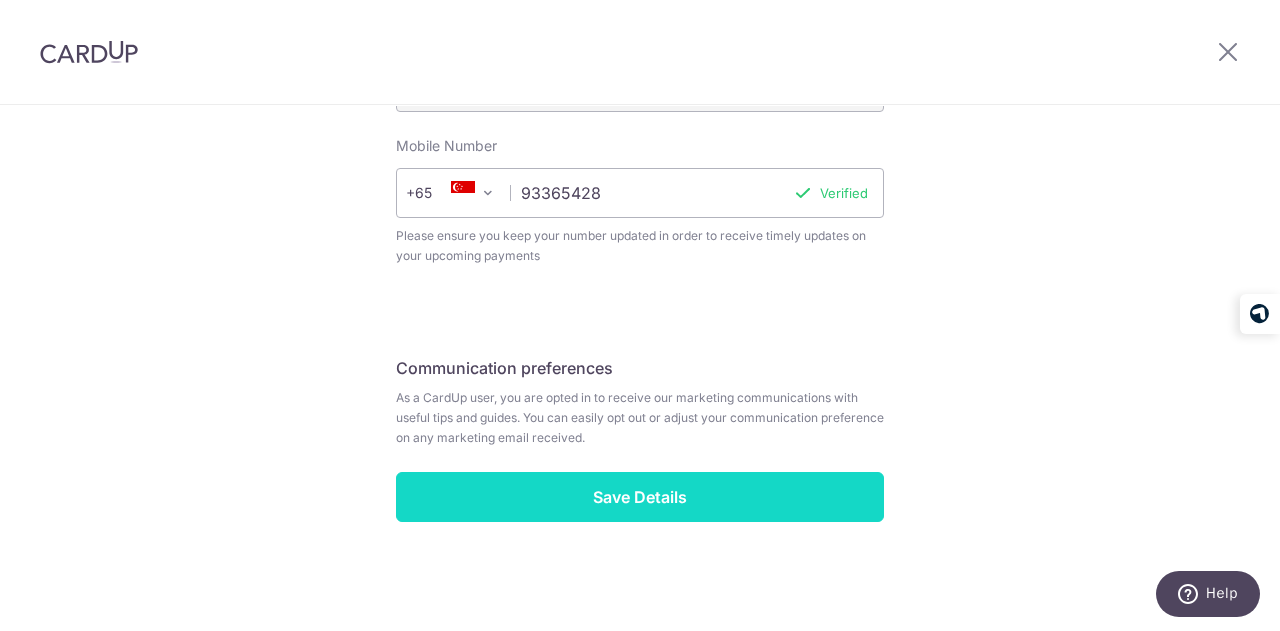 click on "Save Details" at bounding box center (640, 497) 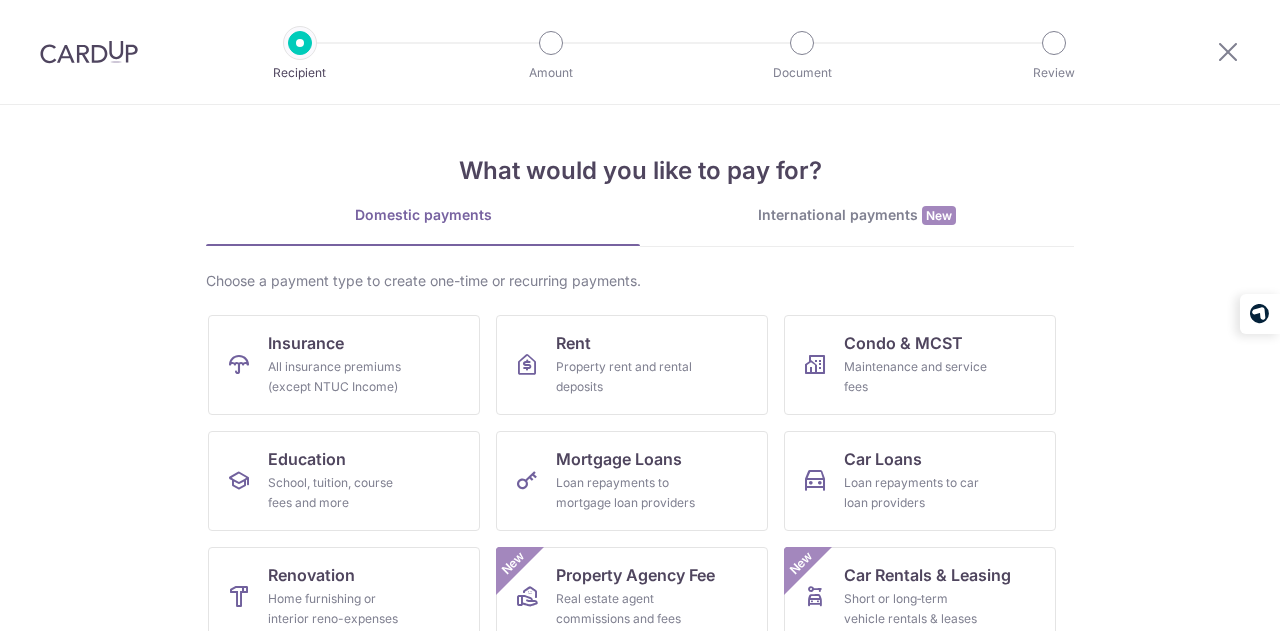 scroll, scrollTop: 0, scrollLeft: 0, axis: both 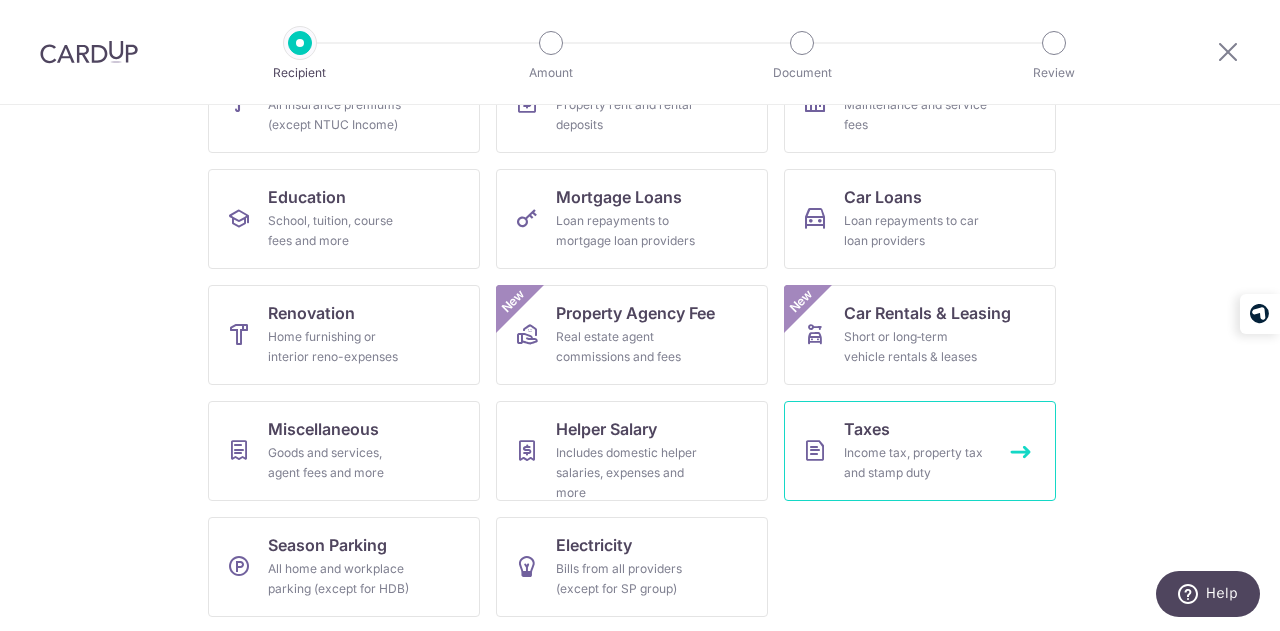 click on "Taxes" at bounding box center (867, 429) 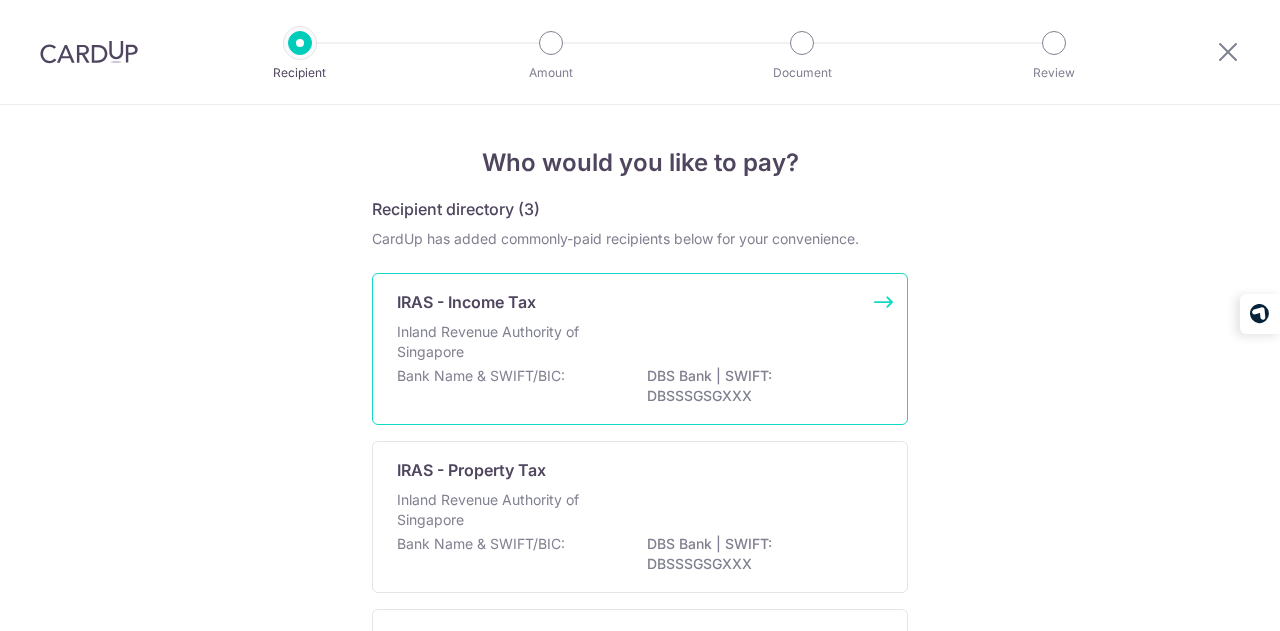 scroll, scrollTop: 0, scrollLeft: 0, axis: both 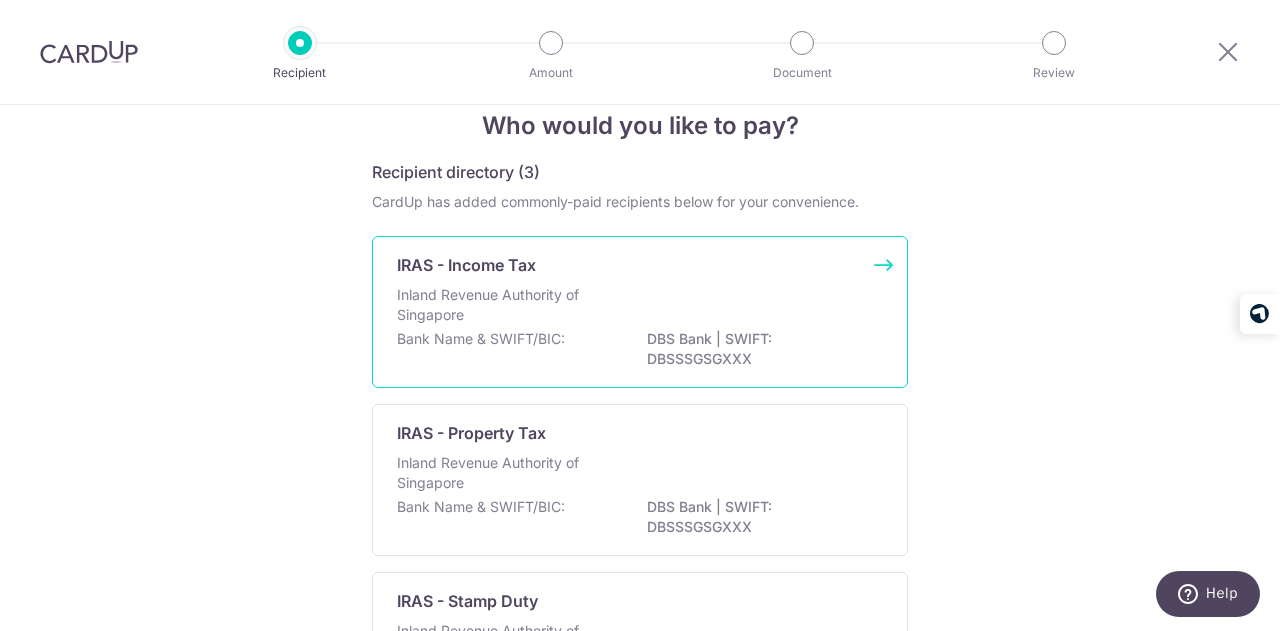 click on "IRAS - Income Tax
Inland Revenue Authority of Singapore
Bank Name & SWIFT/BIC:
DBS Bank | SWIFT: DBSSSGSGXXX" at bounding box center (640, 312) 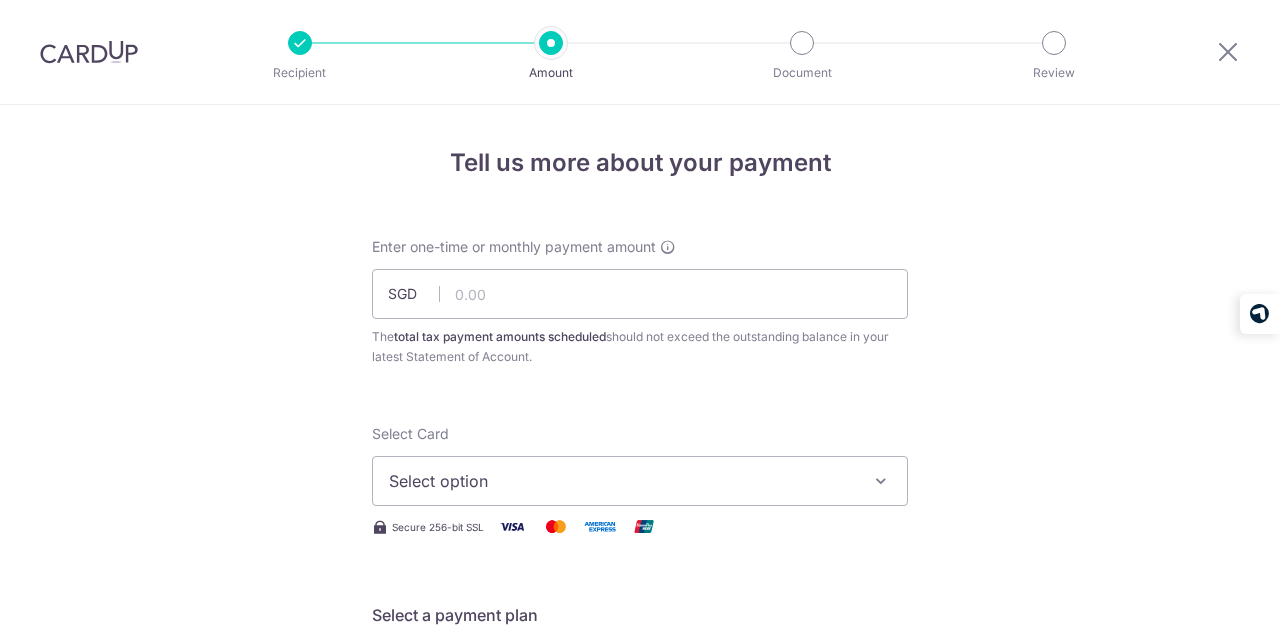 scroll, scrollTop: 0, scrollLeft: 0, axis: both 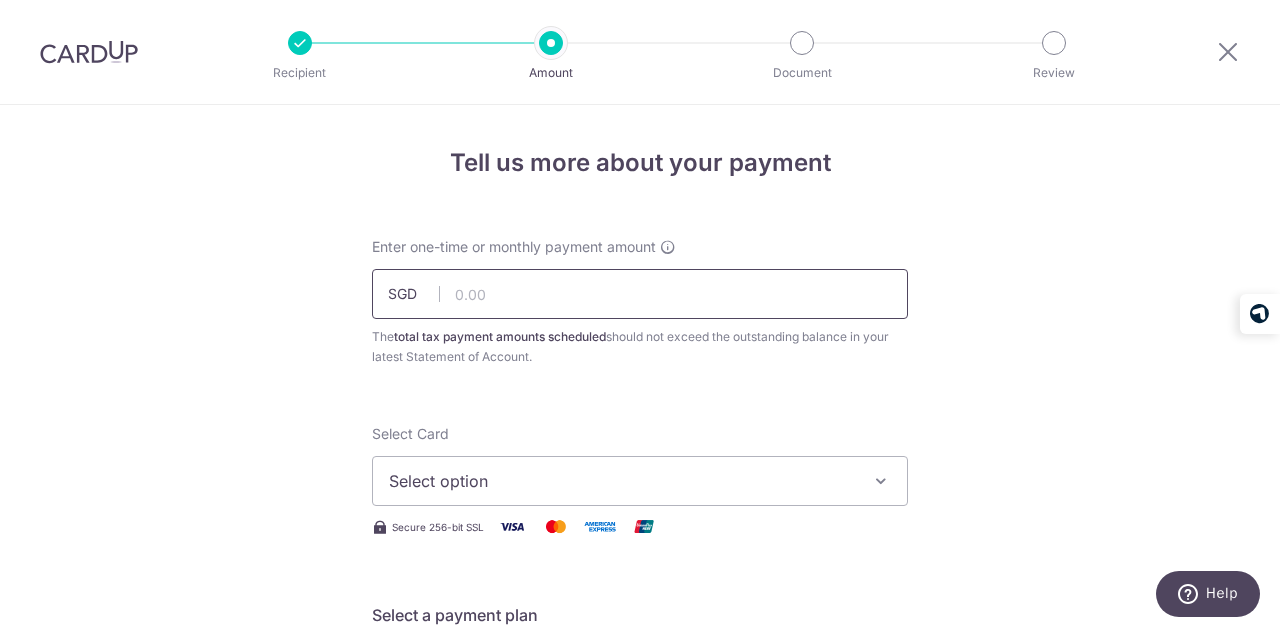 click at bounding box center (640, 294) 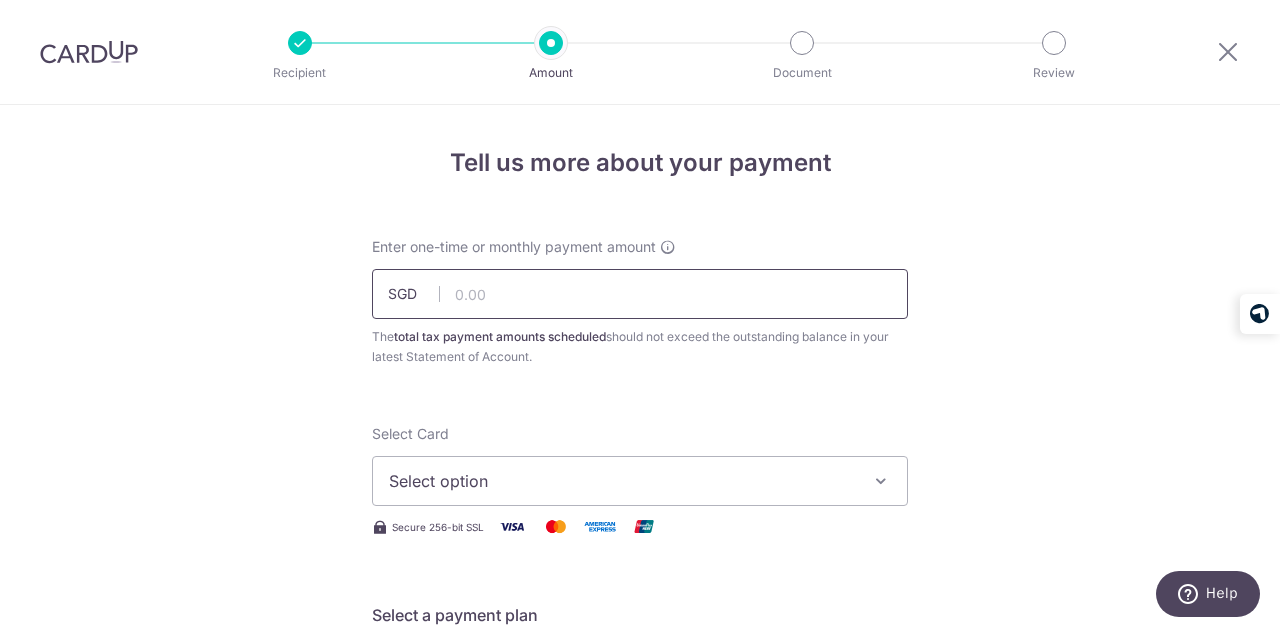 click at bounding box center [640, 294] 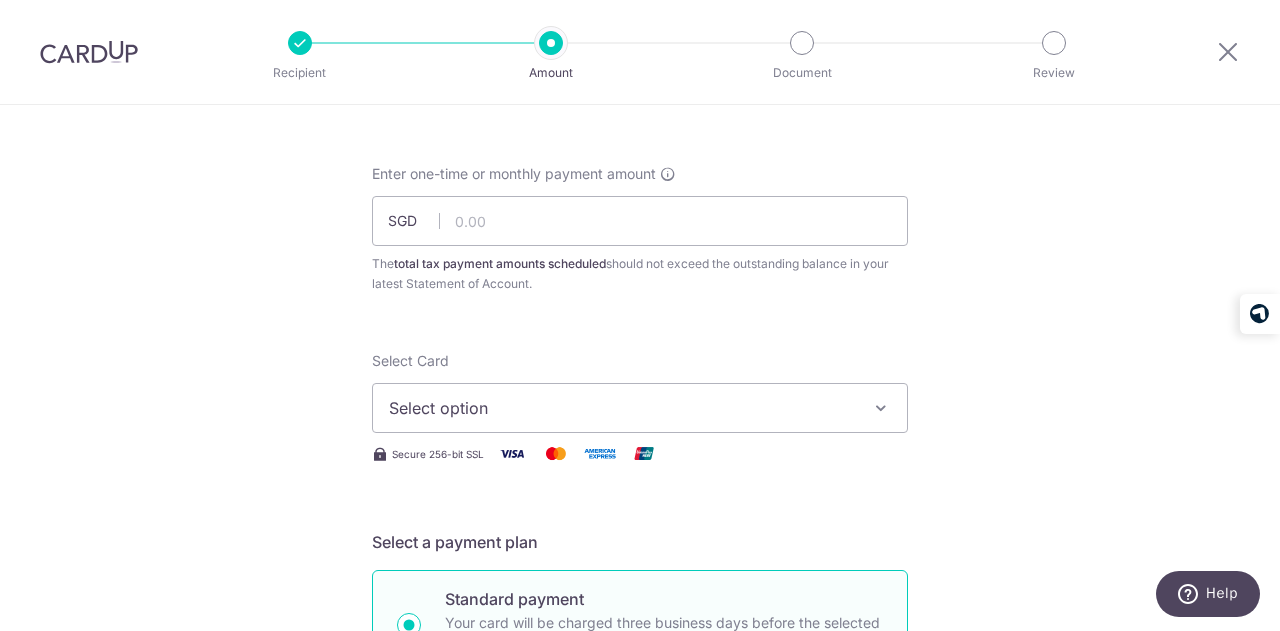 scroll, scrollTop: 100, scrollLeft: 0, axis: vertical 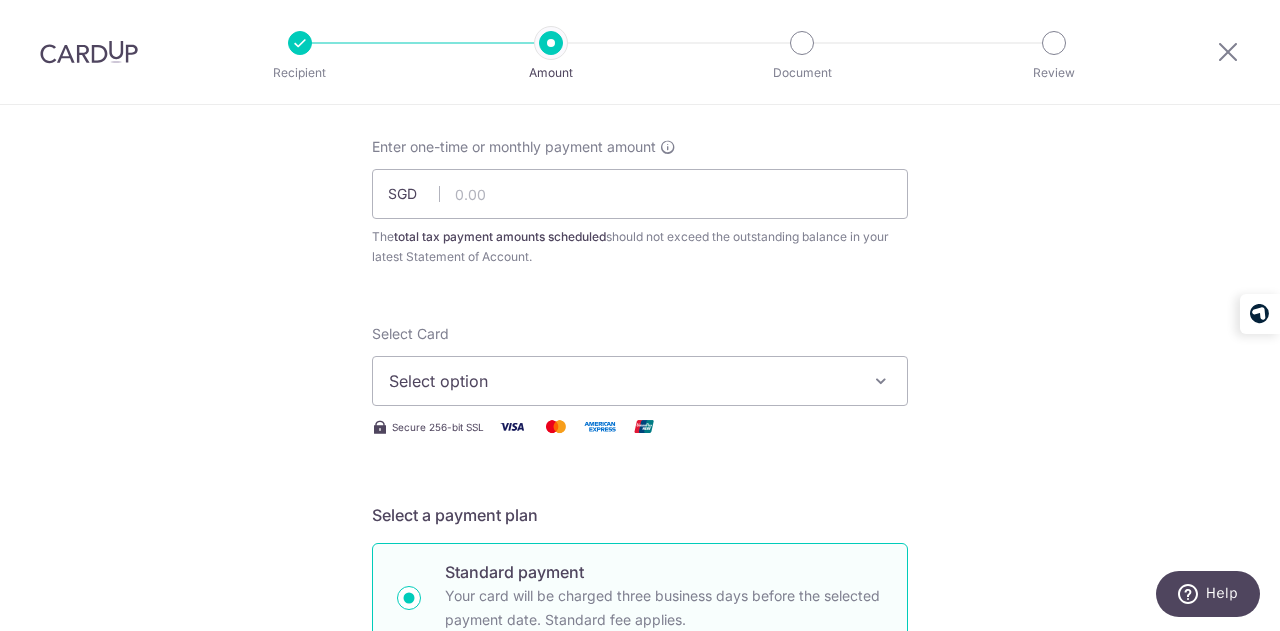 click on "Select option" at bounding box center [622, 381] 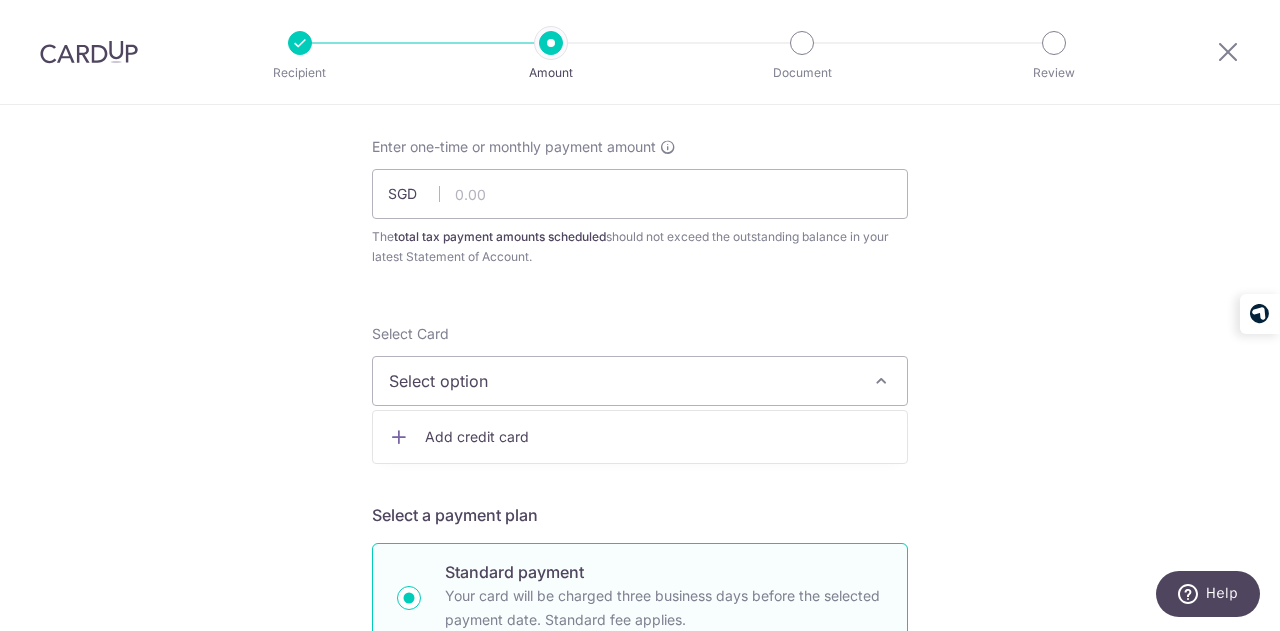 click on "Add credit card" at bounding box center [658, 437] 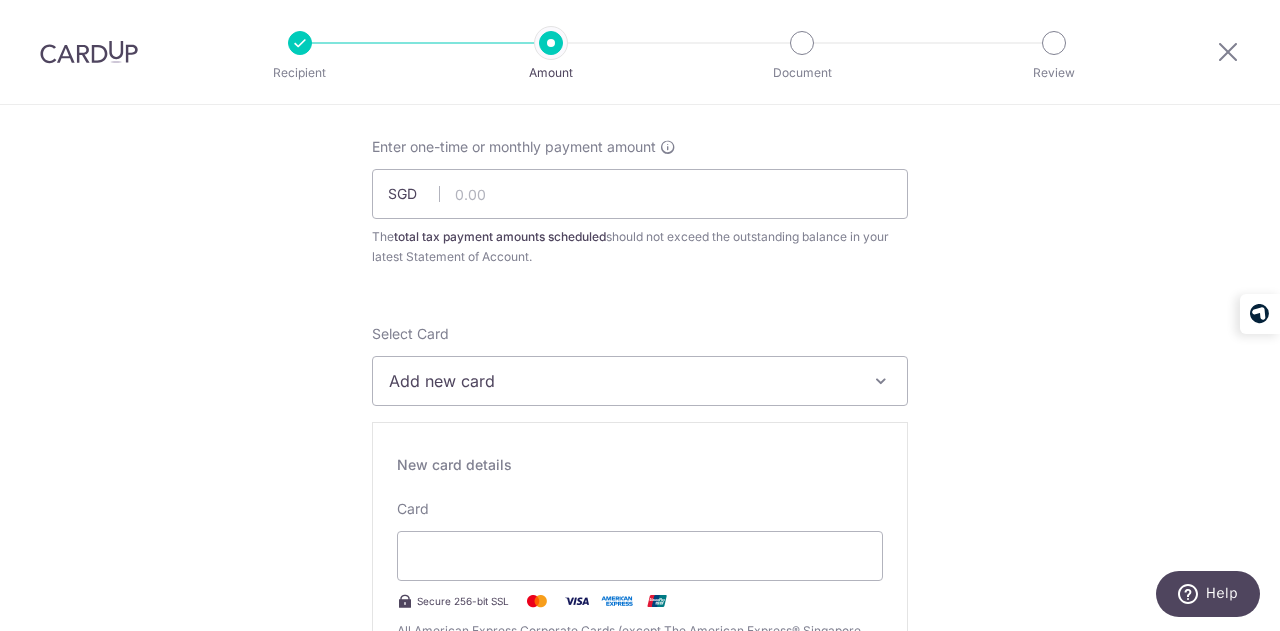 scroll, scrollTop: 300, scrollLeft: 0, axis: vertical 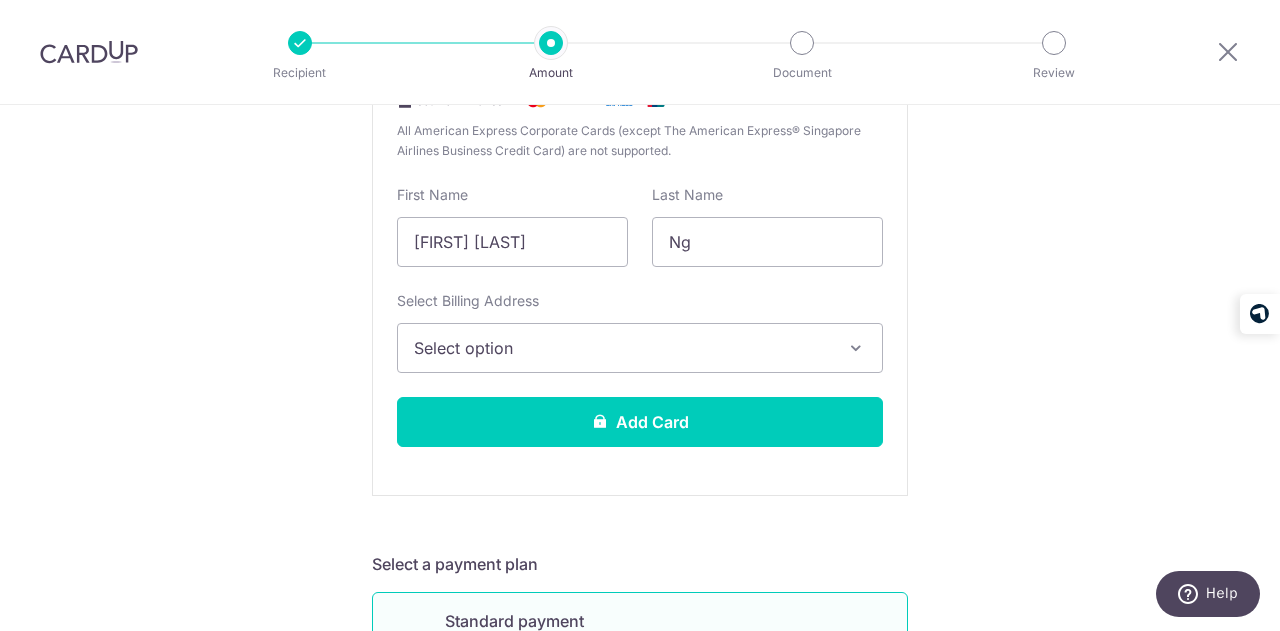 click on "Select option" at bounding box center [622, 348] 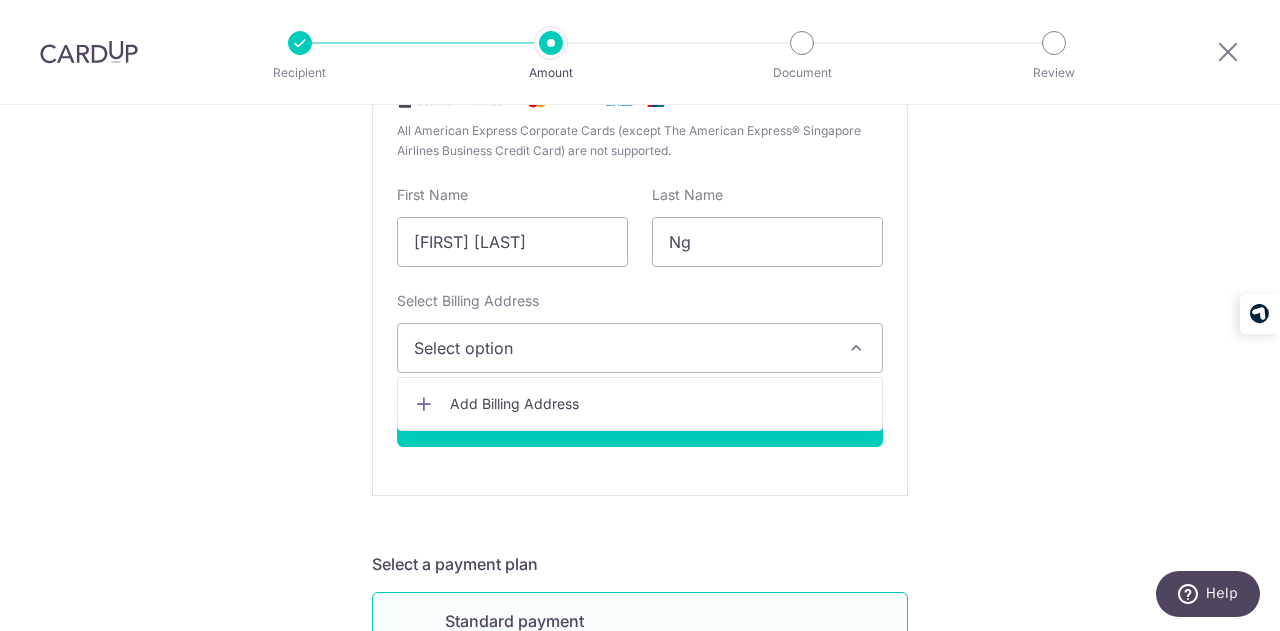 click on "Tell us more about your payment
Enter one-time or monthly payment amount
SGD
The  total tax payment amounts scheduled  should not exceed the outstanding balance in your latest Statement of Account.
Select Card
Add new card
Add credit card
Secure 256-bit SSL
Text
New card details
Card" at bounding box center [640, 708] 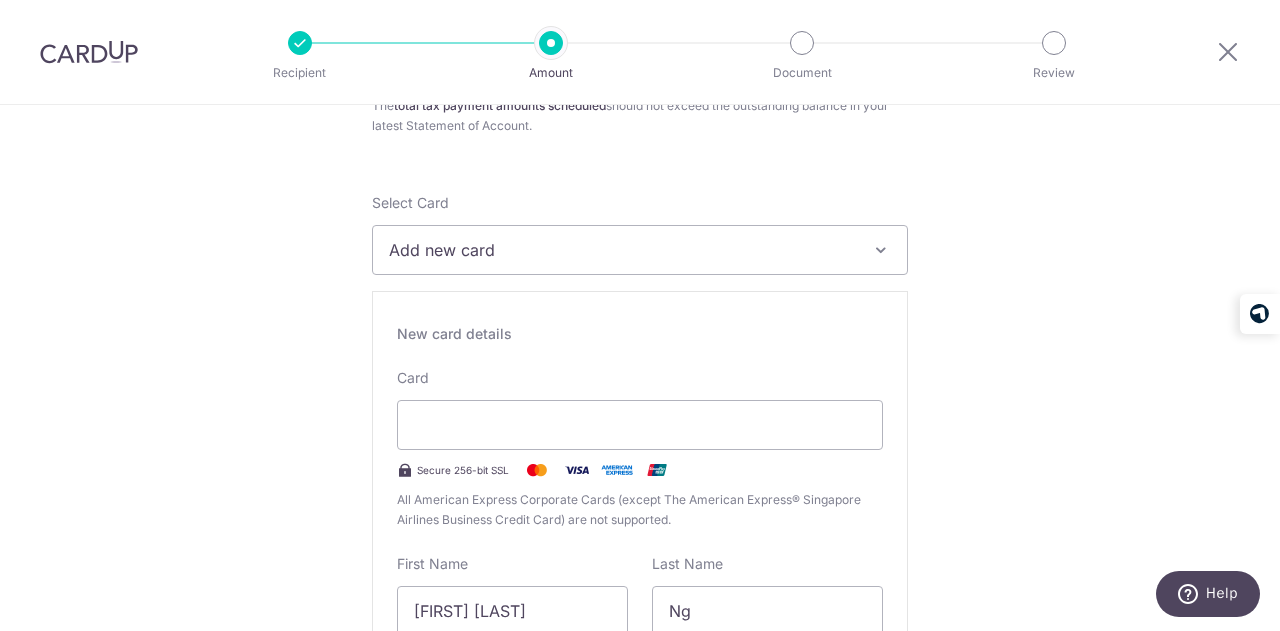 scroll, scrollTop: 200, scrollLeft: 0, axis: vertical 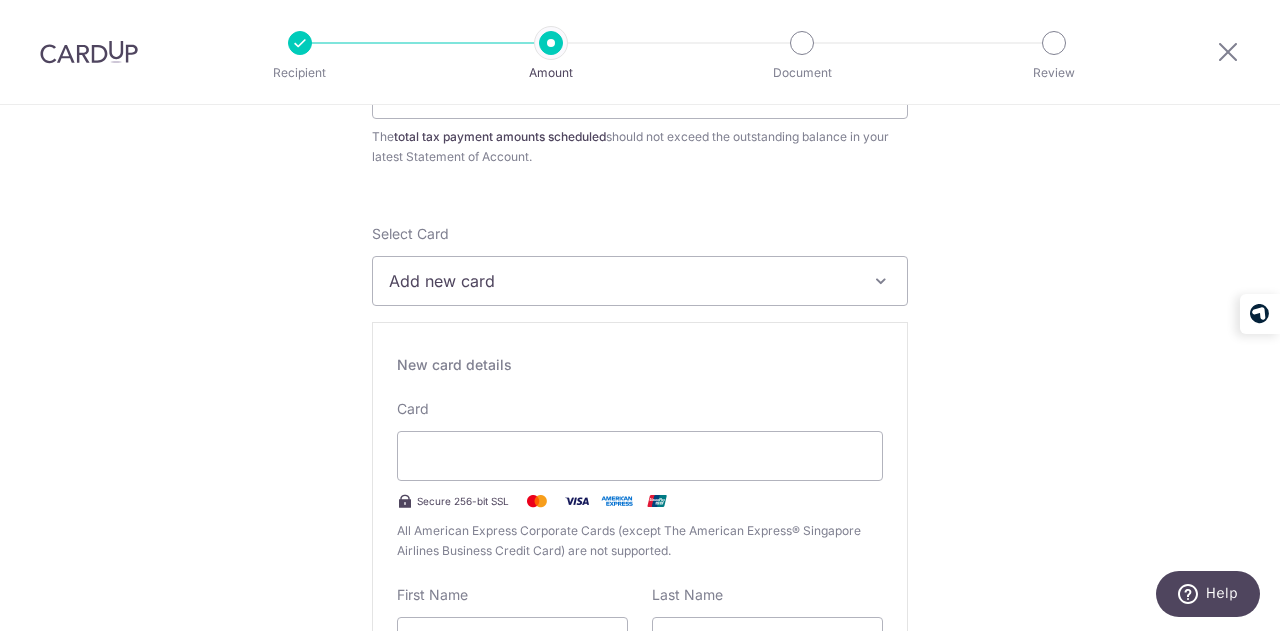 click on "Add new card" at bounding box center (622, 281) 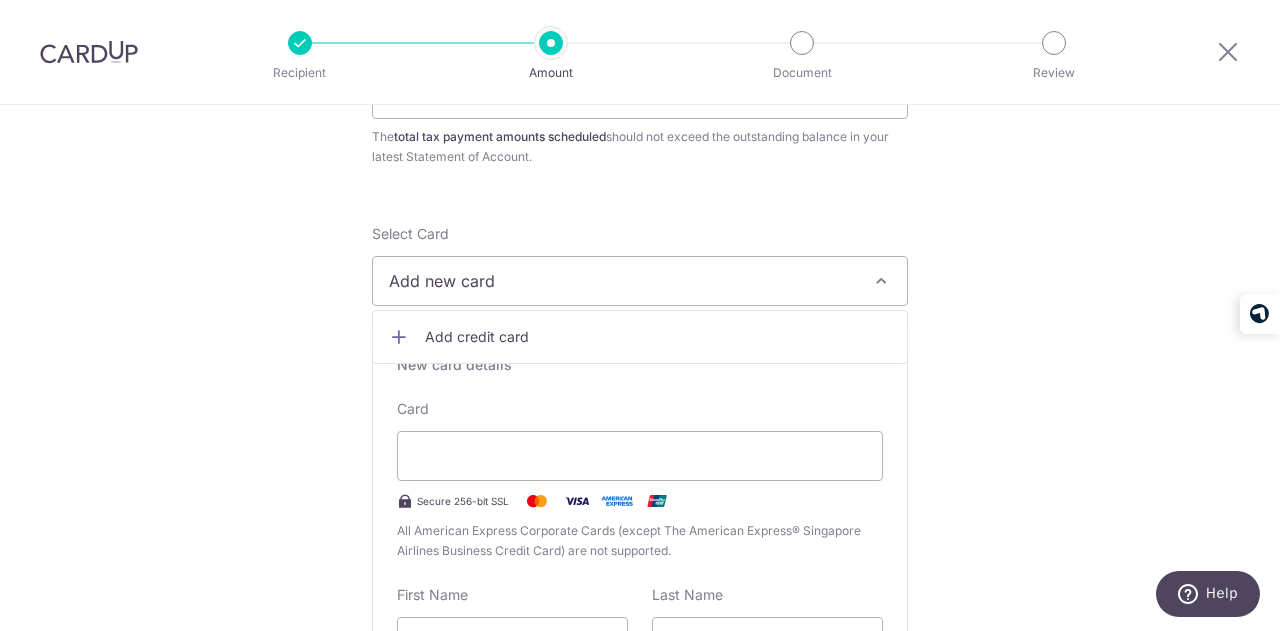 click on "Add new card" at bounding box center [622, 281] 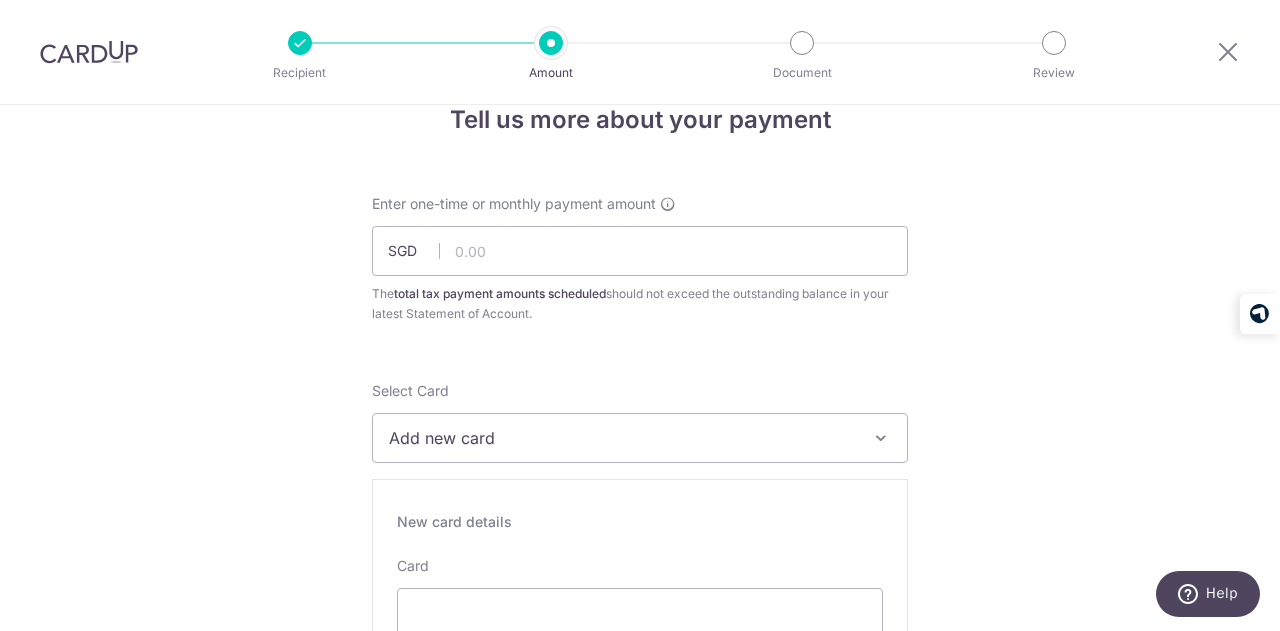 scroll, scrollTop: 0, scrollLeft: 0, axis: both 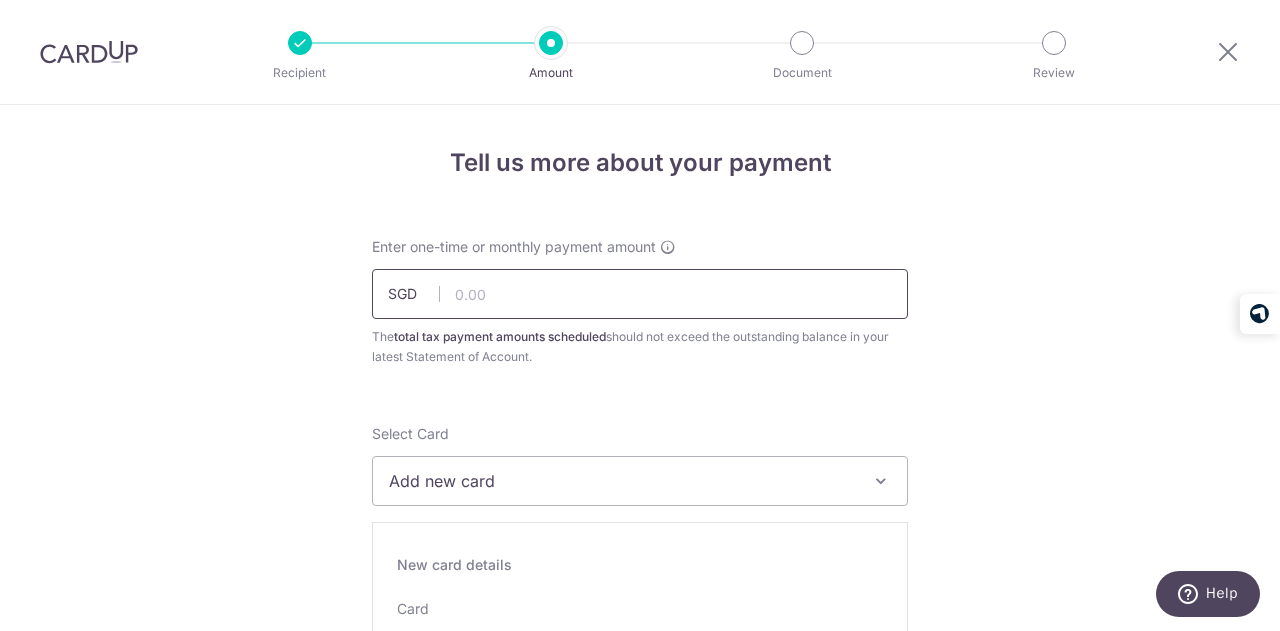 click at bounding box center (640, 294) 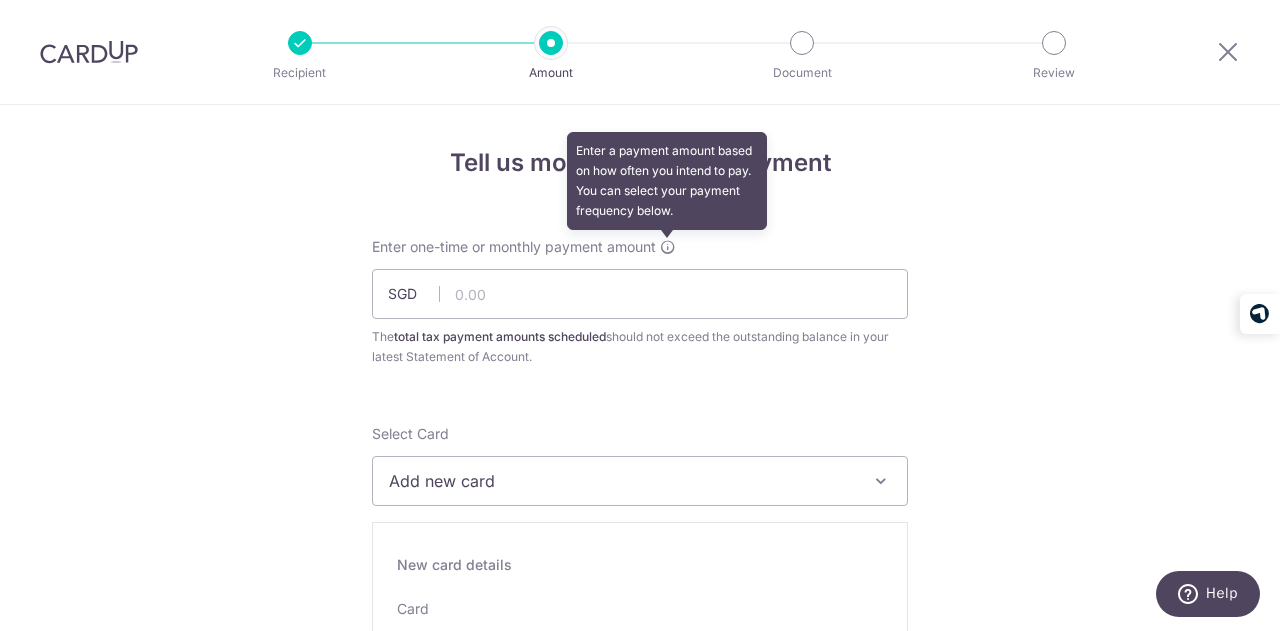 click at bounding box center [668, 247] 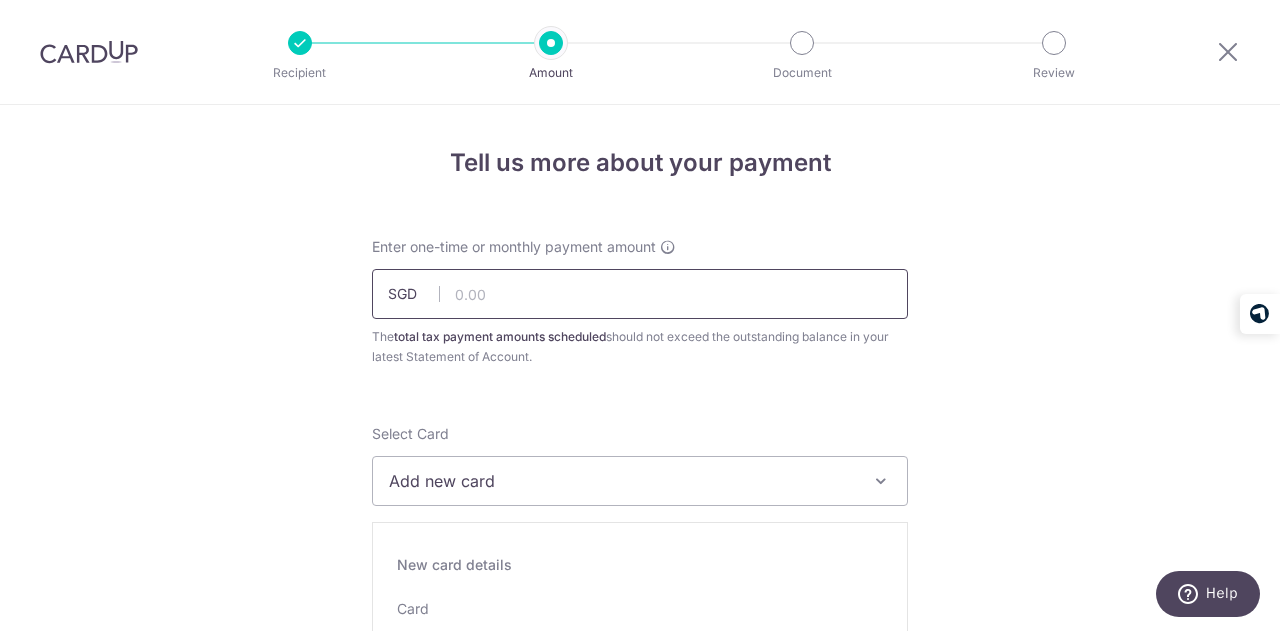 click at bounding box center (640, 294) 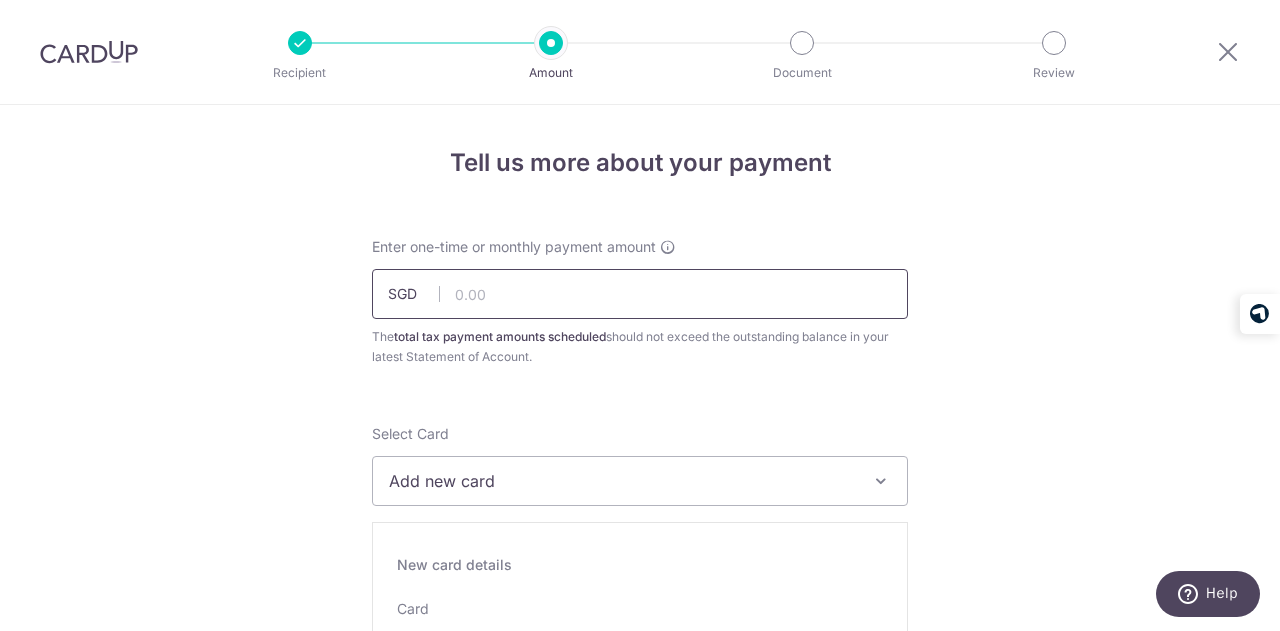 click at bounding box center (640, 294) 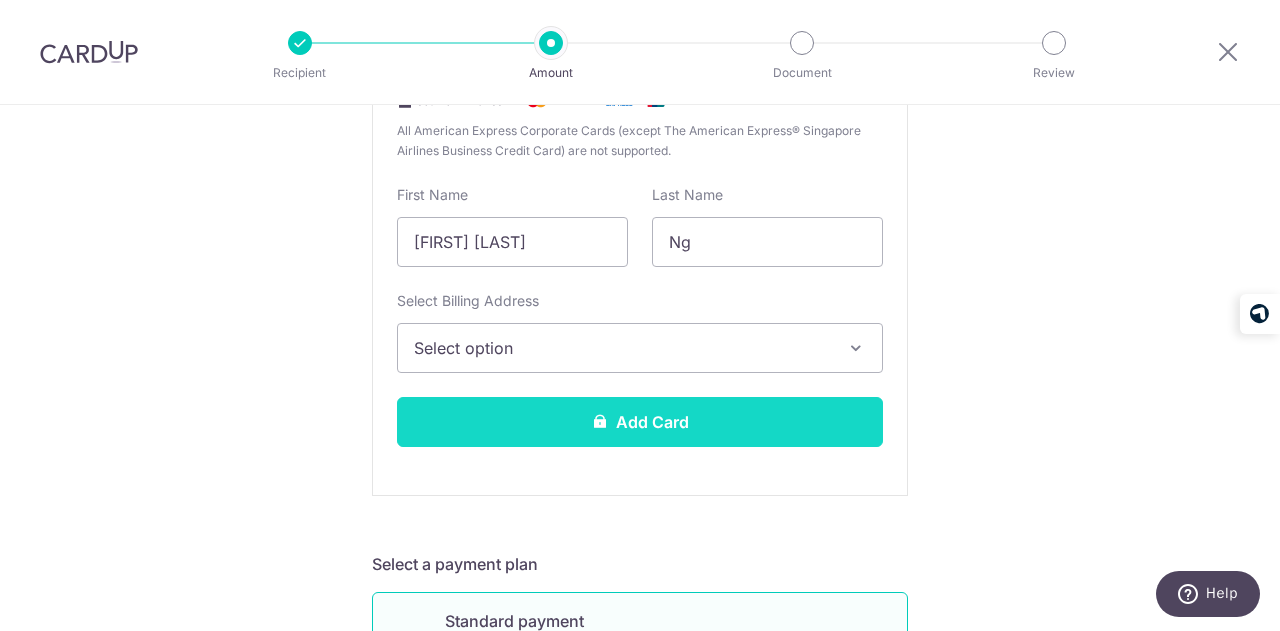 scroll, scrollTop: 700, scrollLeft: 0, axis: vertical 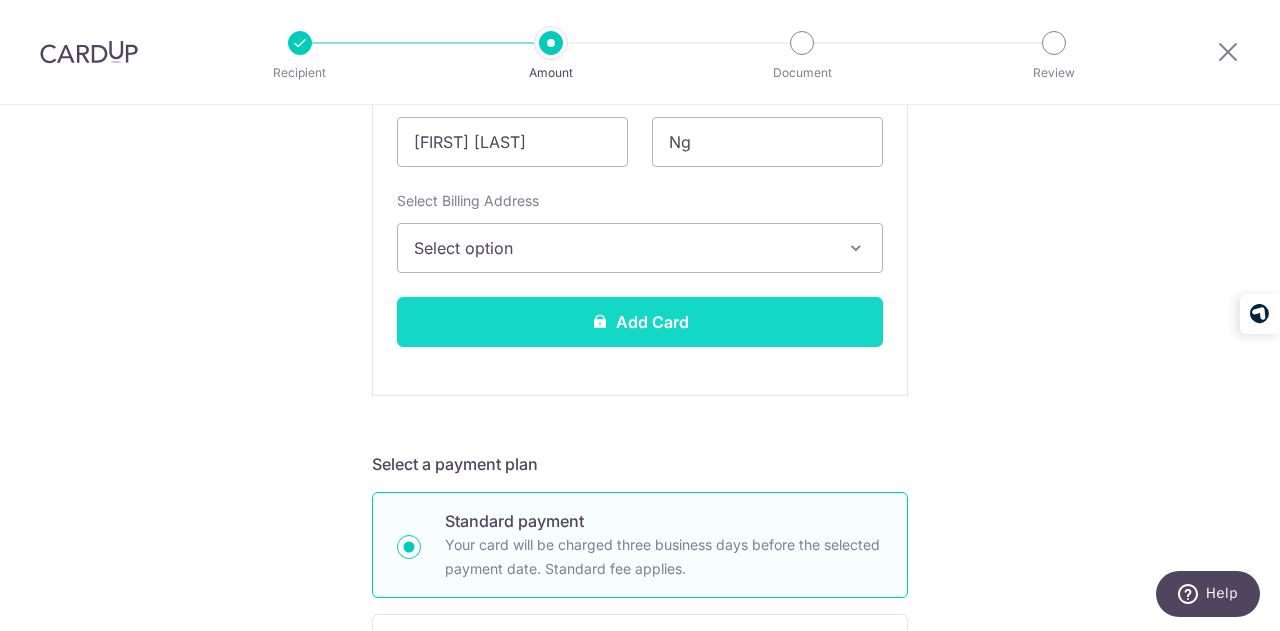 type on "3,161.03" 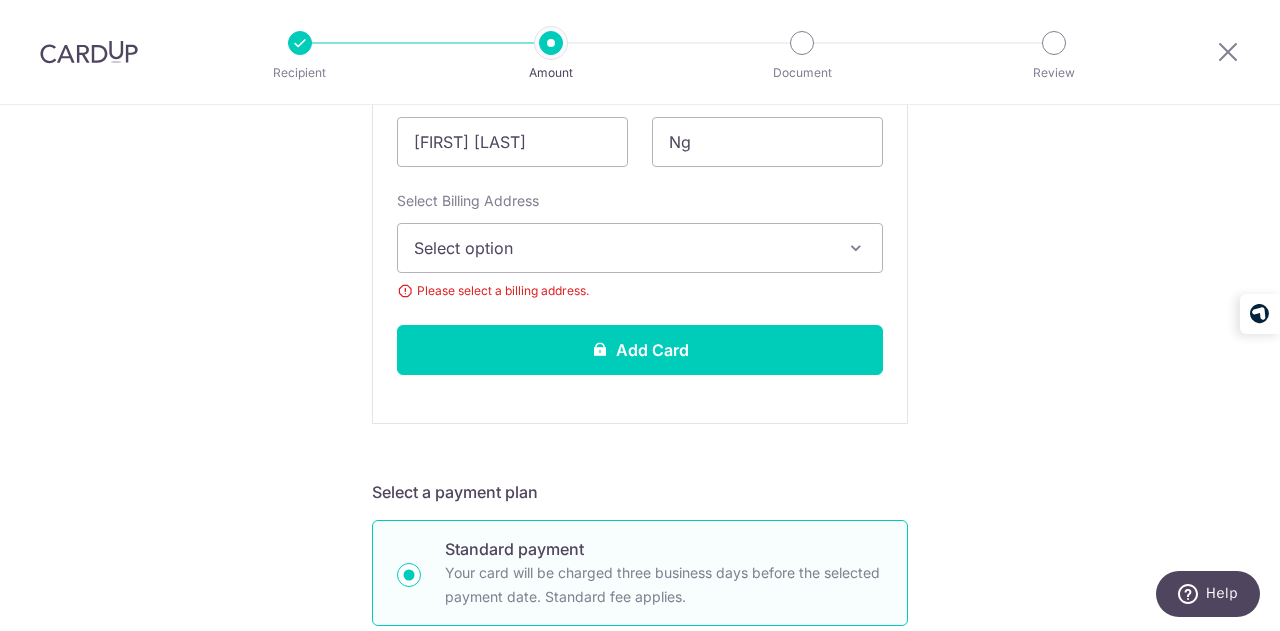 click on "Select option" at bounding box center [622, 248] 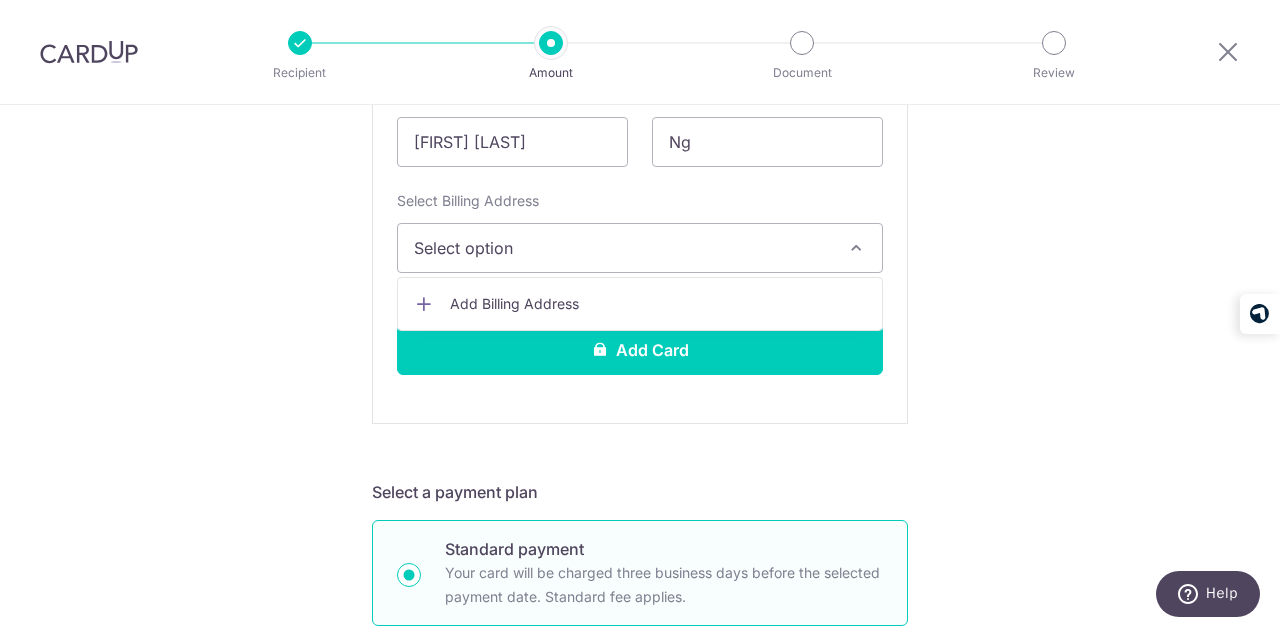click on "Add Billing Address" at bounding box center [658, 304] 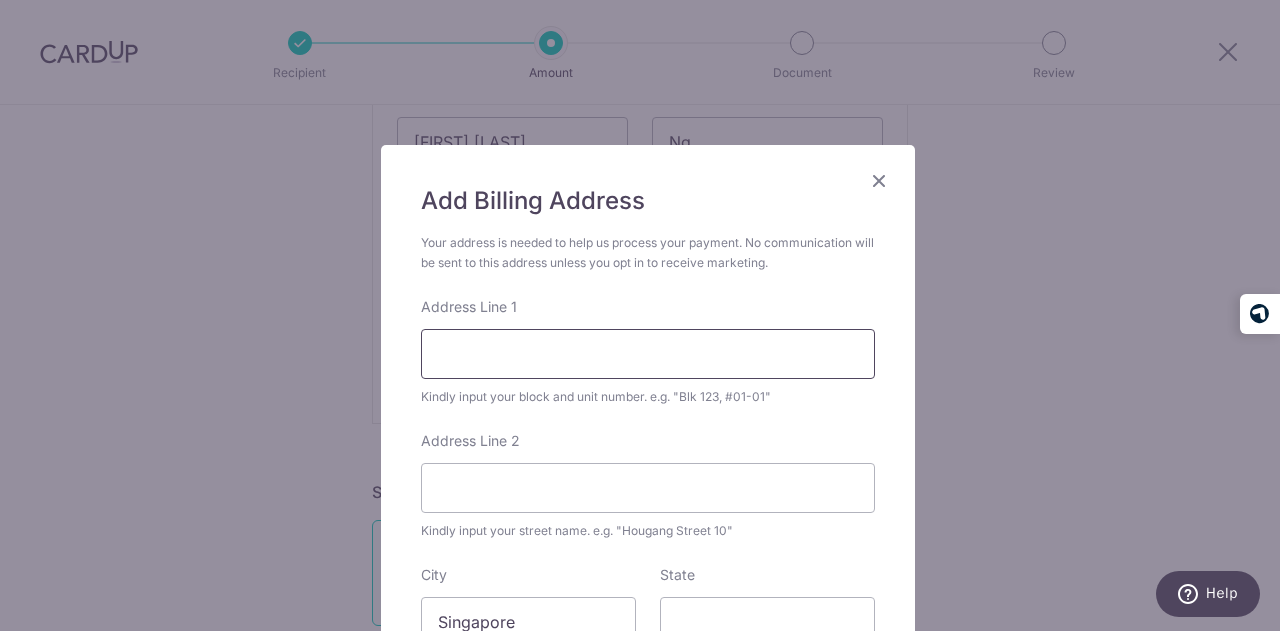 click on "Address Line 1" at bounding box center (648, 354) 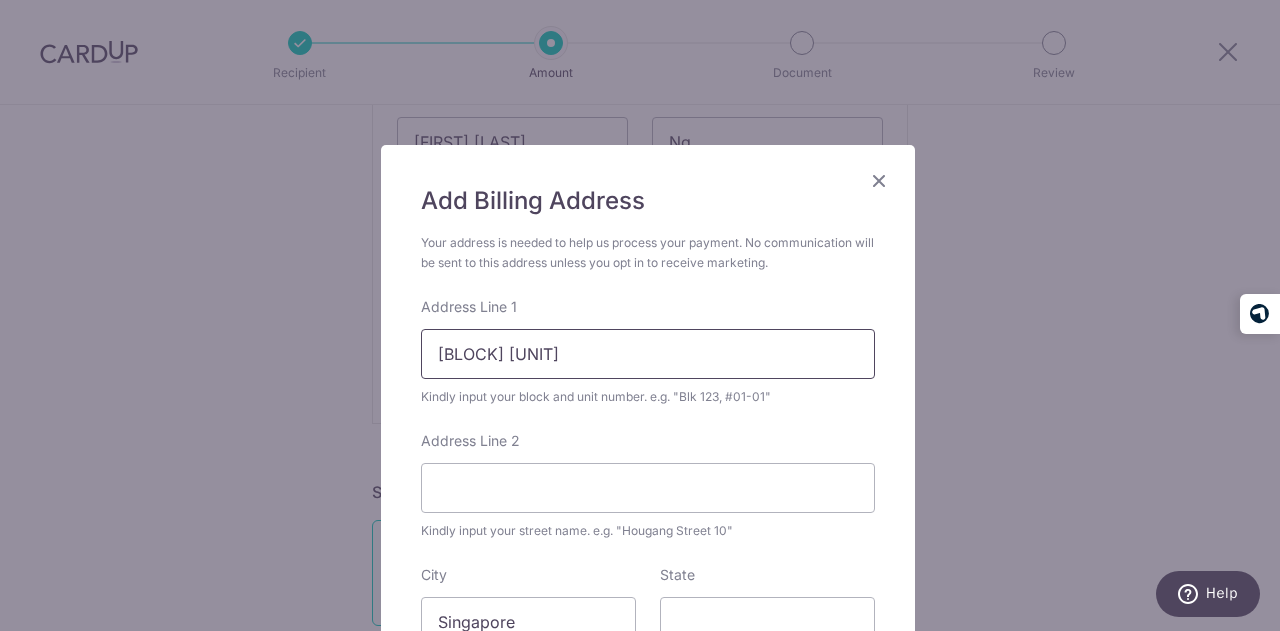type on "Blk 119B #05-633" 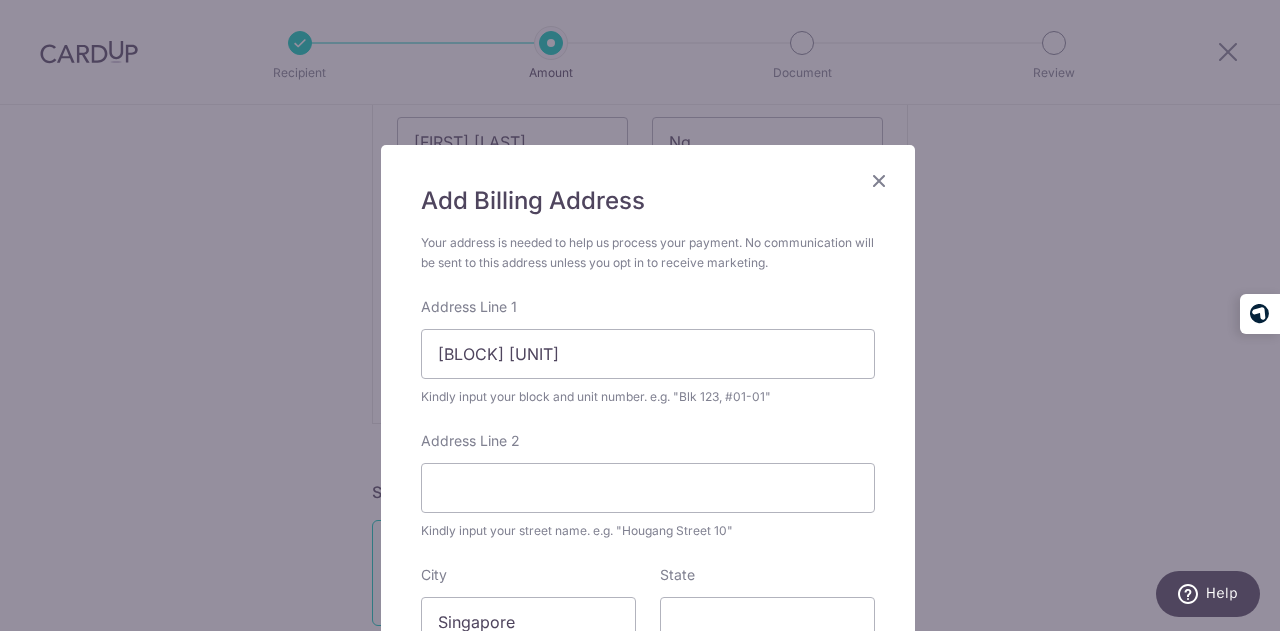 click on "Address Line 2
Kindly input your street name. e.g. "Hougang Street 10"" at bounding box center (648, 486) 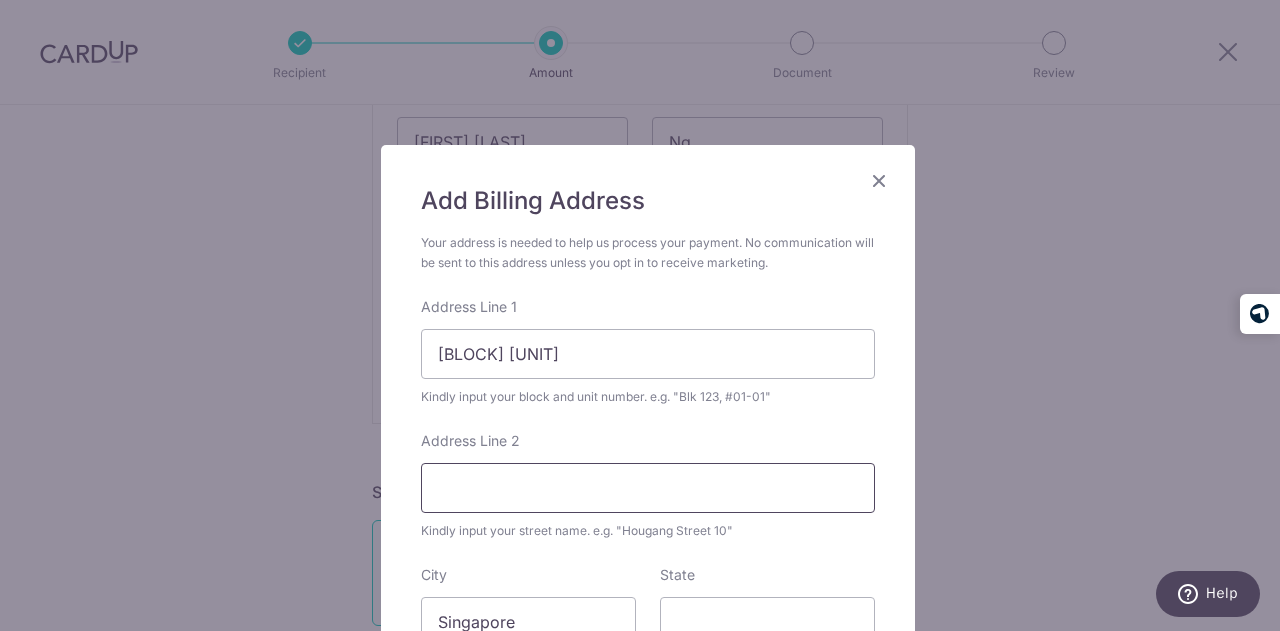 click on "Address Line 2" at bounding box center (648, 488) 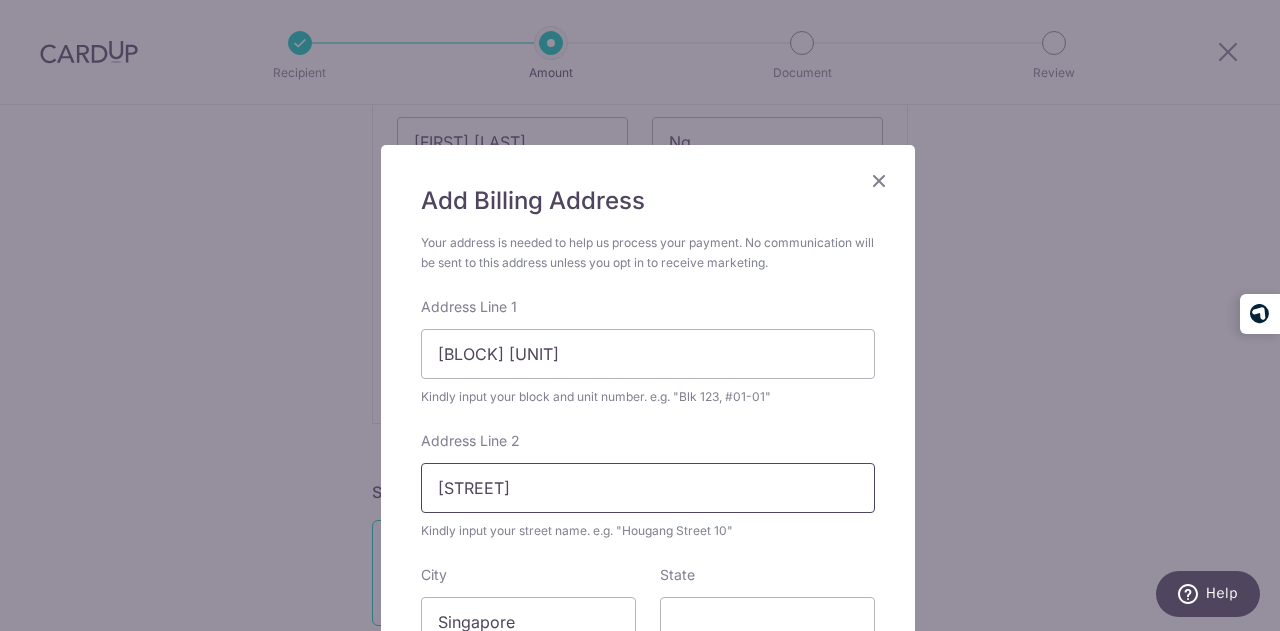 scroll, scrollTop: 200, scrollLeft: 0, axis: vertical 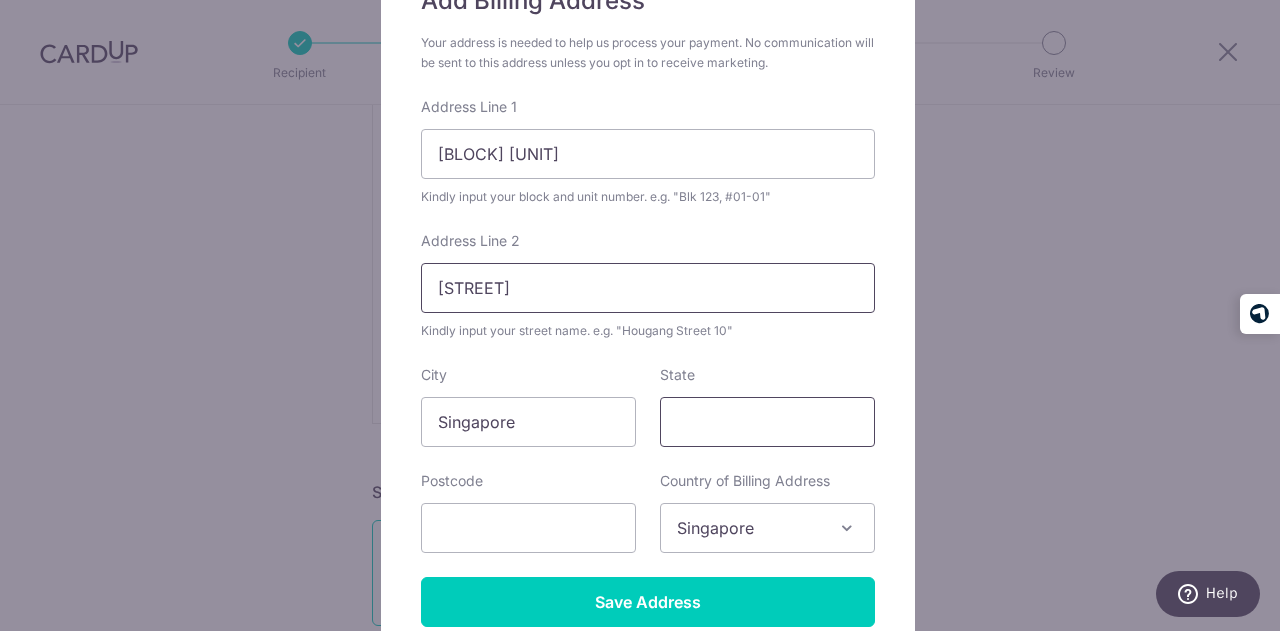 type on "Plantation Crescent" 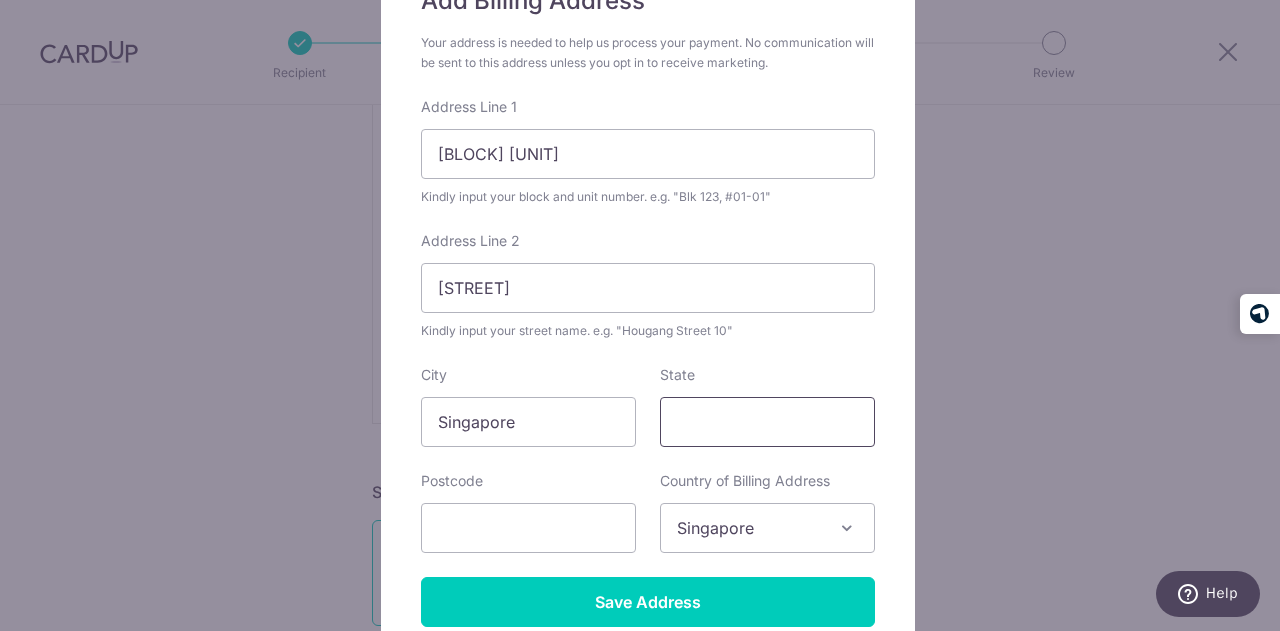 click on "State" at bounding box center [767, 422] 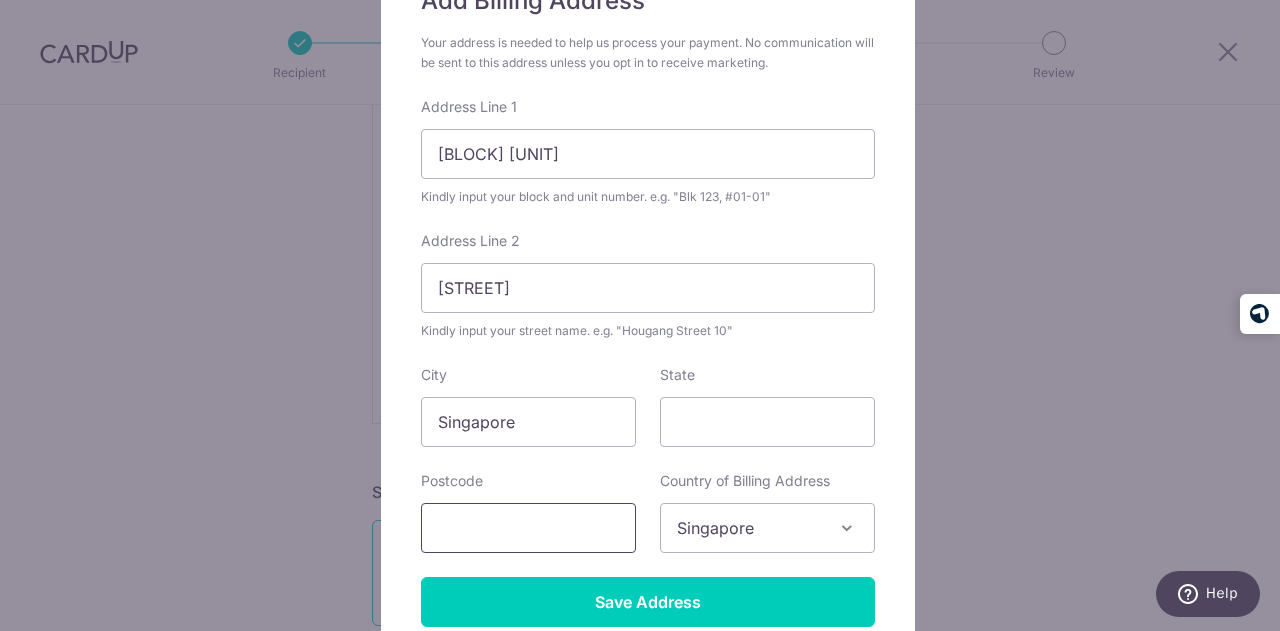 click at bounding box center [528, 528] 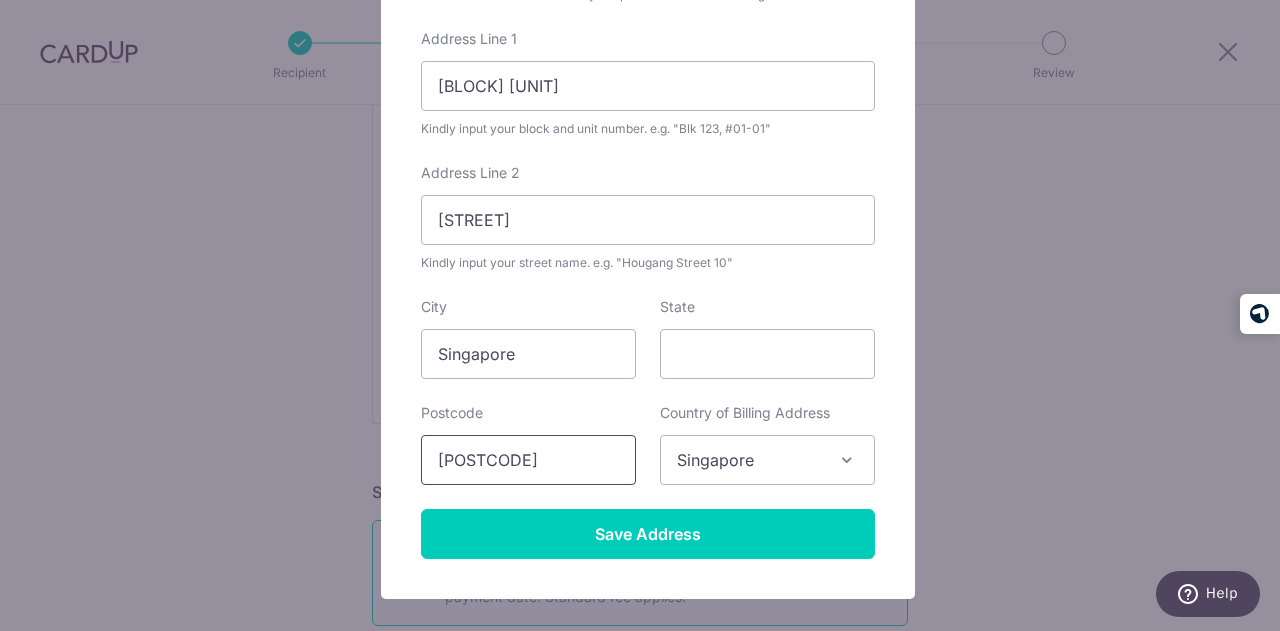 scroll, scrollTop: 300, scrollLeft: 0, axis: vertical 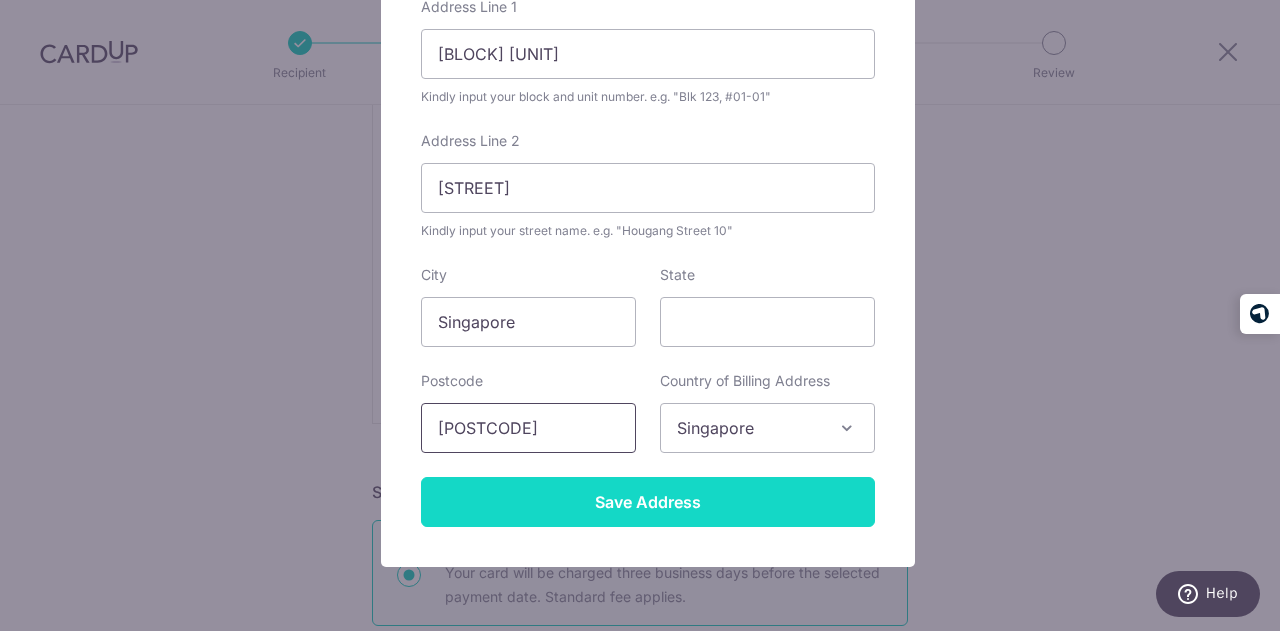 type on "692119" 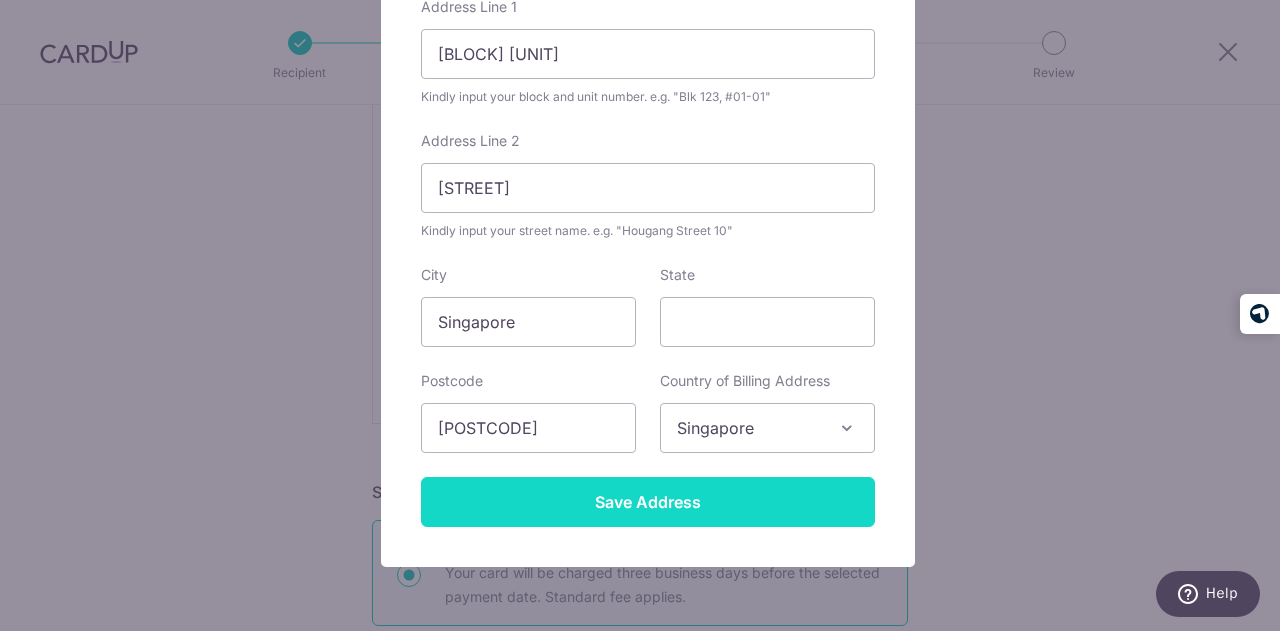 click on "Save Address" at bounding box center [648, 502] 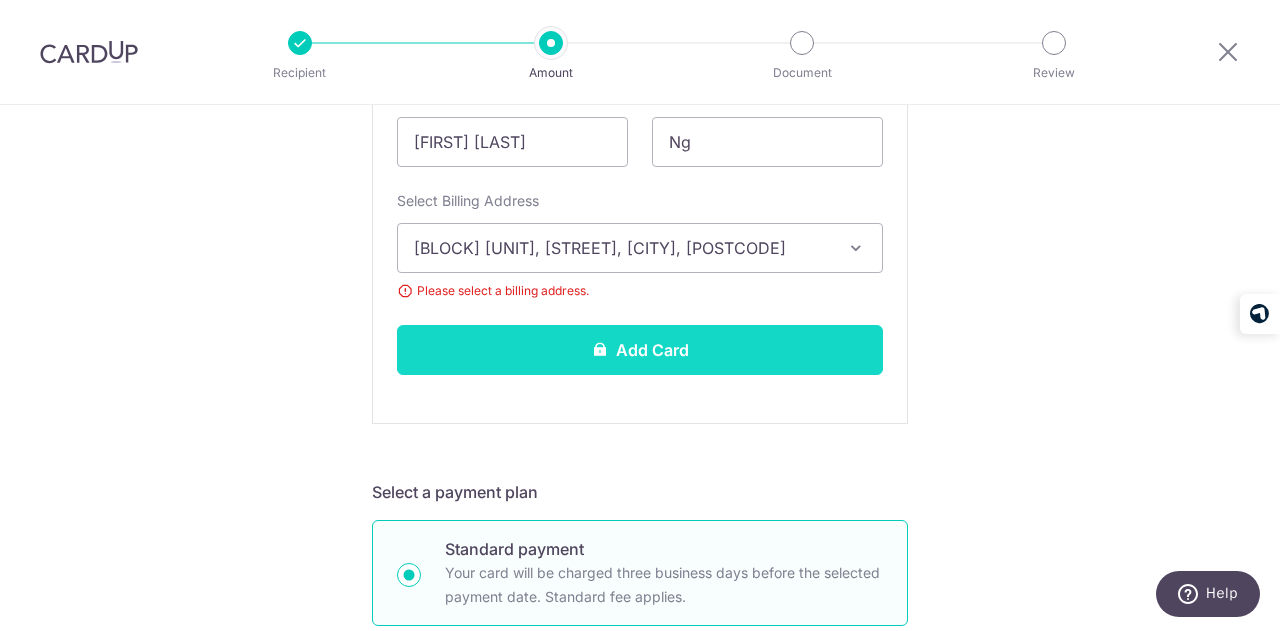 click on "Add Card" at bounding box center (640, 350) 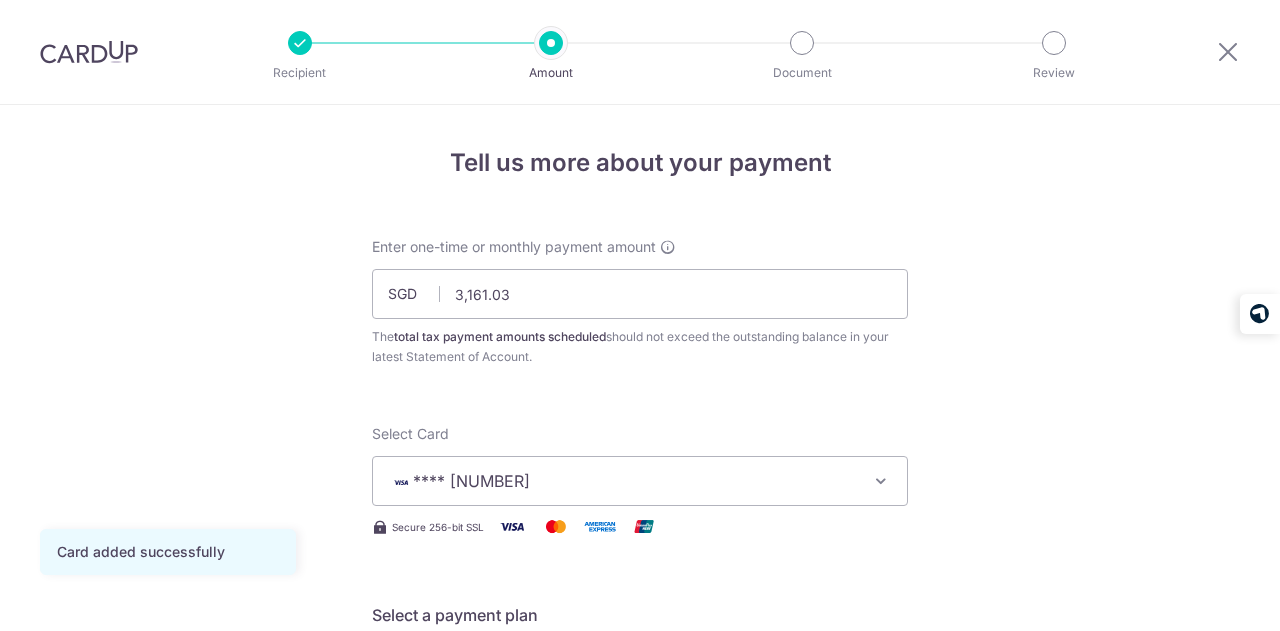 scroll, scrollTop: 0, scrollLeft: 0, axis: both 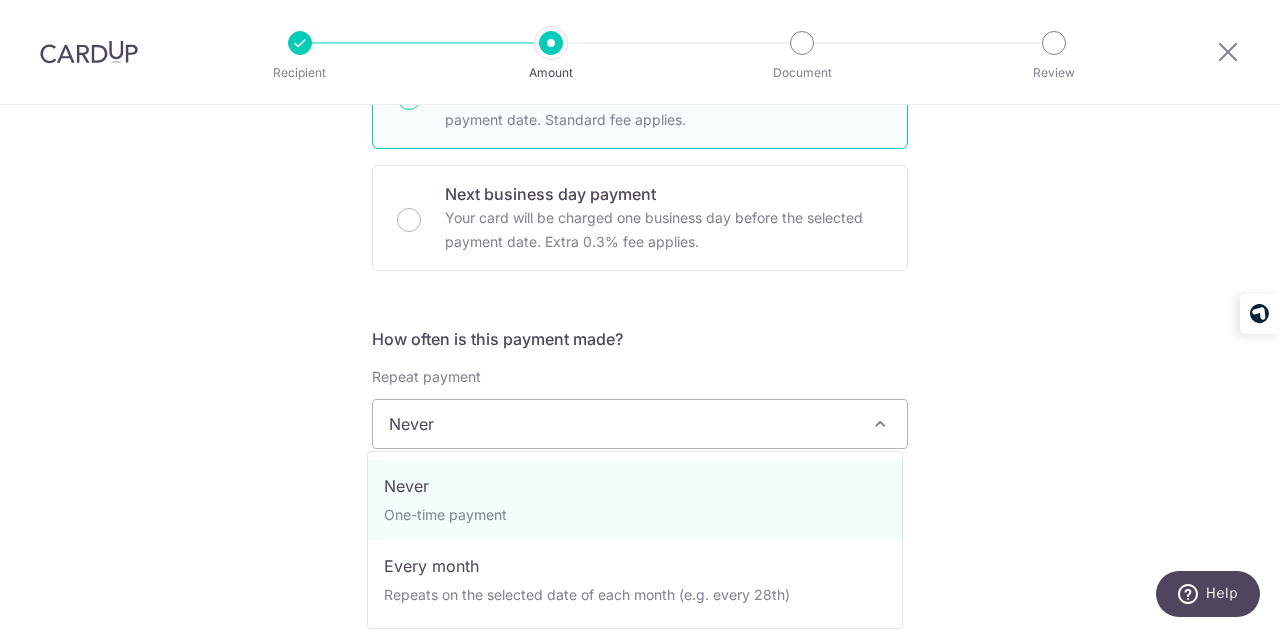 click on "Never" at bounding box center (640, 424) 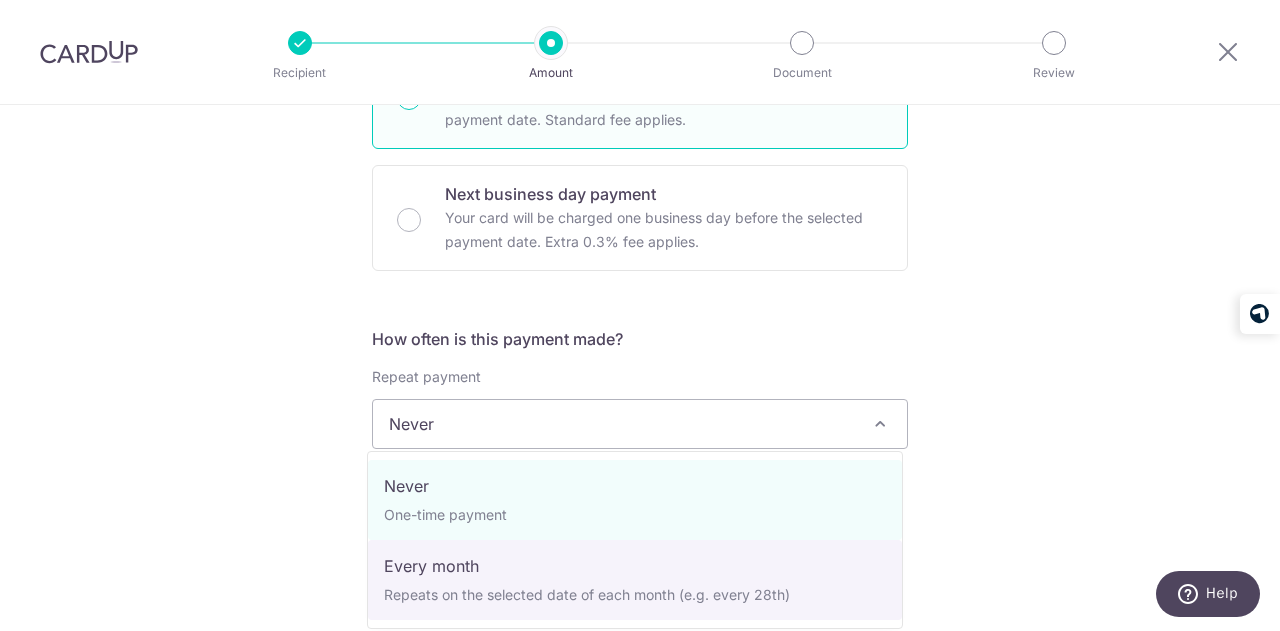 select on "3" 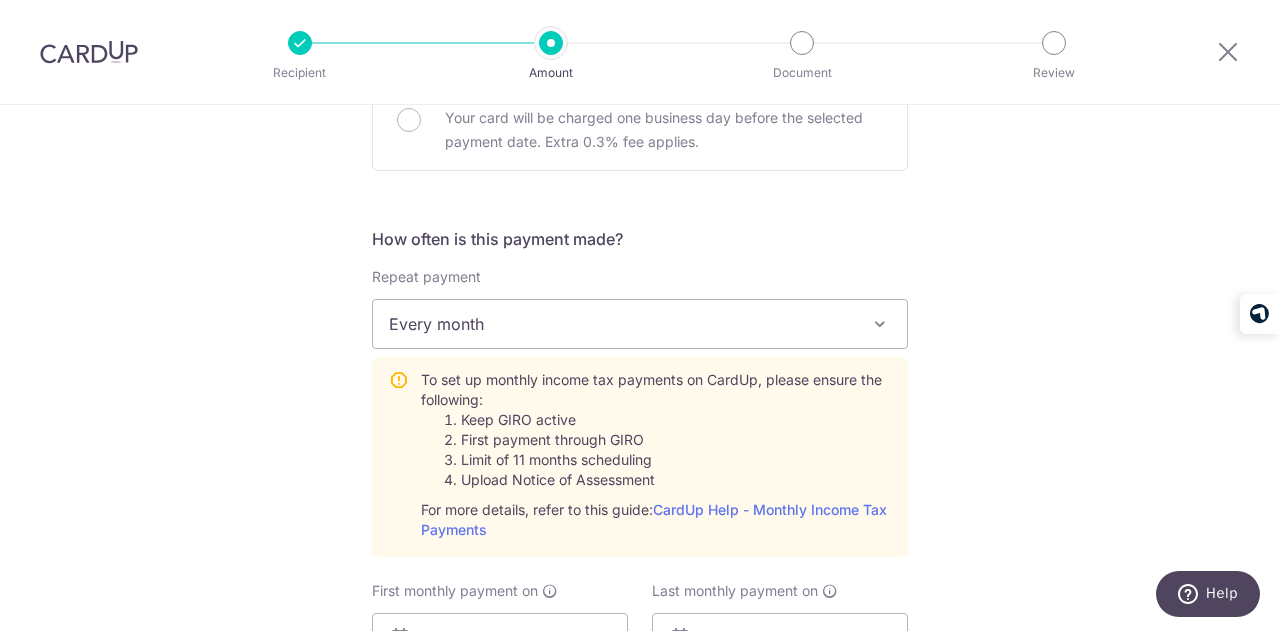 scroll, scrollTop: 900, scrollLeft: 0, axis: vertical 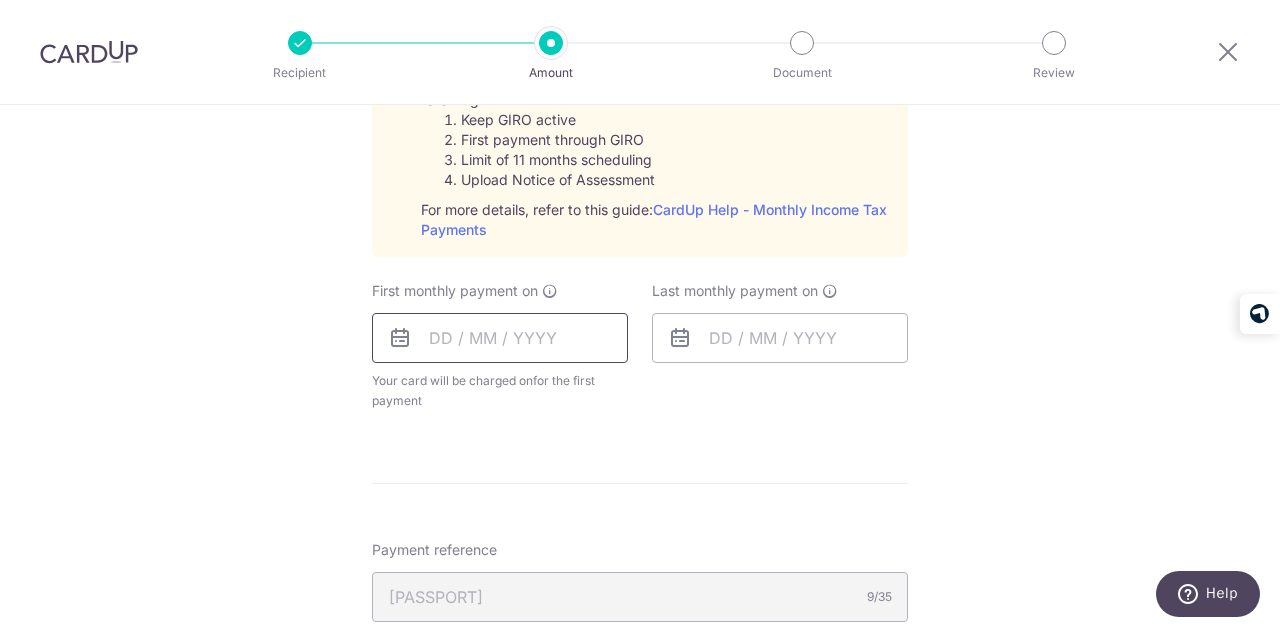 click at bounding box center [500, 338] 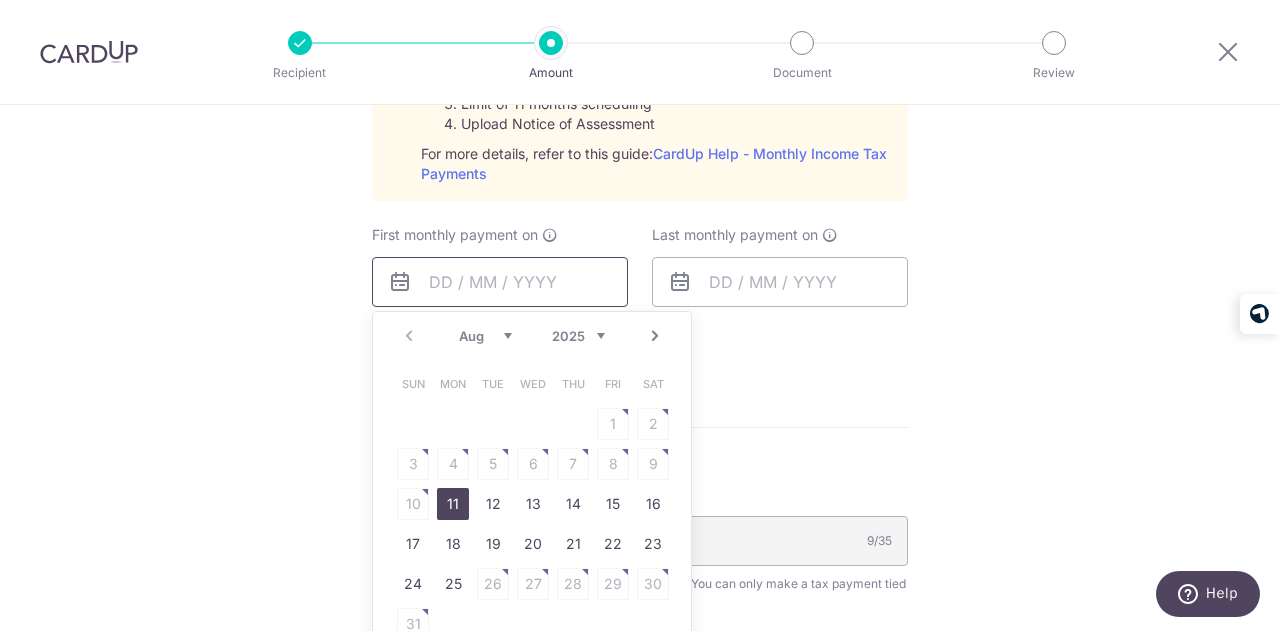 scroll, scrollTop: 1100, scrollLeft: 0, axis: vertical 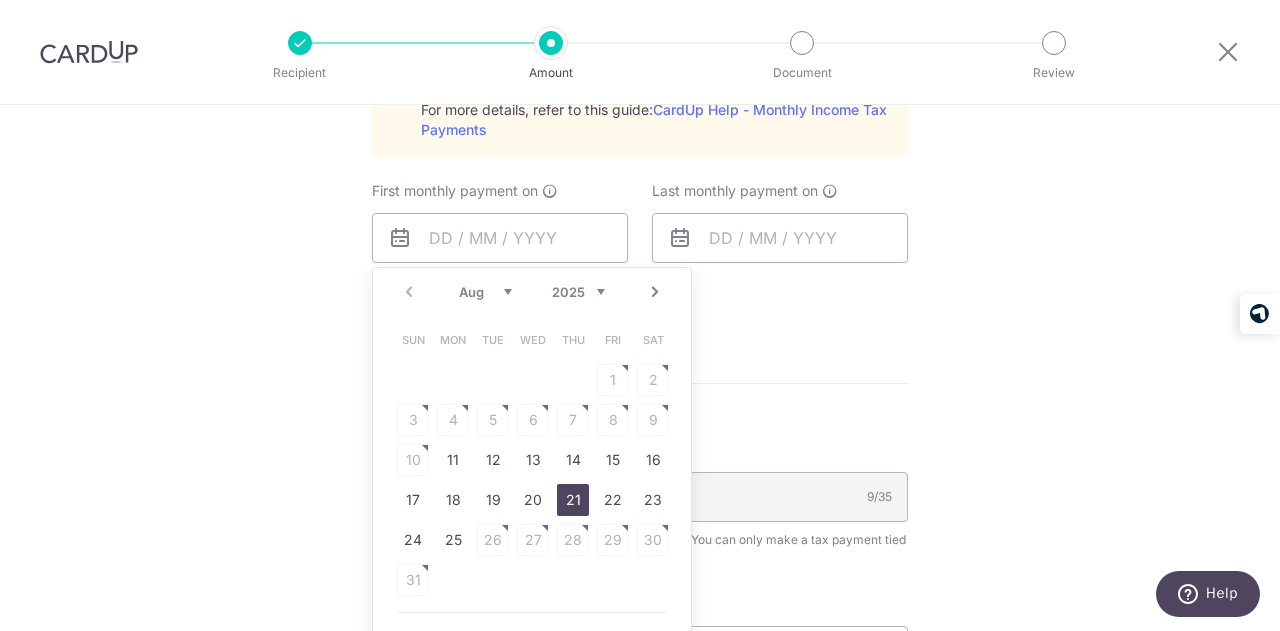 click on "21" at bounding box center [573, 500] 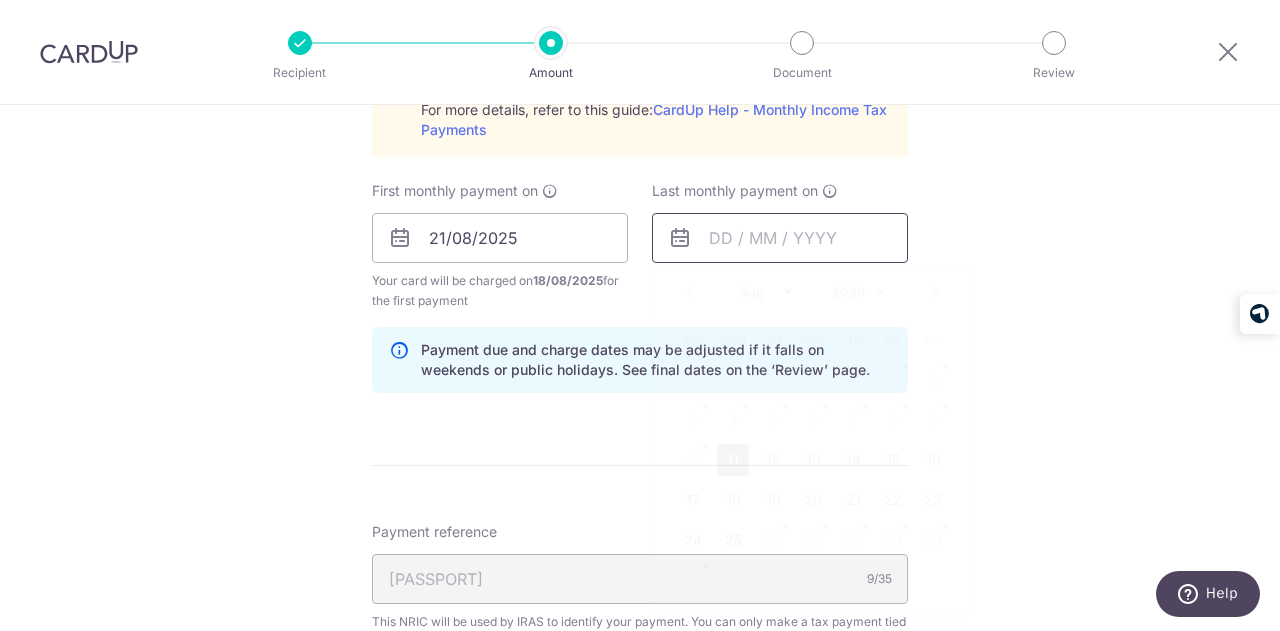 click at bounding box center [780, 238] 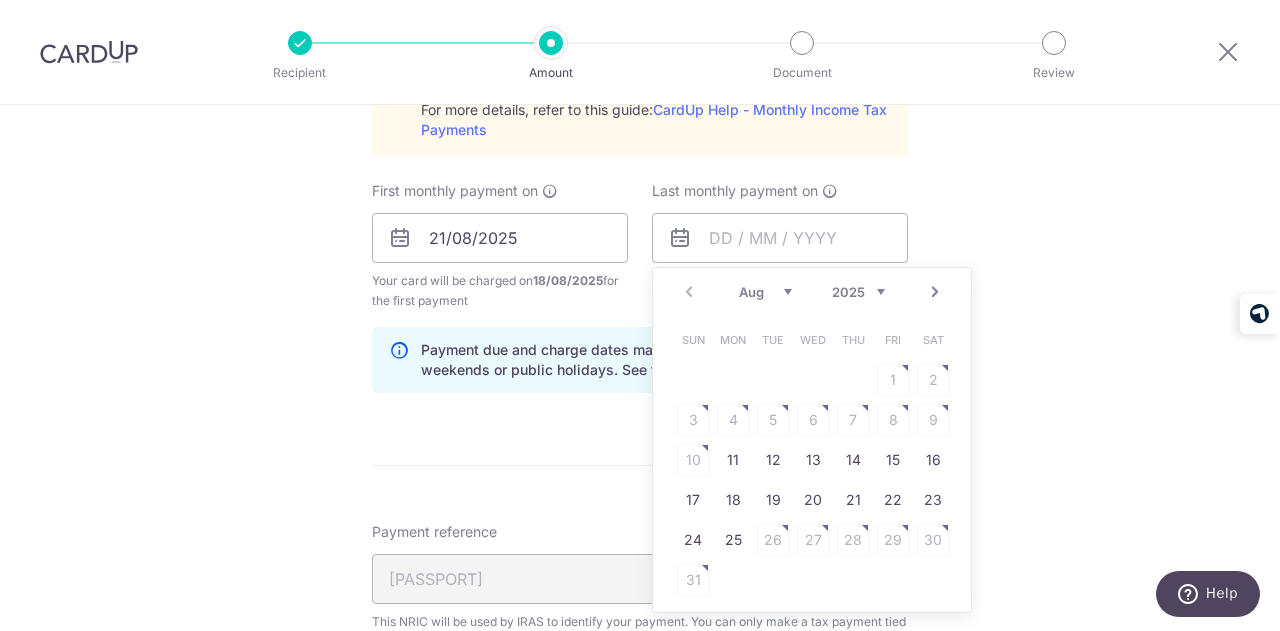 click on "2025 2026" at bounding box center [858, 292] 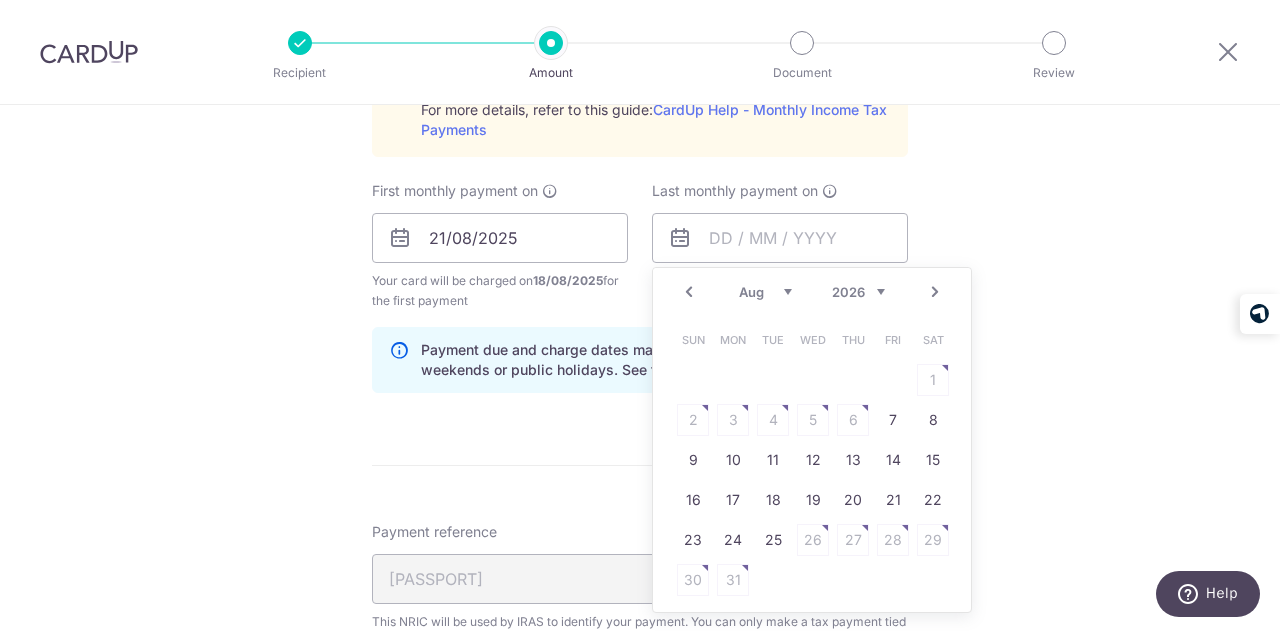 click on "Jan Feb Mar Apr May Jun Jul Aug Sep" at bounding box center (765, 292) 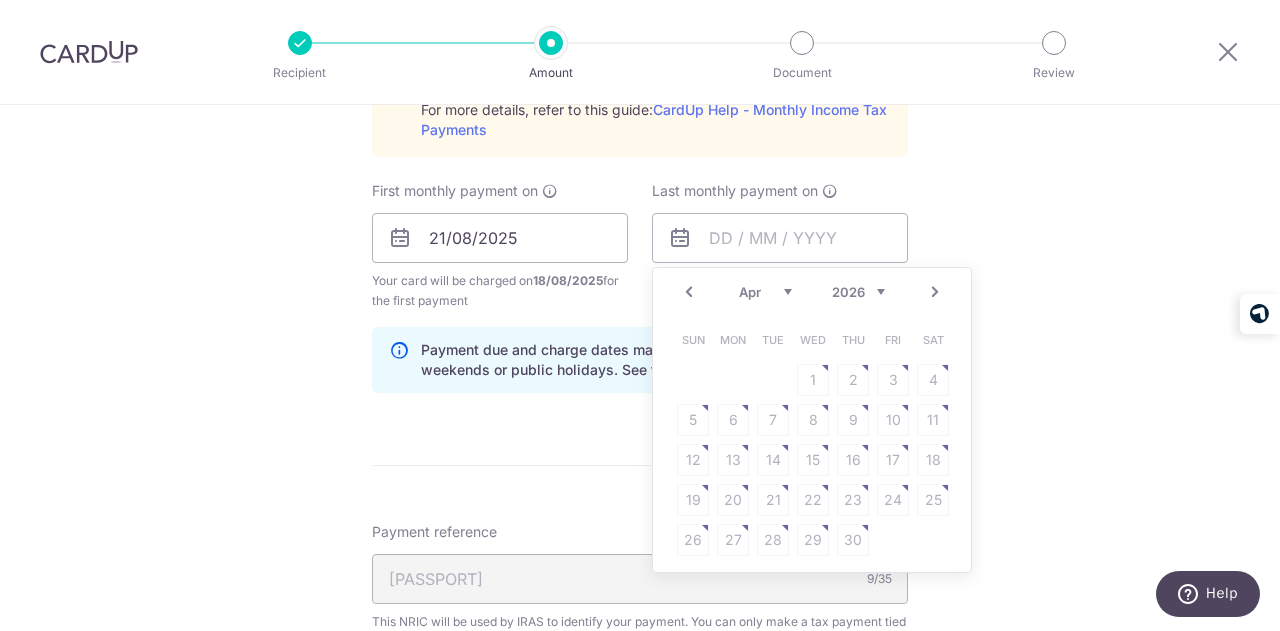 click on "Sun Mon Tue Wed Thu Fri Sat       1 2 3 4 5 6 7 8 9 10 11 12 13 14 15 16 17 18 19 20 21 22 23 24 25 26 27 28 29 30" at bounding box center (813, 440) 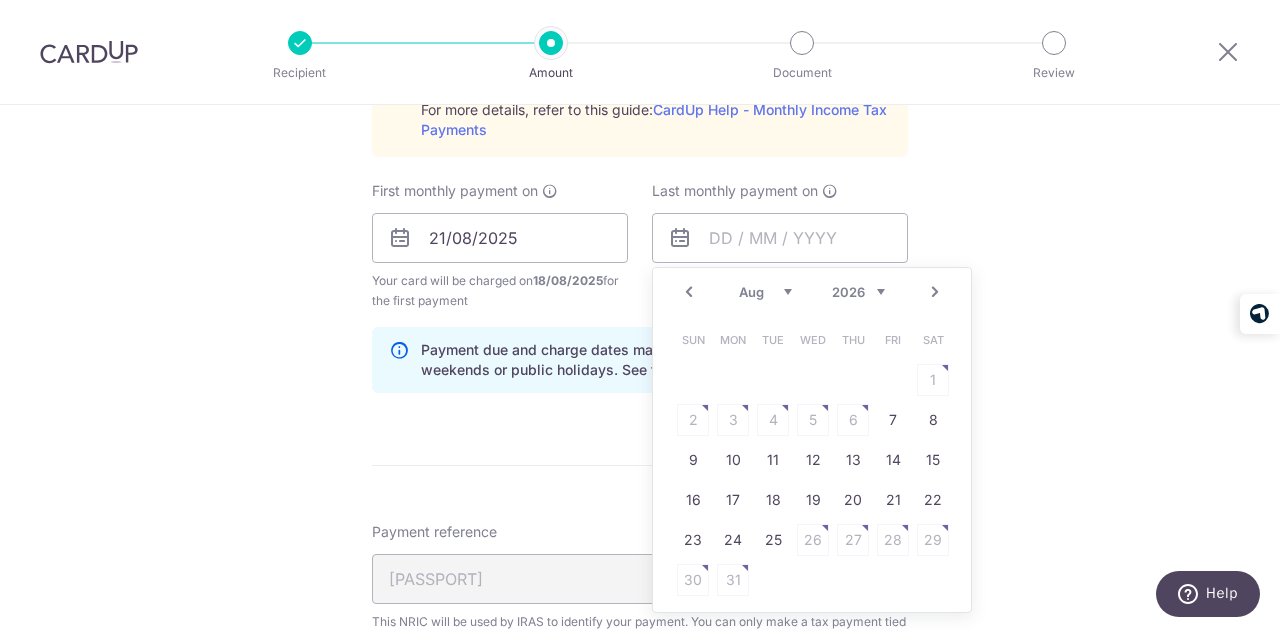 click on "Jan Feb Mar Apr May Jun Jul Aug Sep" at bounding box center [765, 292] 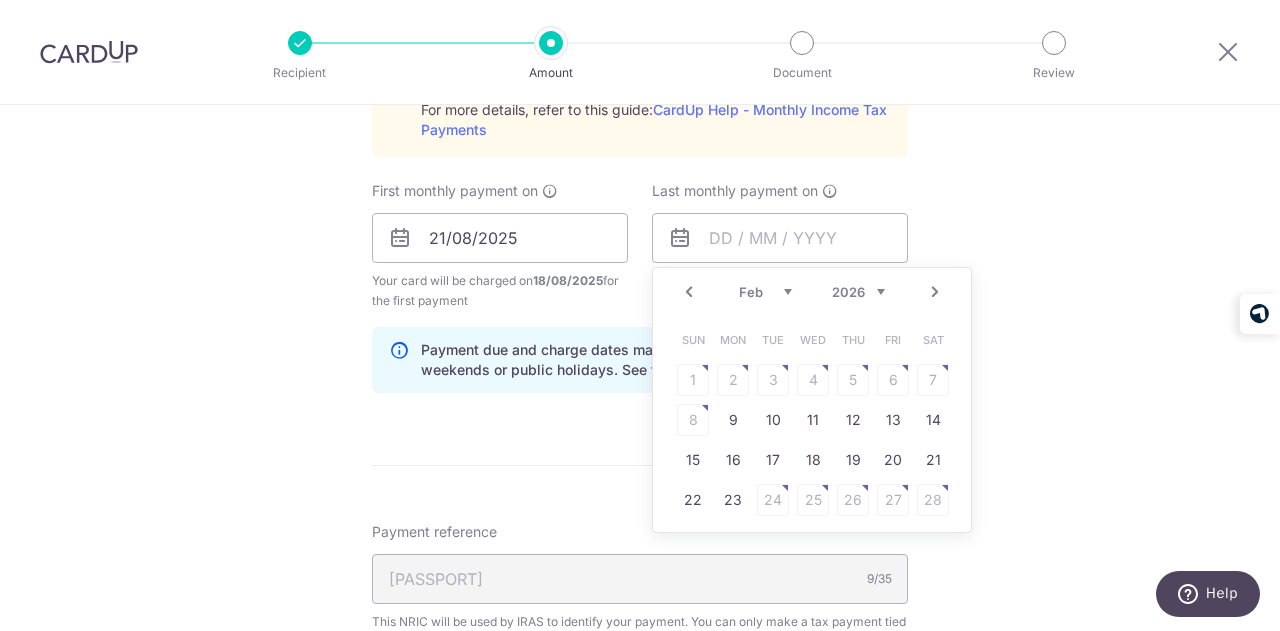 click on "Jan Feb Mar Apr May Jun Jul Aug Sep" at bounding box center (765, 292) 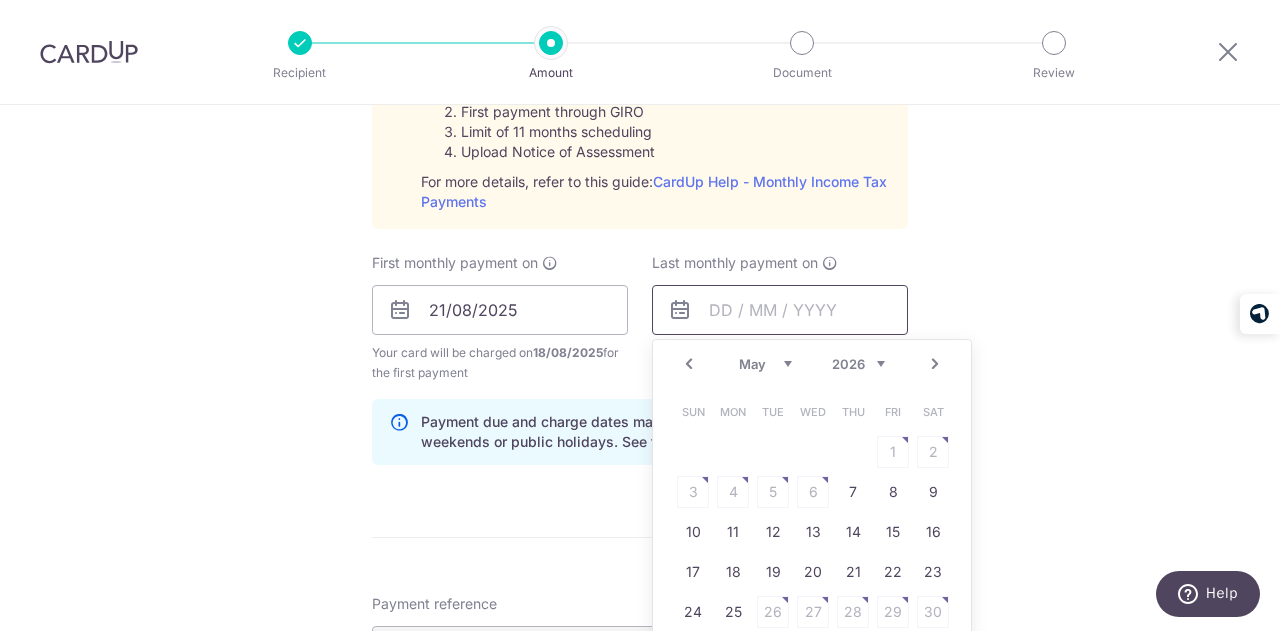 scroll, scrollTop: 1000, scrollLeft: 0, axis: vertical 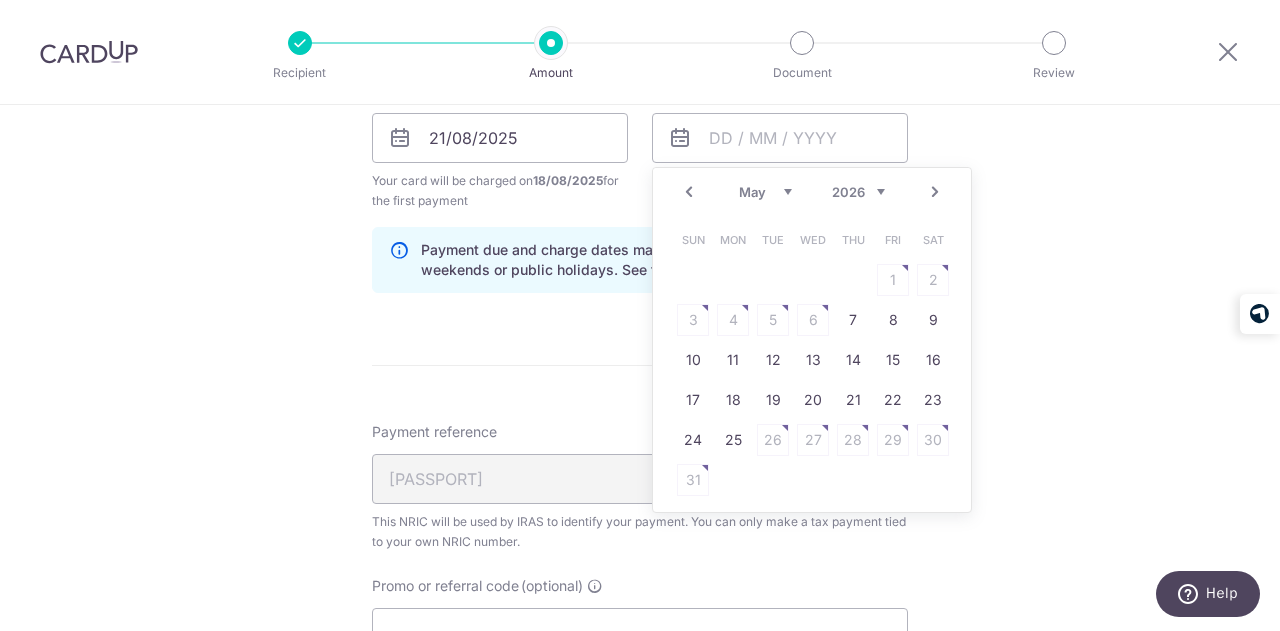 click on "Jan Feb Mar Apr May Jun Jul Aug Sep" at bounding box center (765, 192) 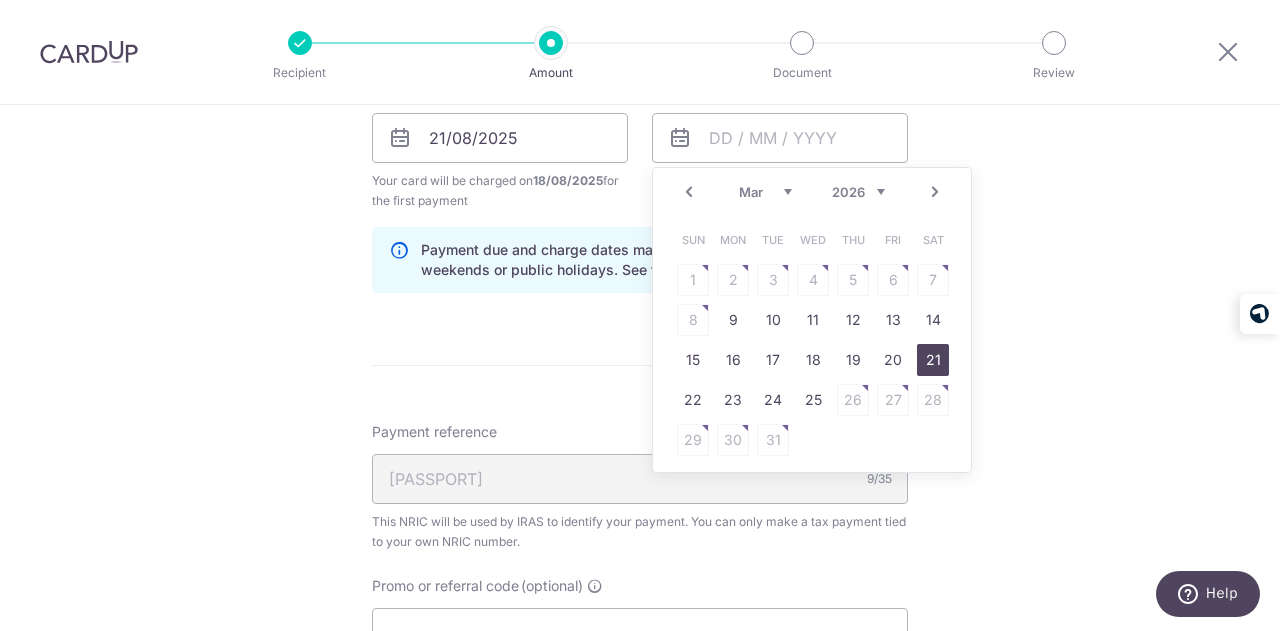 click on "21" at bounding box center (933, 360) 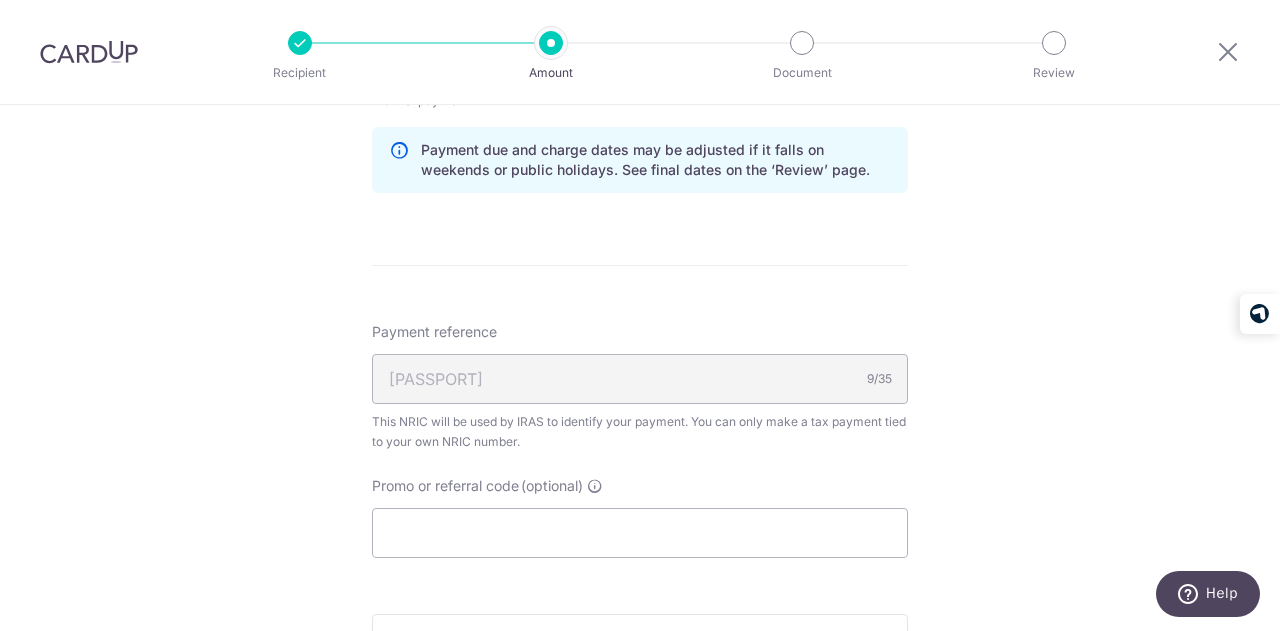 scroll, scrollTop: 1500, scrollLeft: 0, axis: vertical 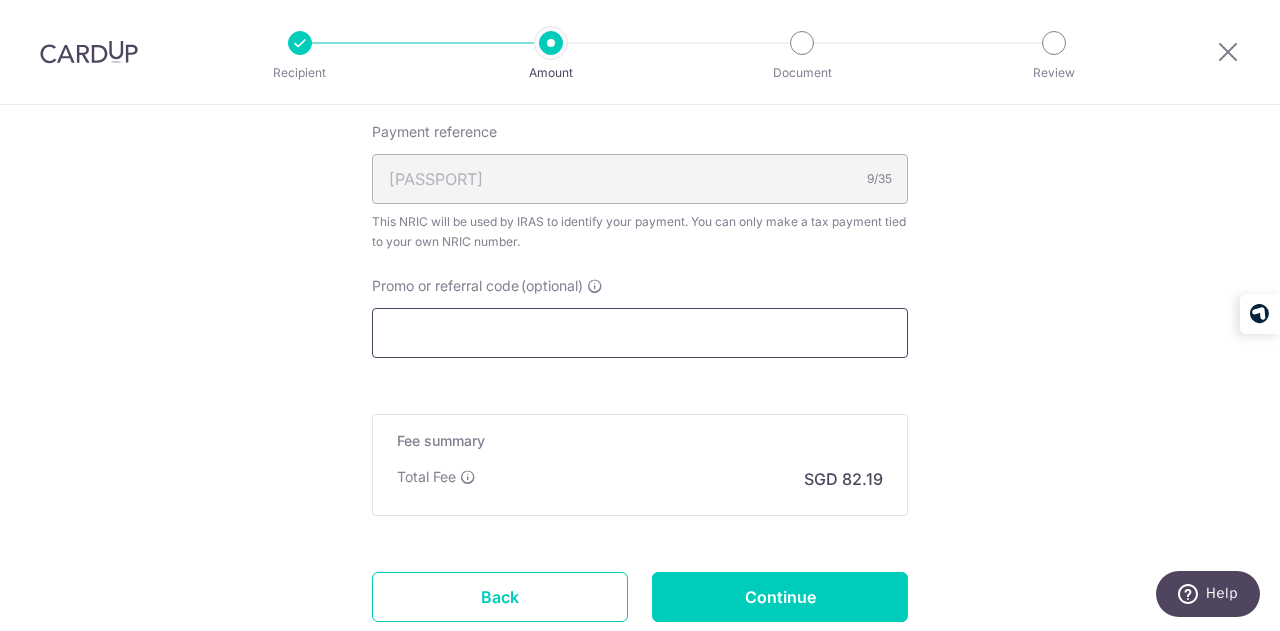 click on "Promo or referral code
(optional)" at bounding box center [640, 333] 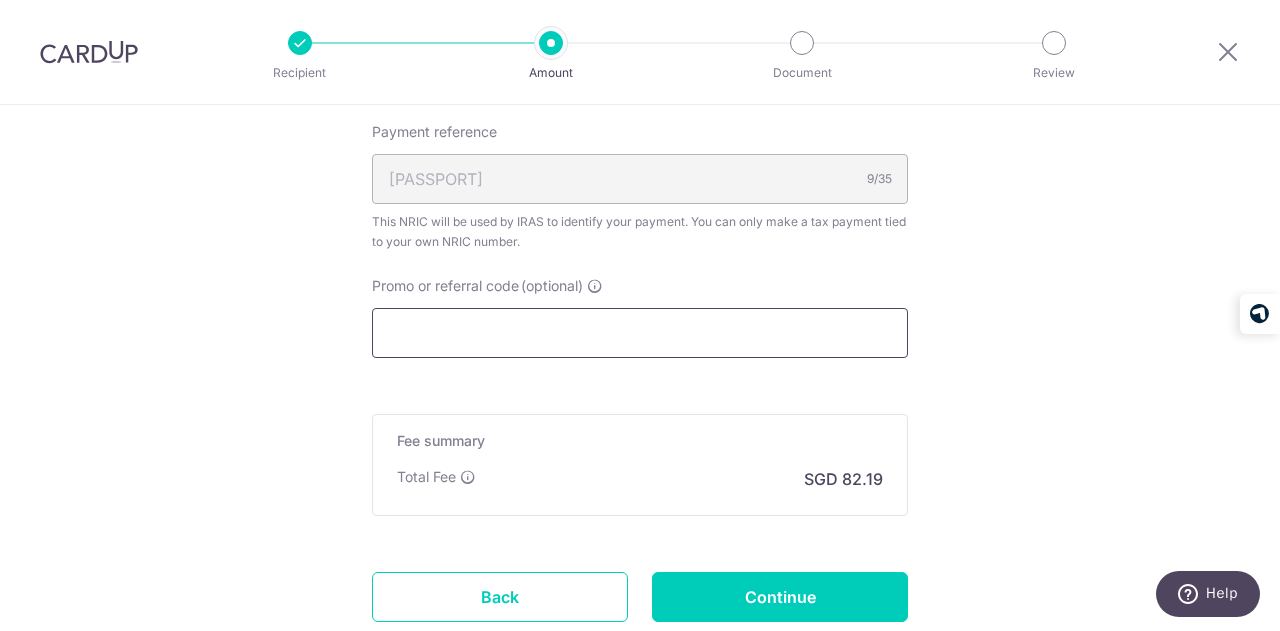 paste on "VTAX25R" 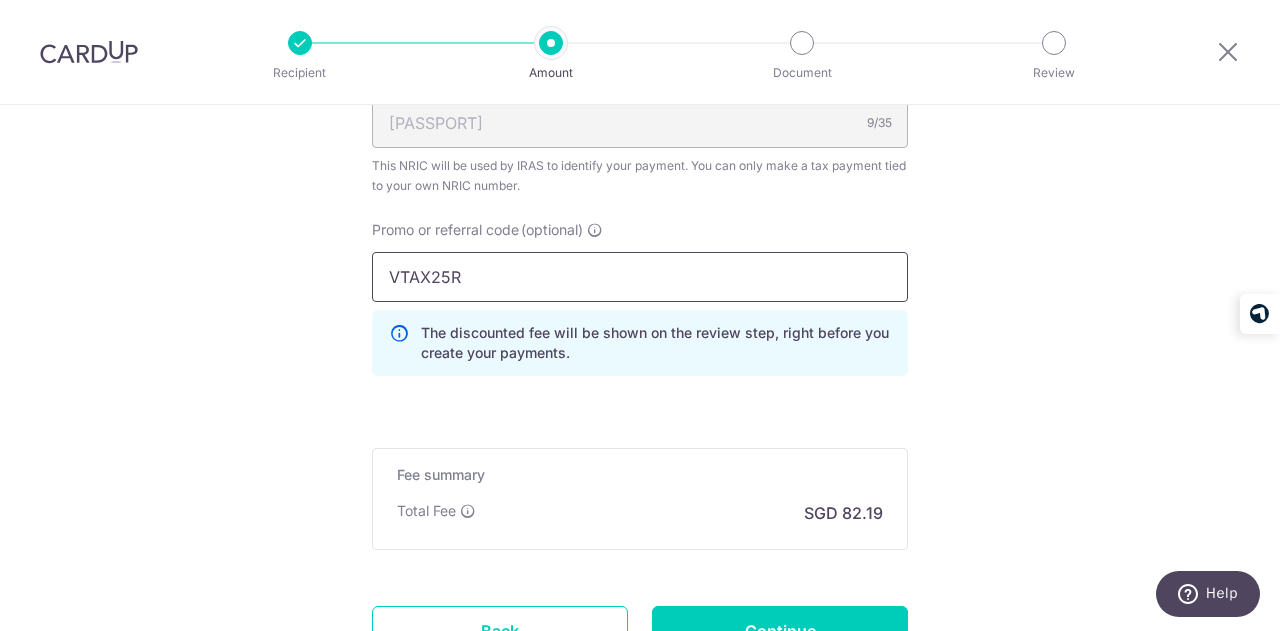 scroll, scrollTop: 1600, scrollLeft: 0, axis: vertical 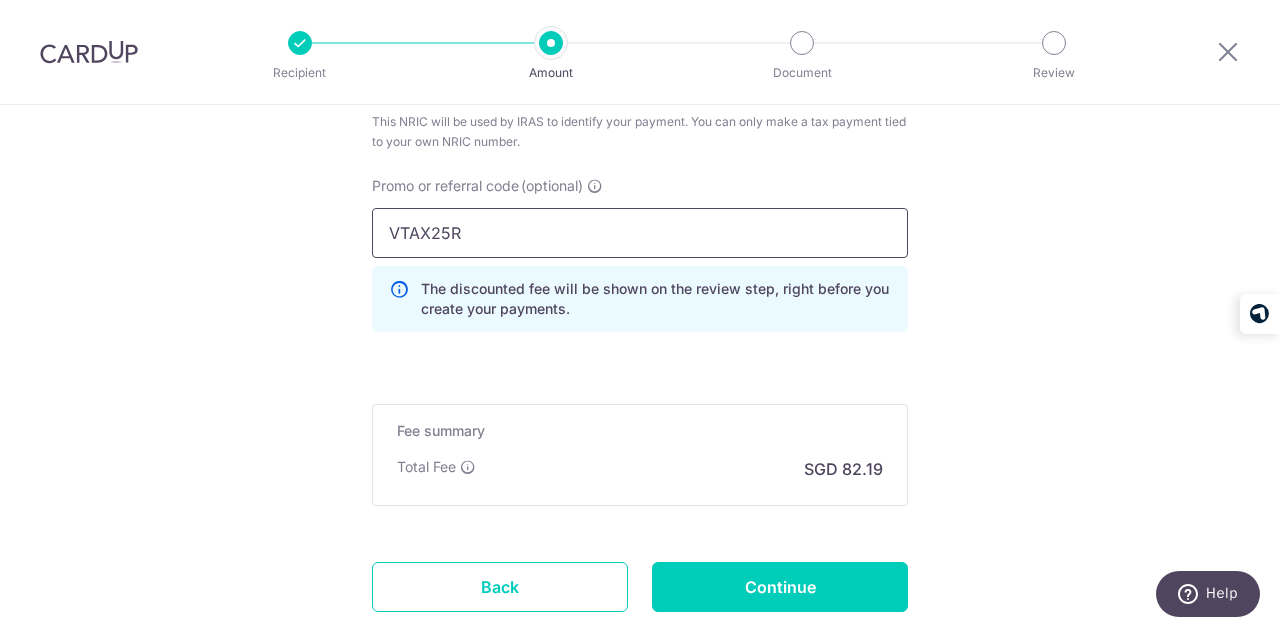 drag, startPoint x: 344, startPoint y: 222, endPoint x: 132, endPoint y: 224, distance: 212.00943 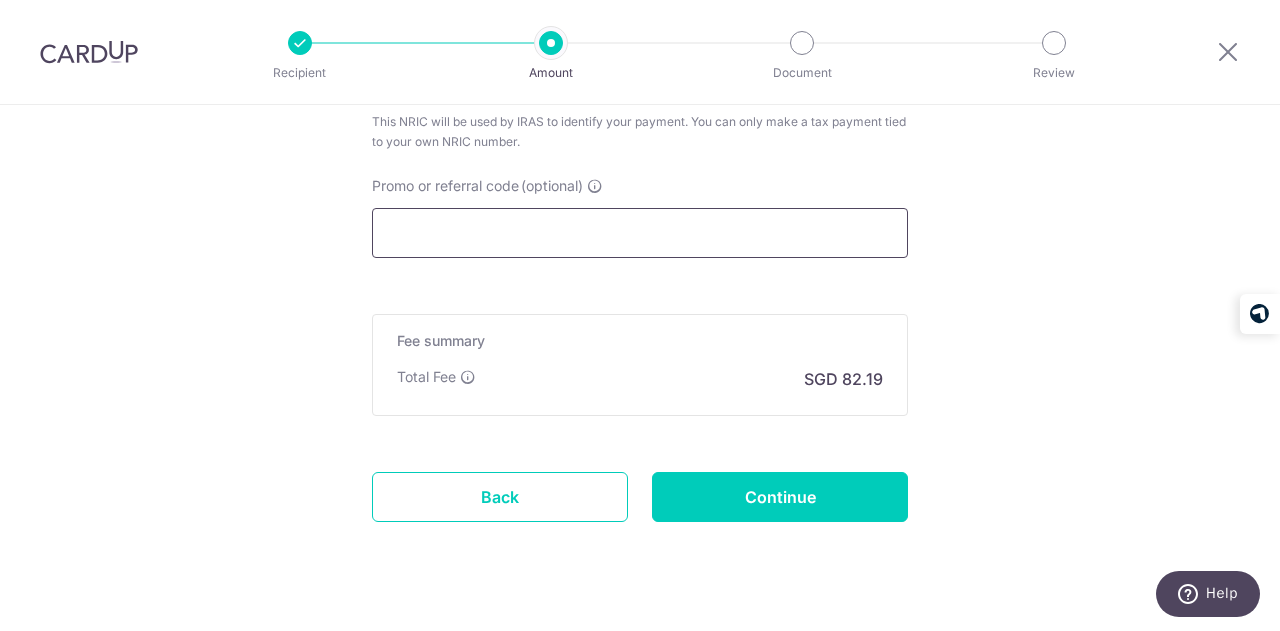 click on "Promo or referral code
(optional)" at bounding box center (640, 233) 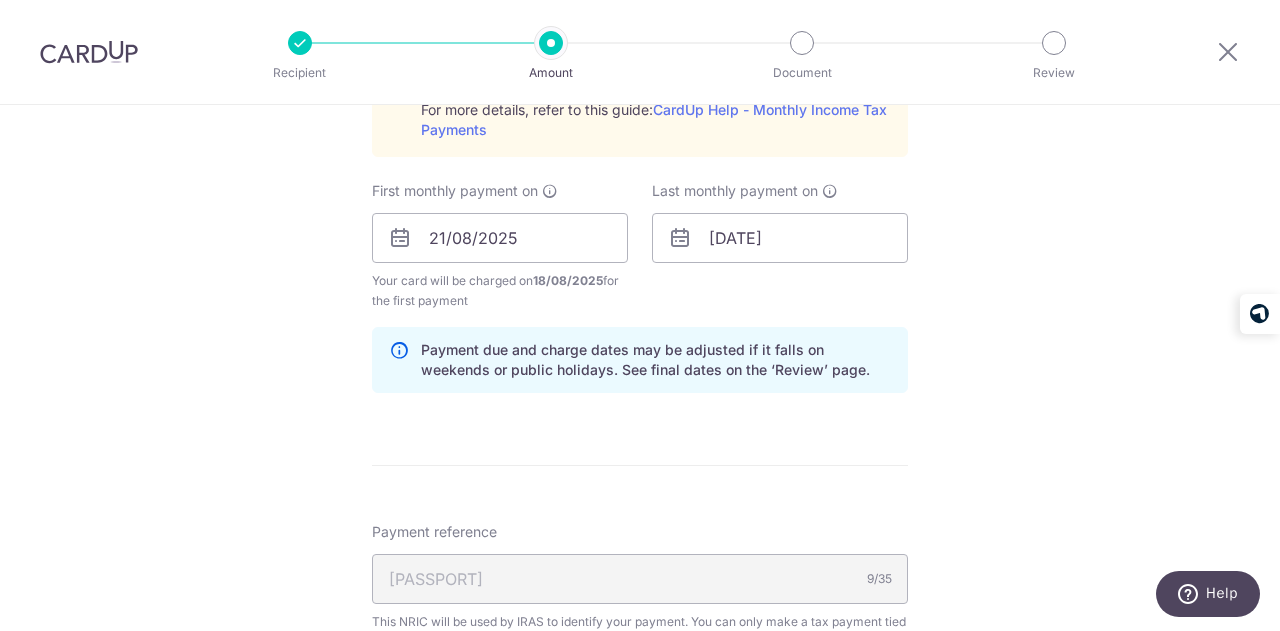 scroll, scrollTop: 800, scrollLeft: 0, axis: vertical 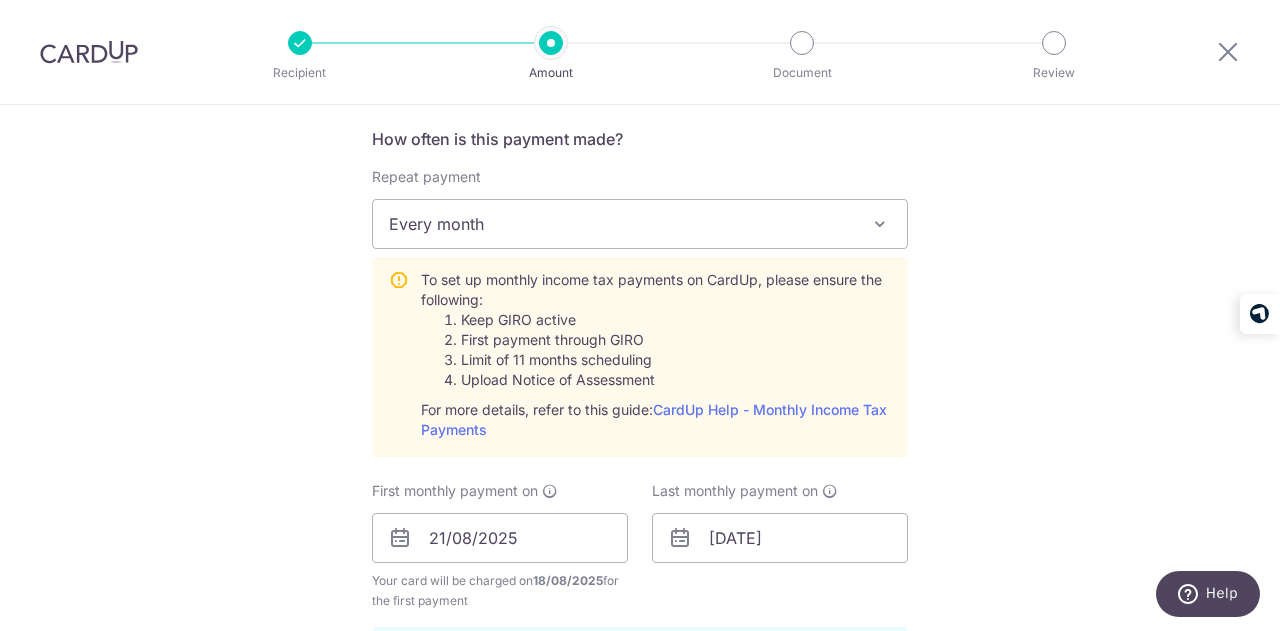type on "VTAX25R" 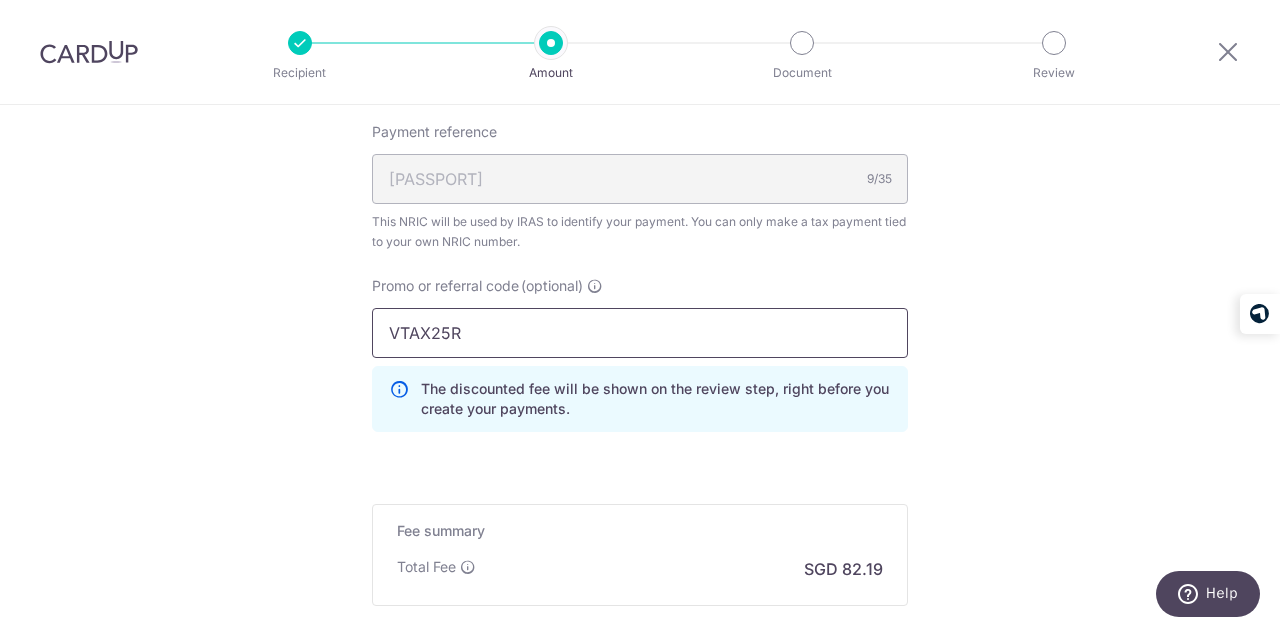 scroll, scrollTop: 1724, scrollLeft: 0, axis: vertical 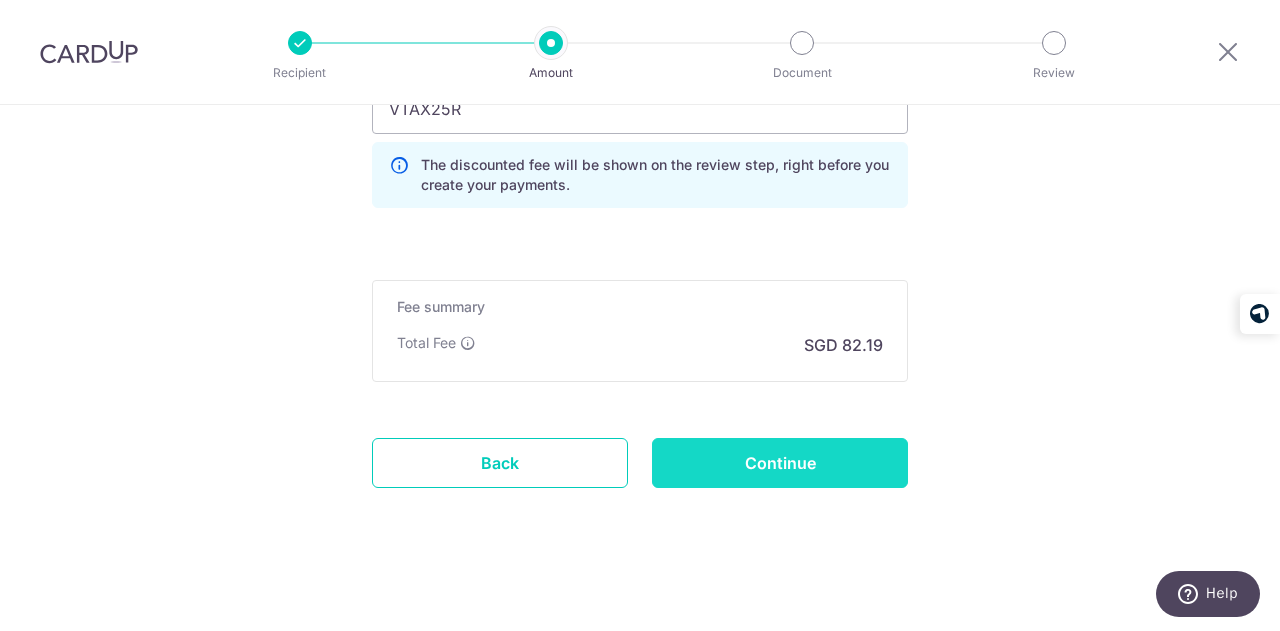 click on "Continue" at bounding box center [780, 463] 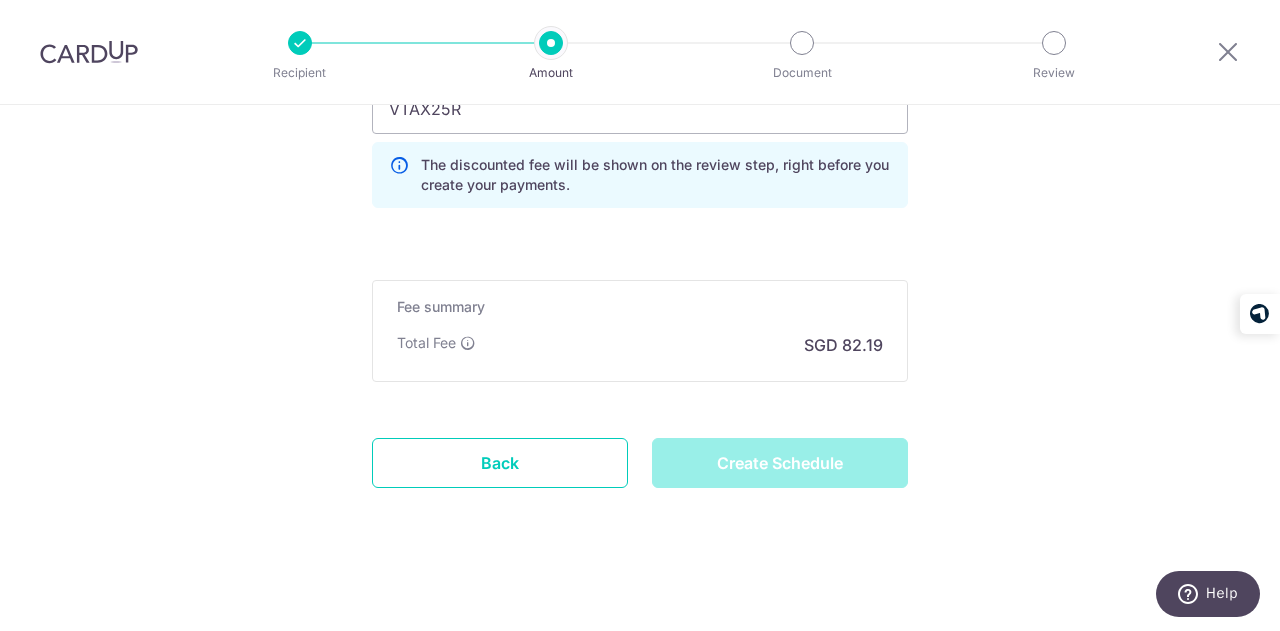 type on "Create Schedule" 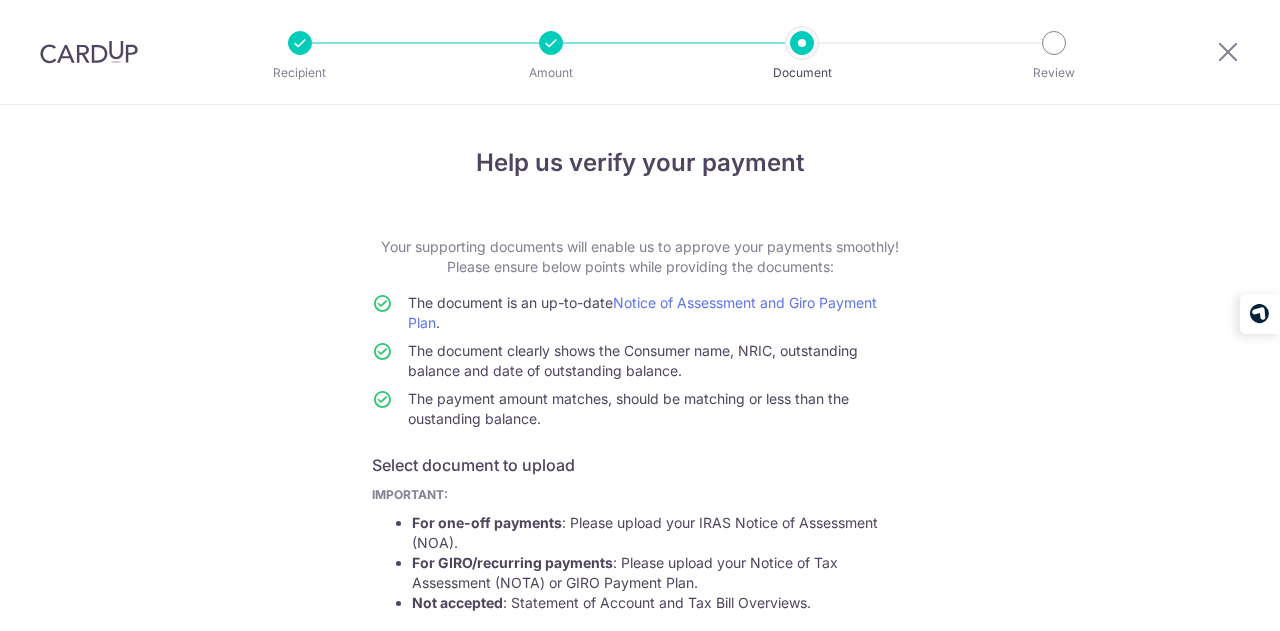 scroll, scrollTop: 0, scrollLeft: 0, axis: both 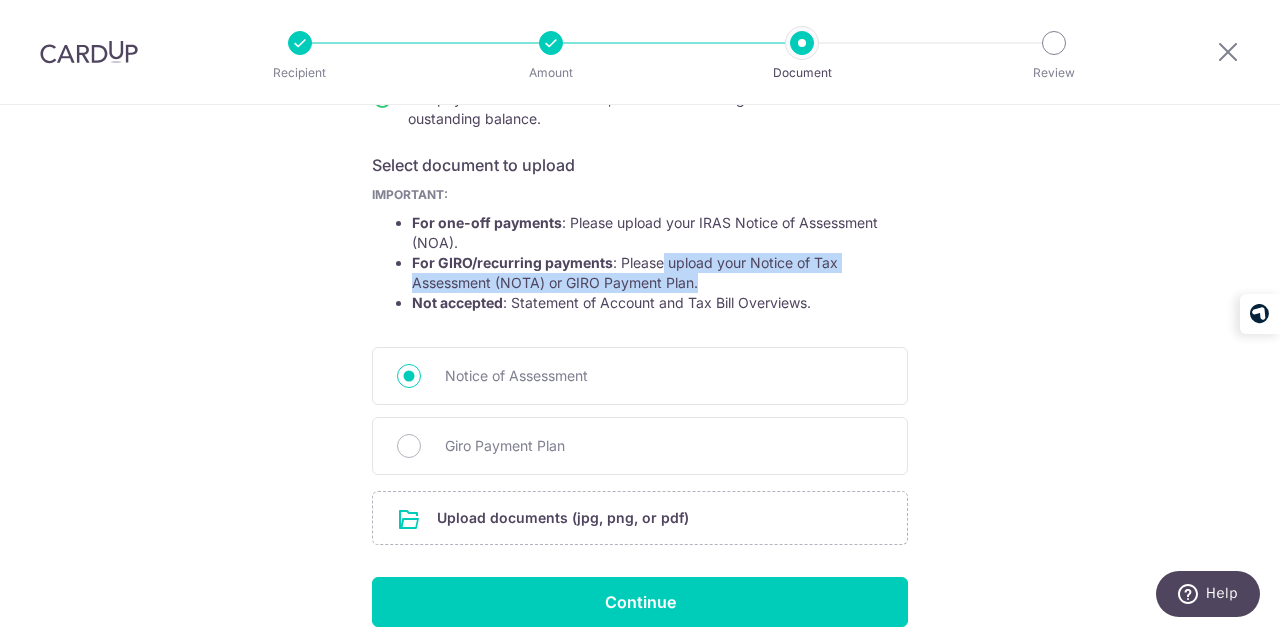 drag, startPoint x: 658, startPoint y: 268, endPoint x: 713, endPoint y: 289, distance: 58.872746 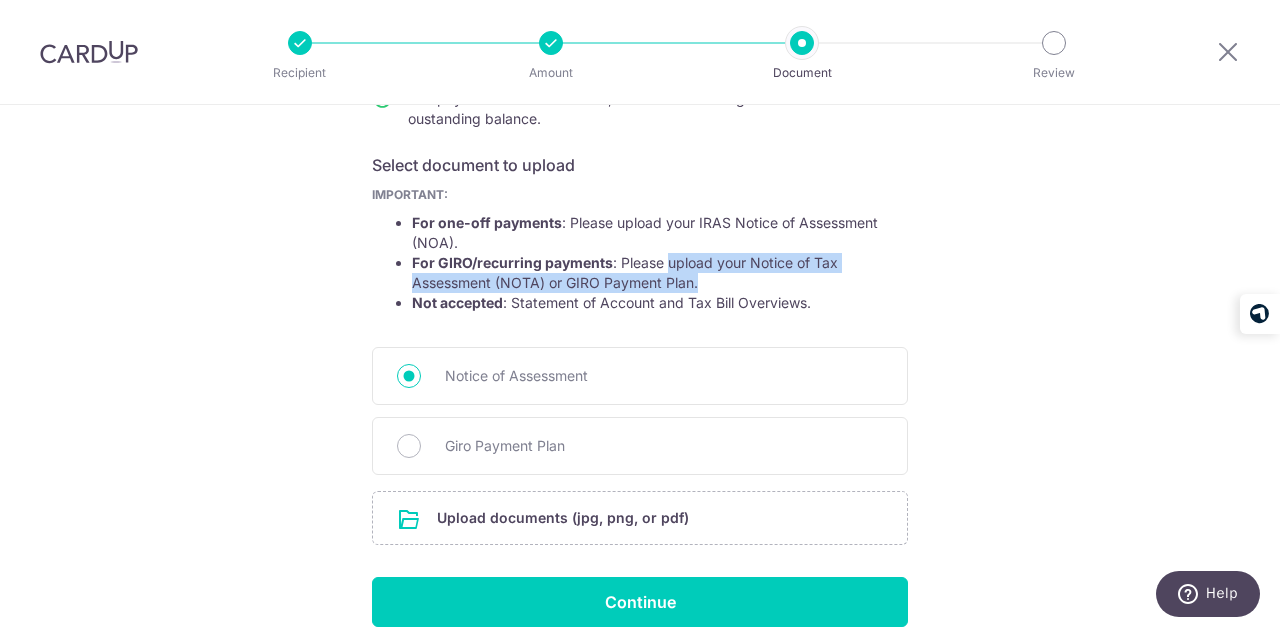 drag, startPoint x: 664, startPoint y: 267, endPoint x: 702, endPoint y: 281, distance: 40.496914 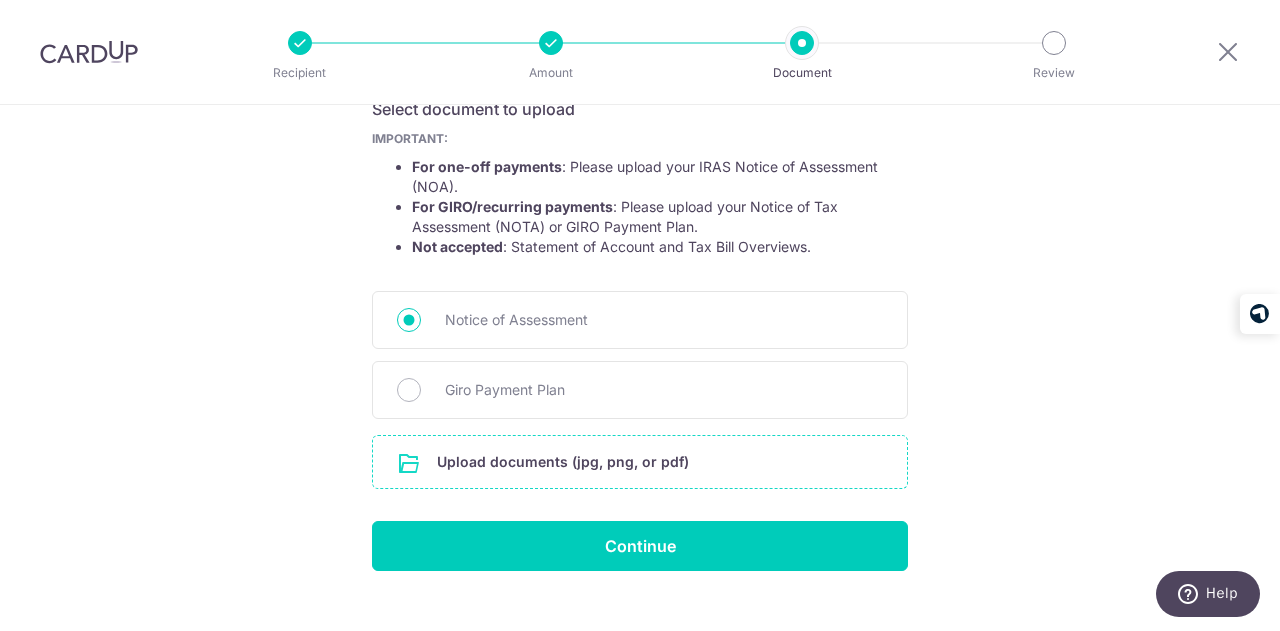 scroll, scrollTop: 386, scrollLeft: 0, axis: vertical 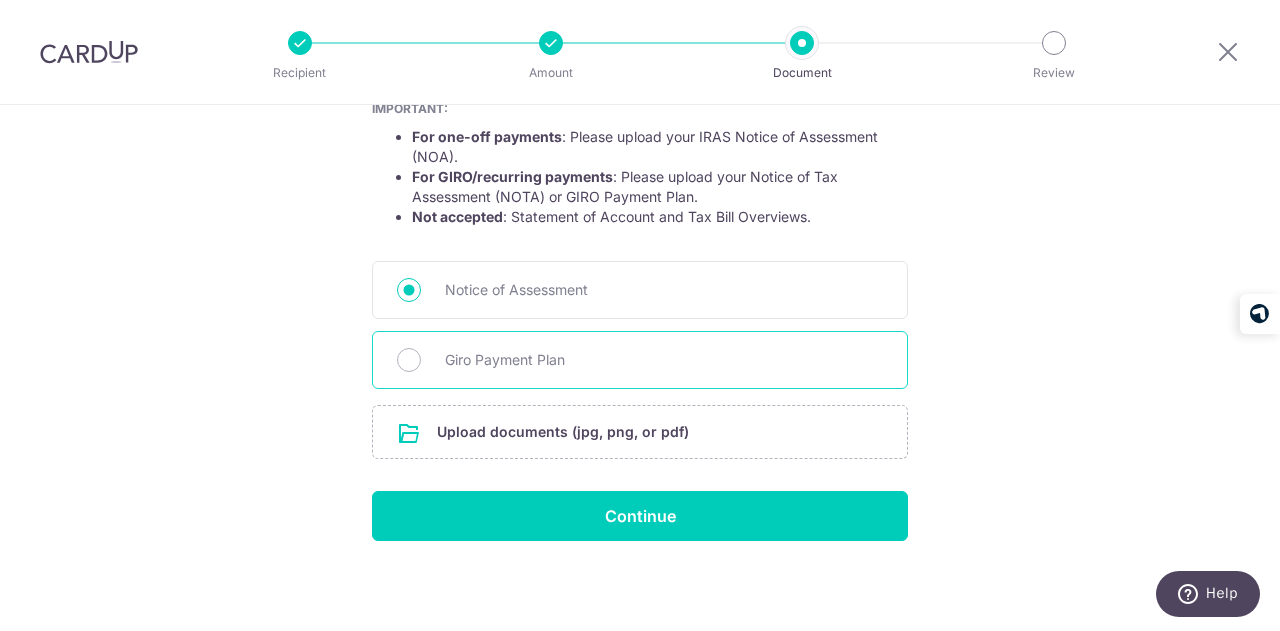 click on "Giro Payment Plan" at bounding box center (664, 360) 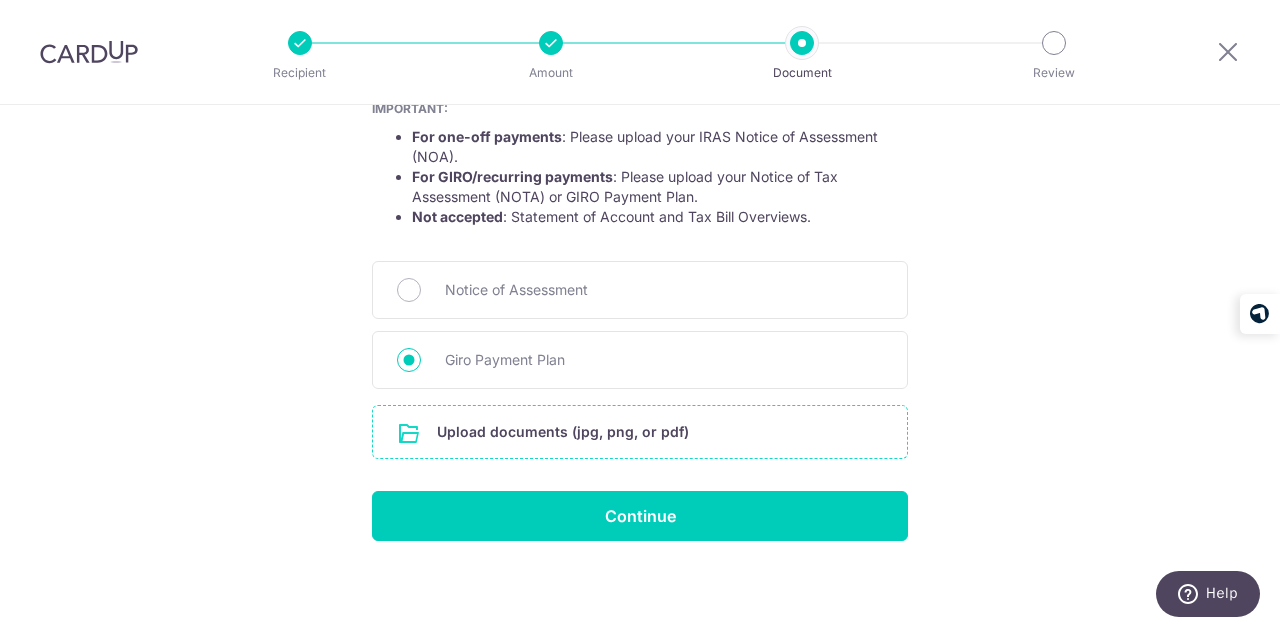 click at bounding box center [640, 432] 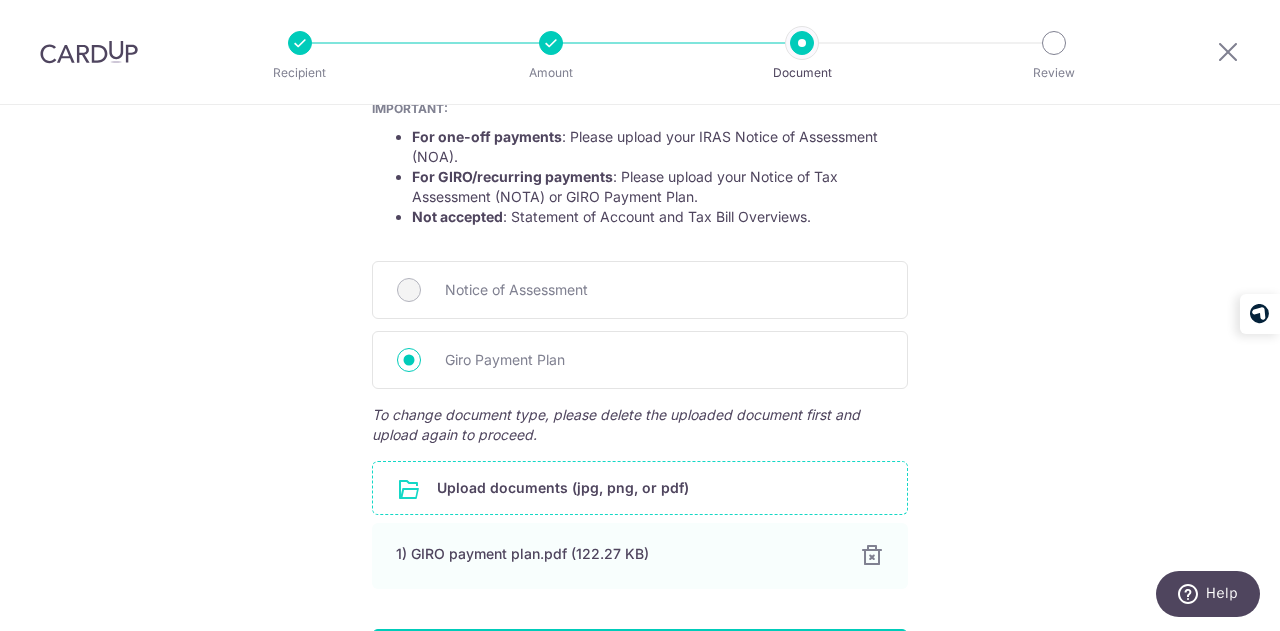 scroll, scrollTop: 524, scrollLeft: 0, axis: vertical 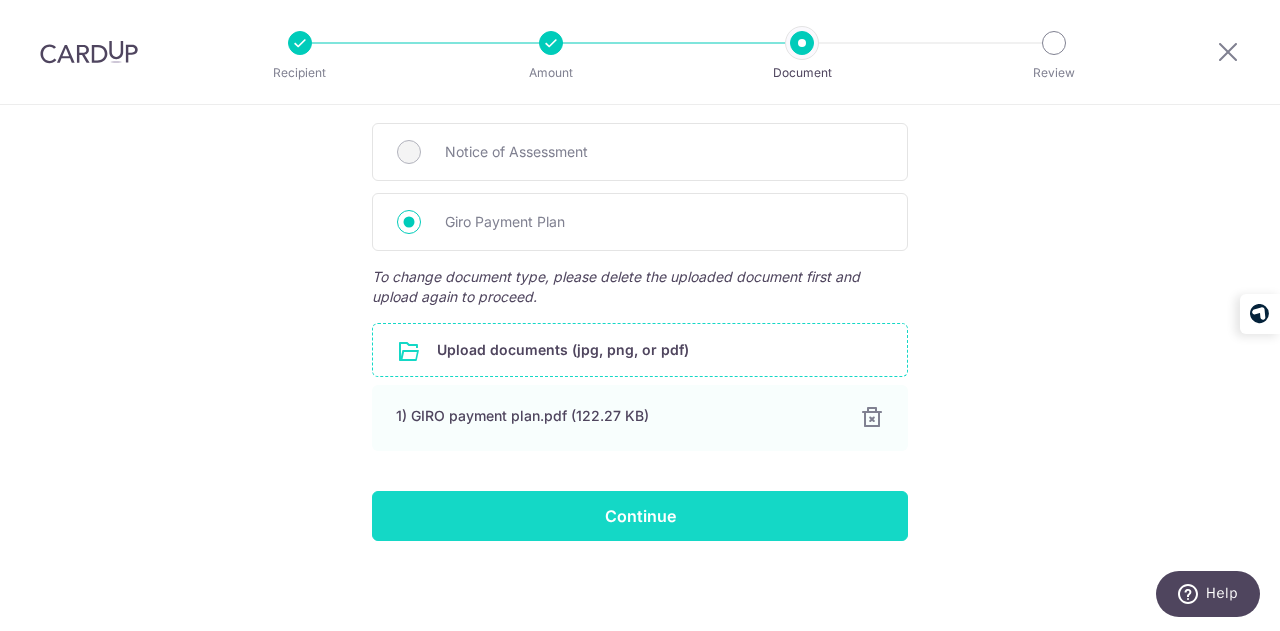 click on "Continue" at bounding box center (640, 516) 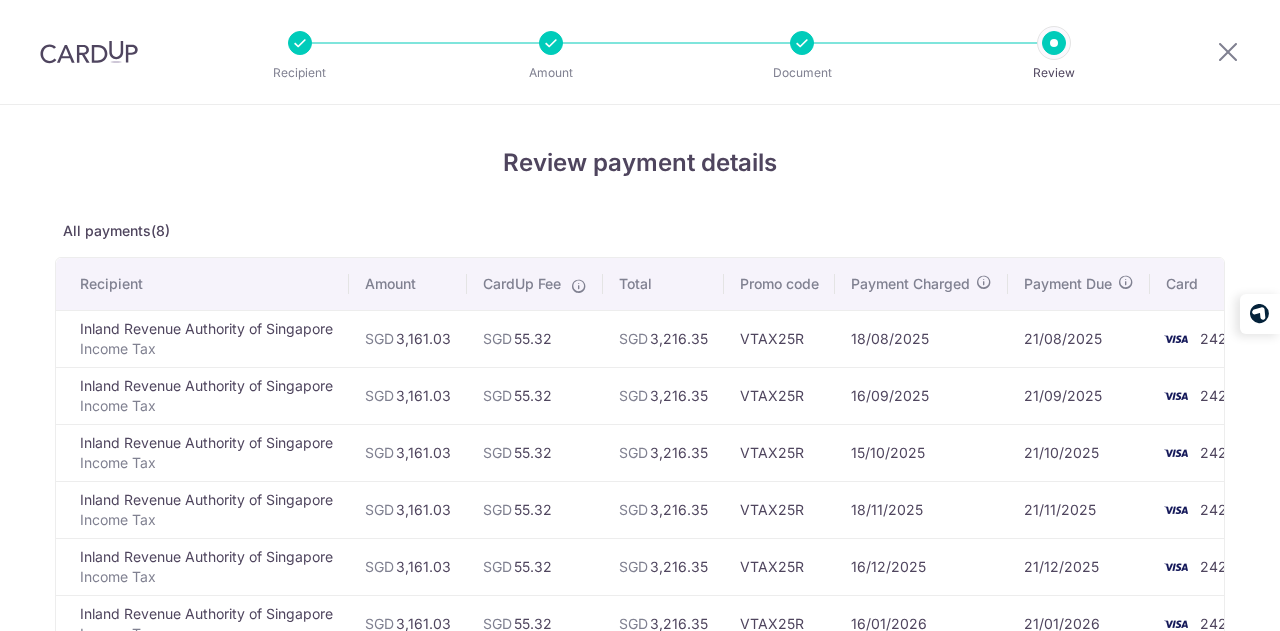 scroll, scrollTop: 0, scrollLeft: 0, axis: both 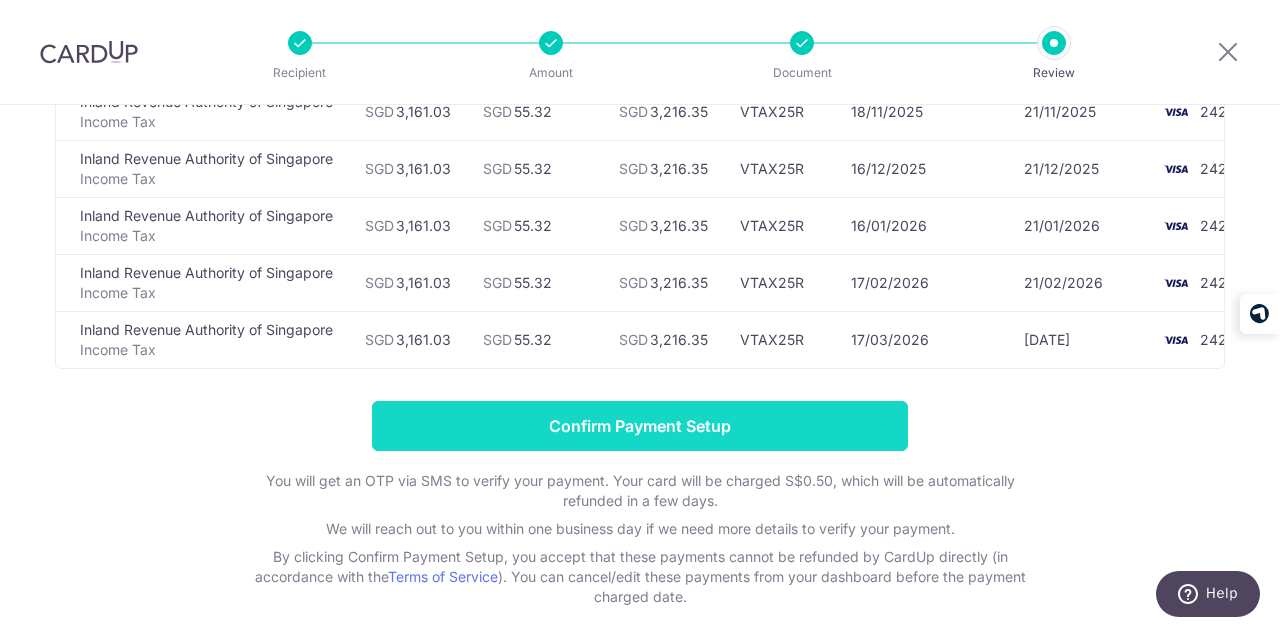 click on "Confirm Payment Setup" at bounding box center [640, 426] 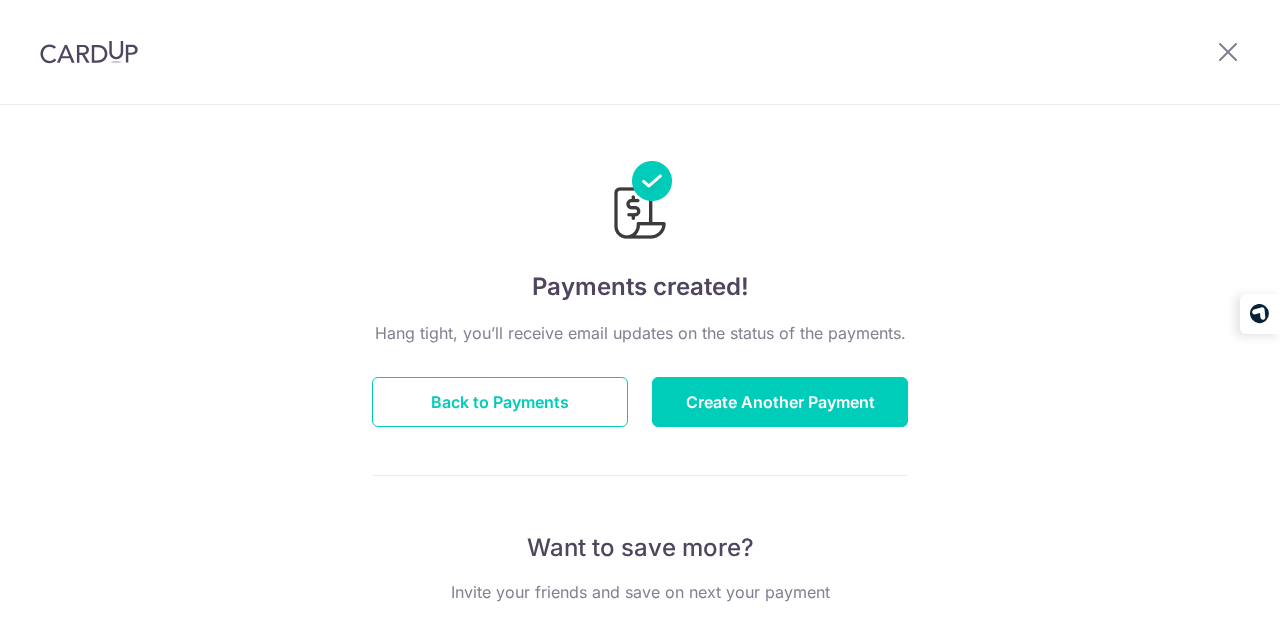 scroll, scrollTop: 0, scrollLeft: 0, axis: both 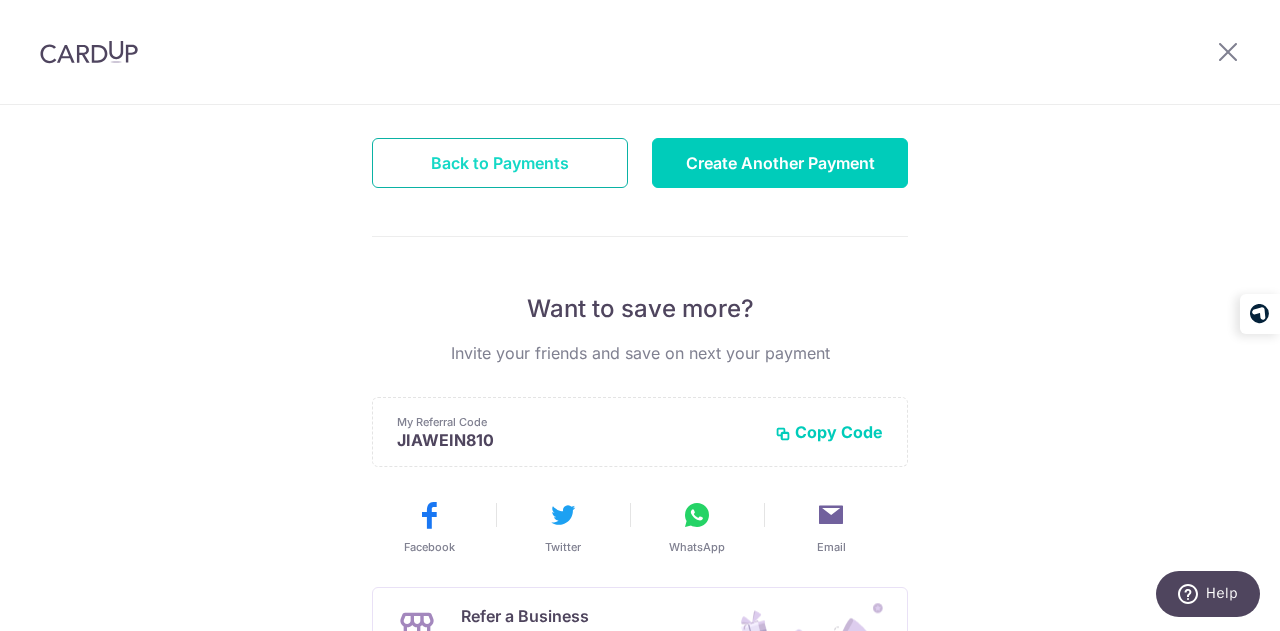 click on "Back to Payments" at bounding box center (500, 163) 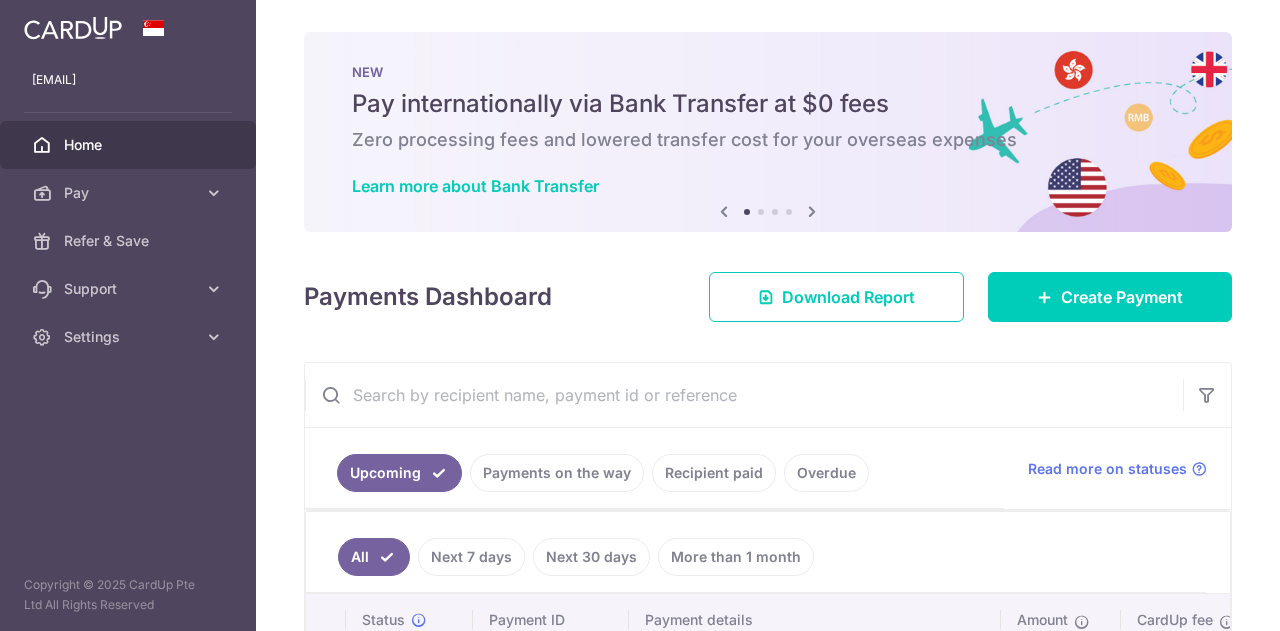 scroll, scrollTop: 0, scrollLeft: 0, axis: both 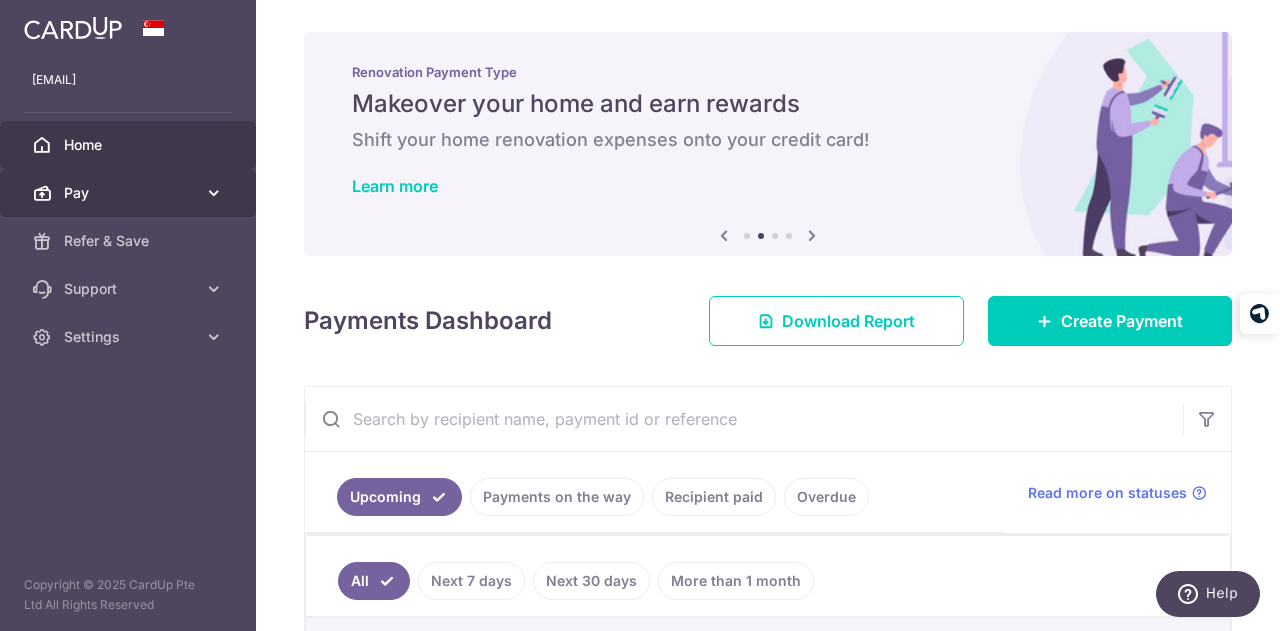 click at bounding box center (214, 193) 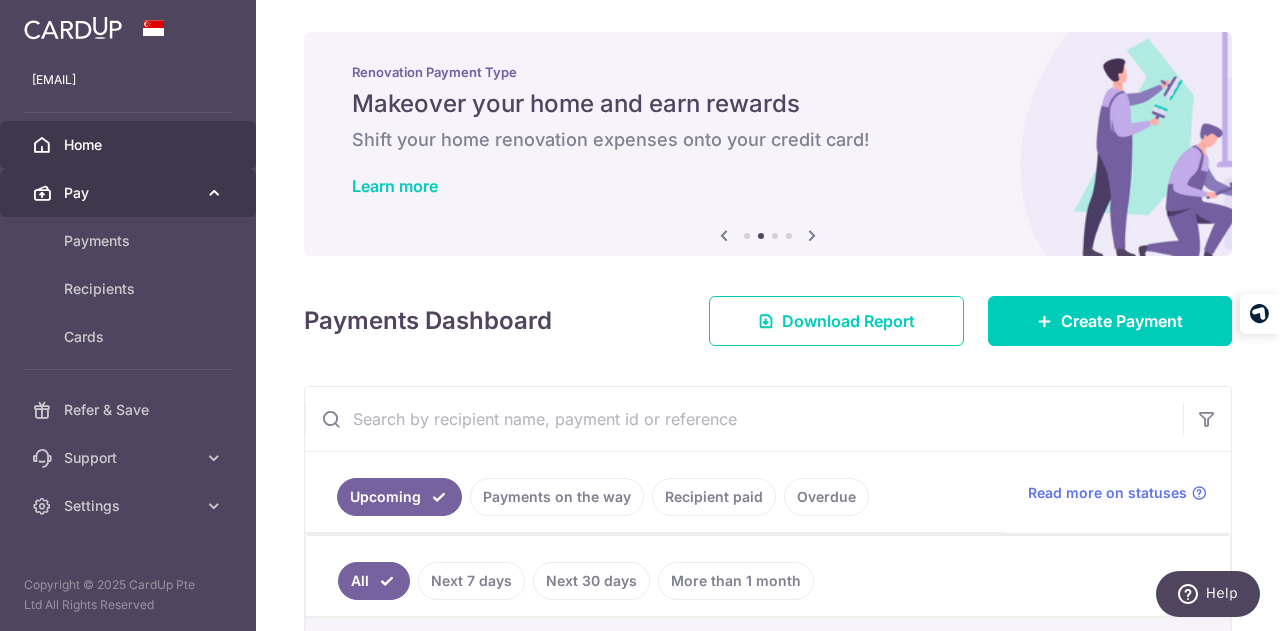 click at bounding box center (214, 193) 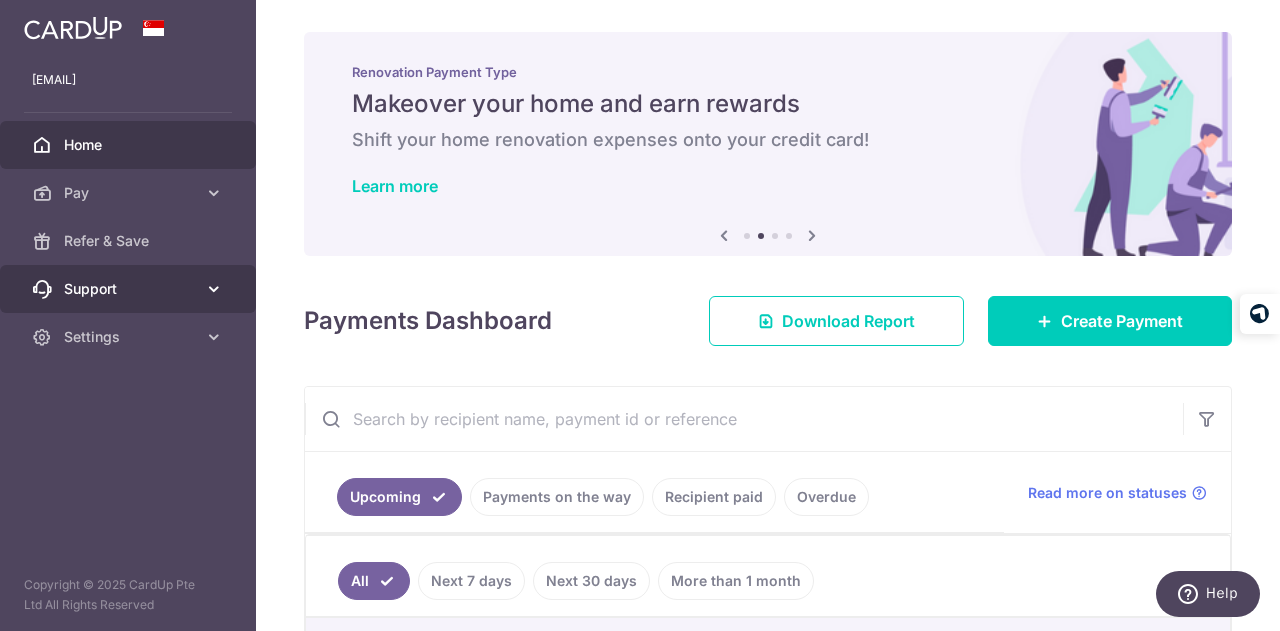 click on "Support" at bounding box center [130, 289] 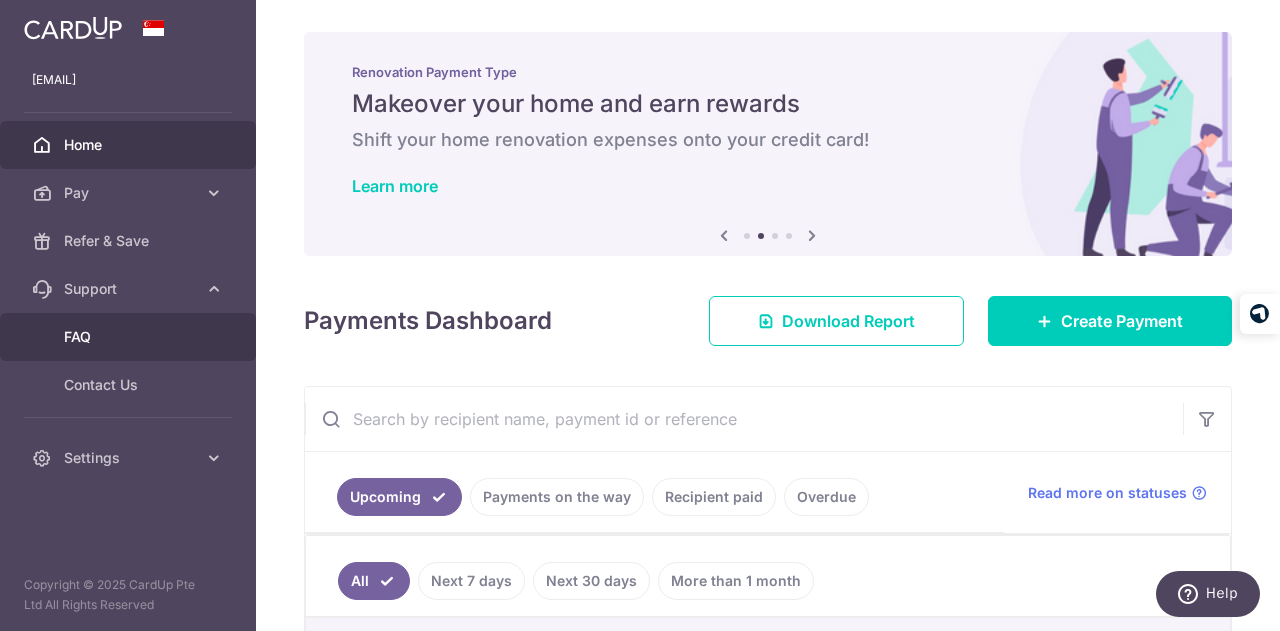 click on "FAQ" at bounding box center [130, 337] 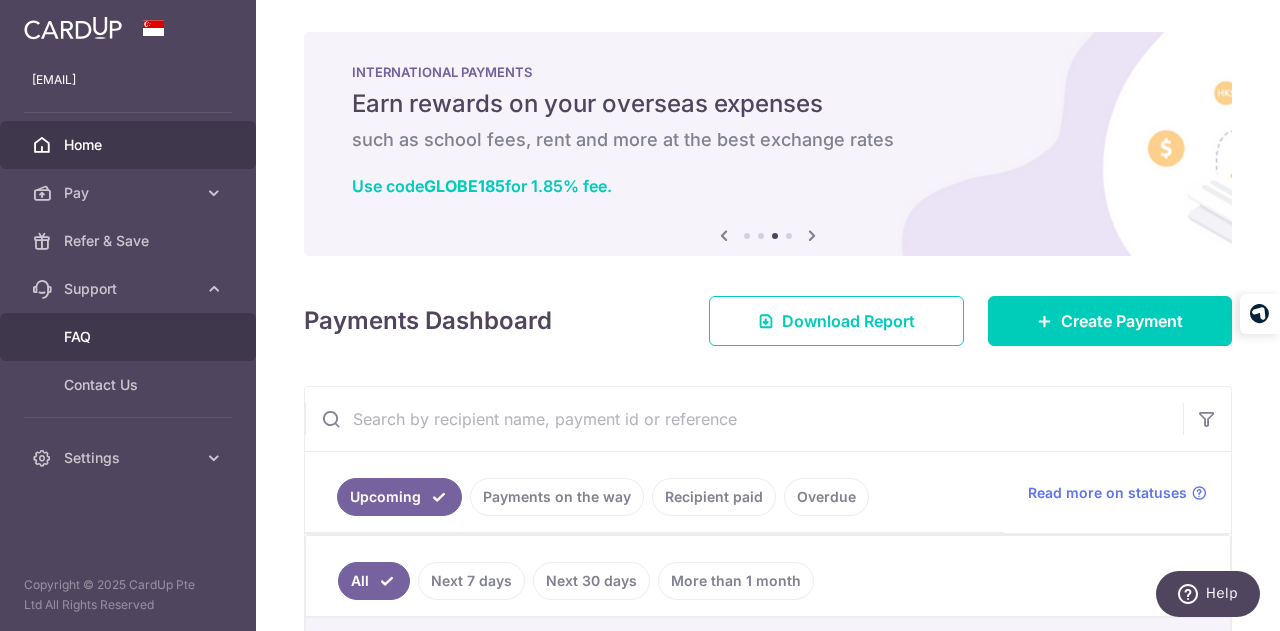 click on "FAQ" at bounding box center [130, 337] 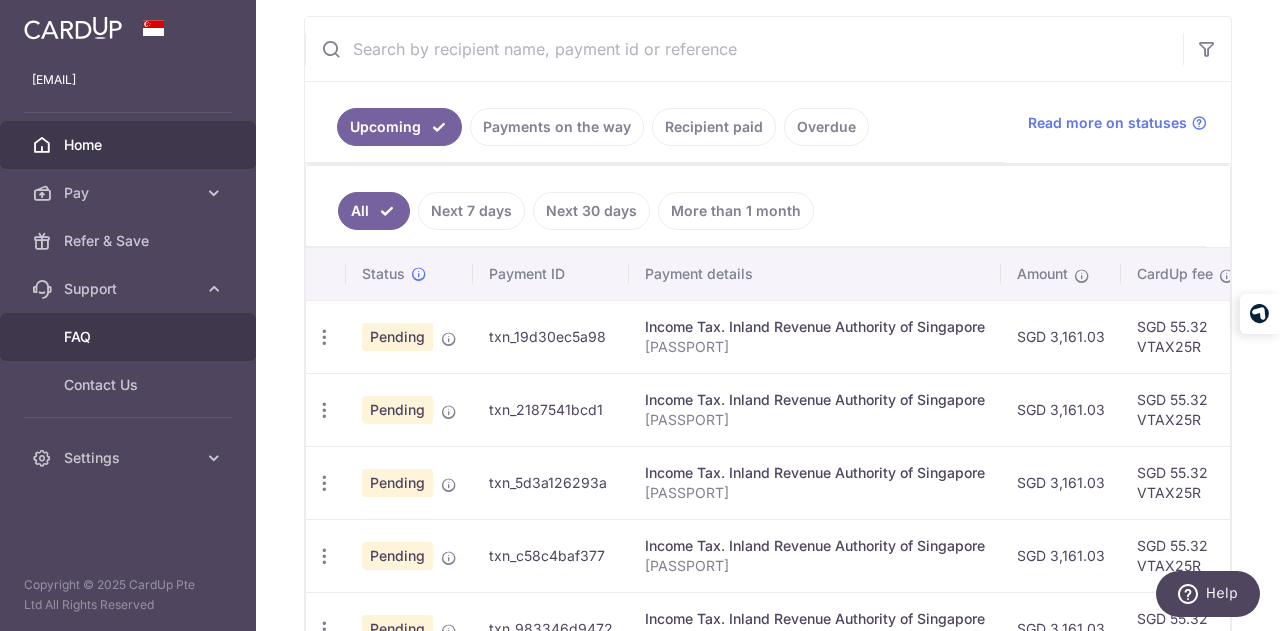 scroll, scrollTop: 400, scrollLeft: 0, axis: vertical 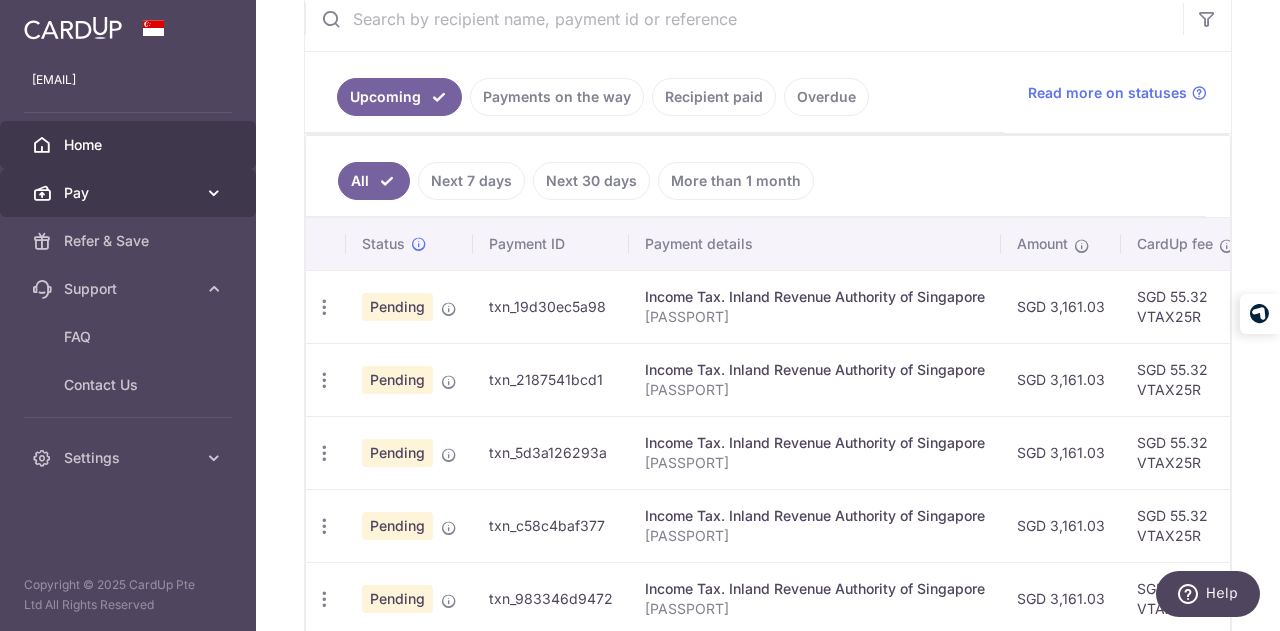 click on "Pay" at bounding box center (128, 193) 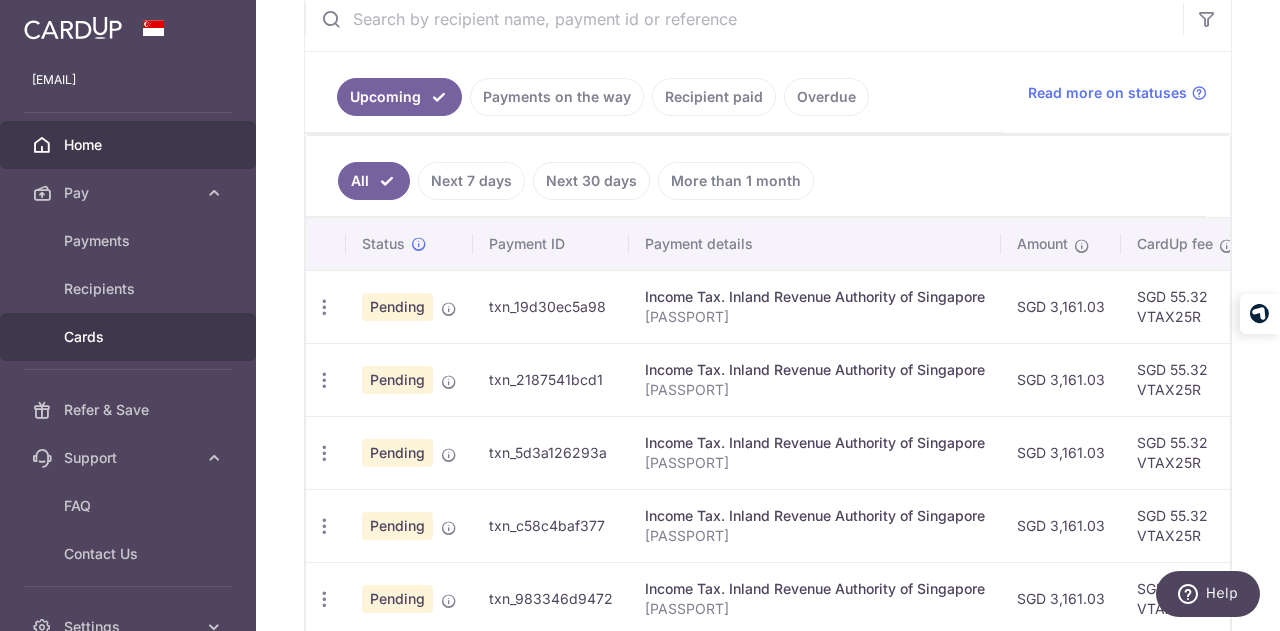 click on "Cards" at bounding box center (128, 337) 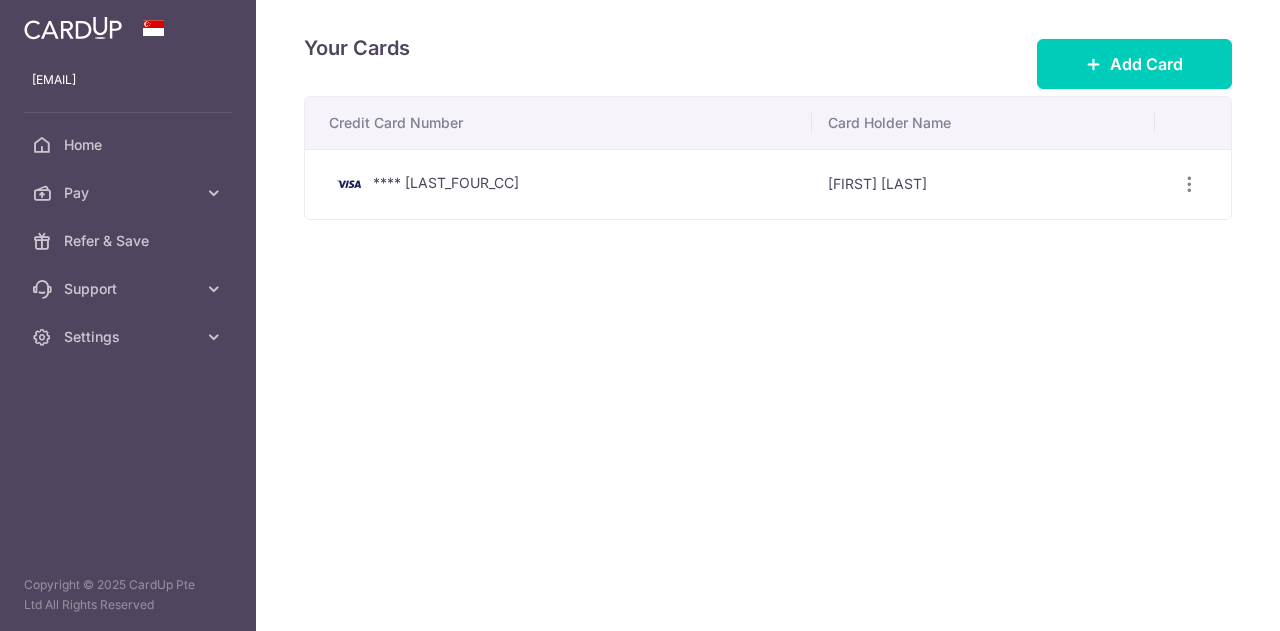 scroll, scrollTop: 0, scrollLeft: 0, axis: both 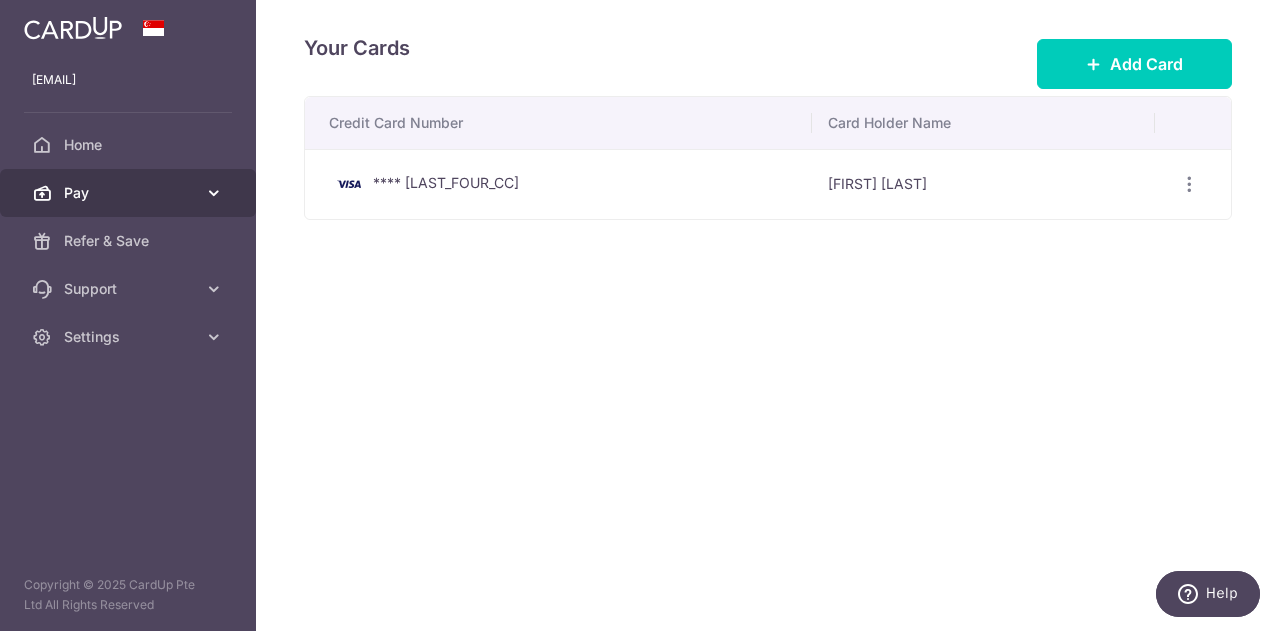 click on "Pay" at bounding box center (130, 193) 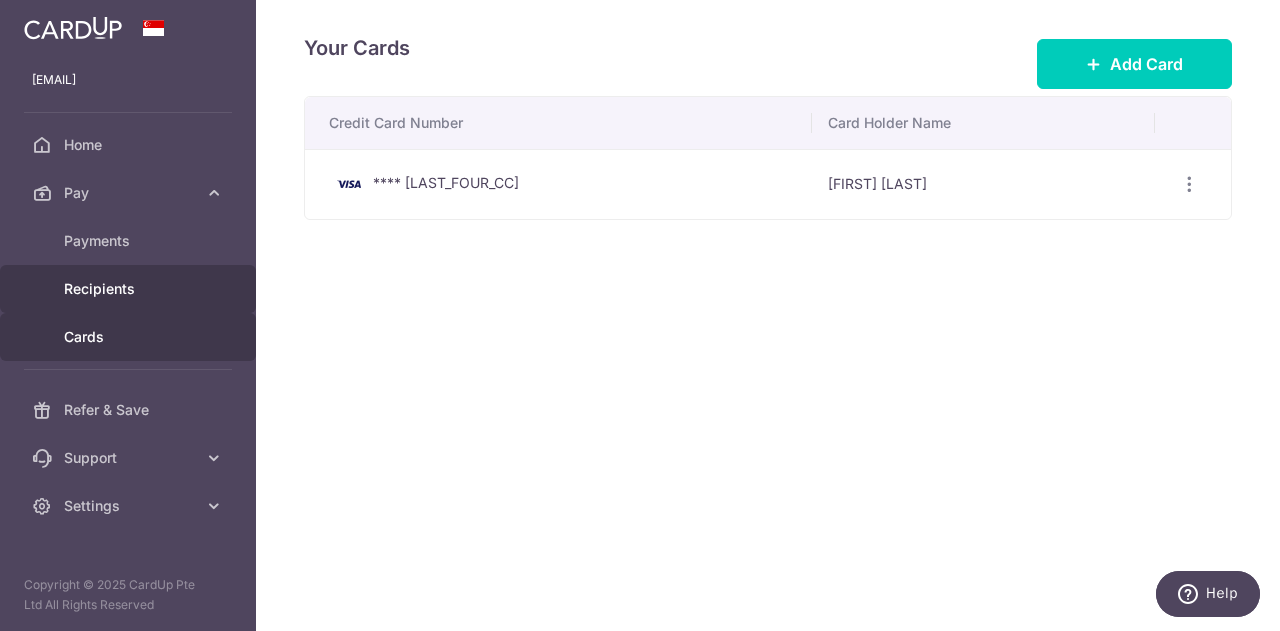 click on "Recipients" at bounding box center (130, 289) 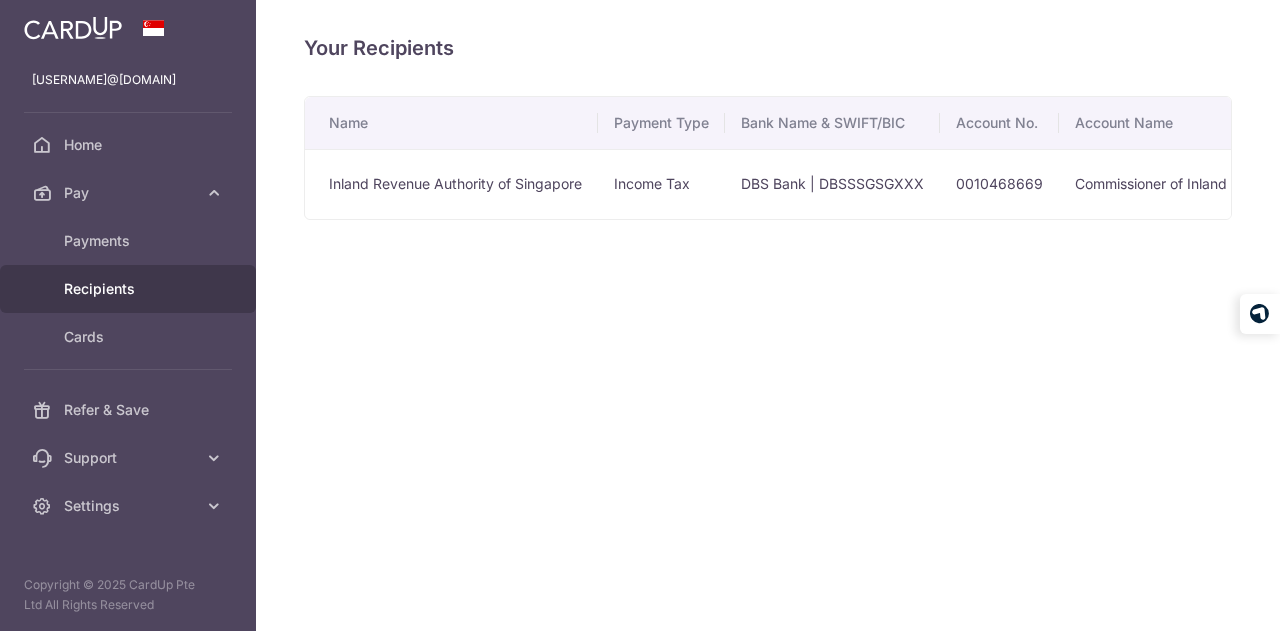 scroll, scrollTop: 0, scrollLeft: 0, axis: both 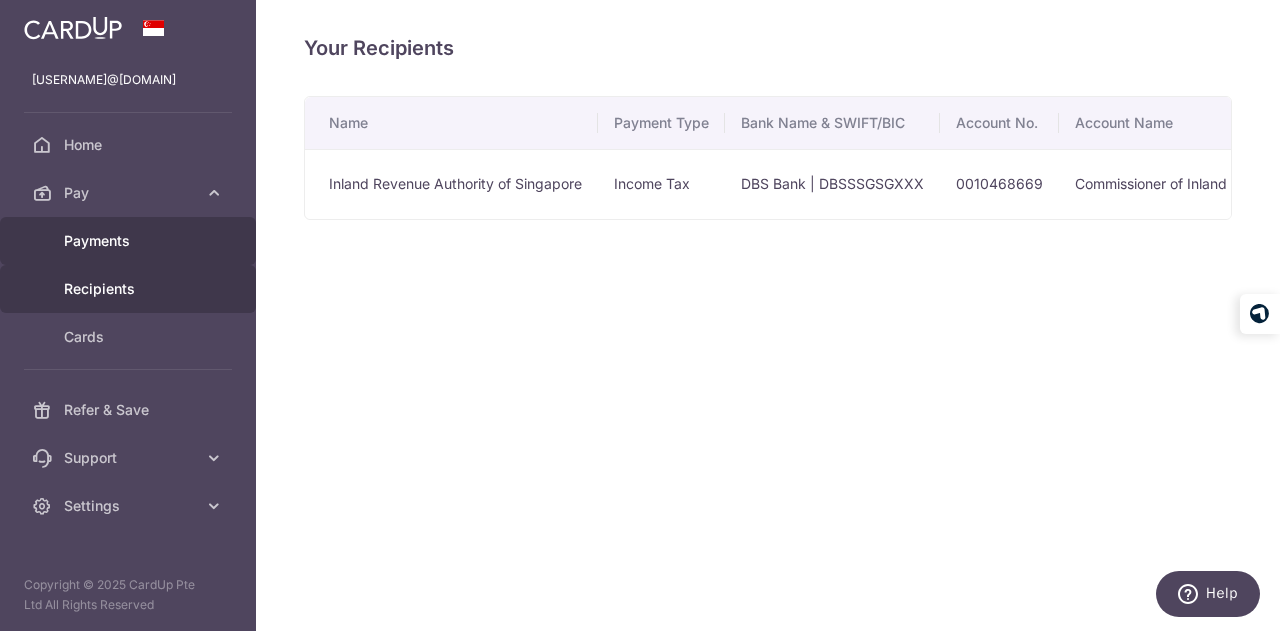 click on "Payments" at bounding box center [130, 241] 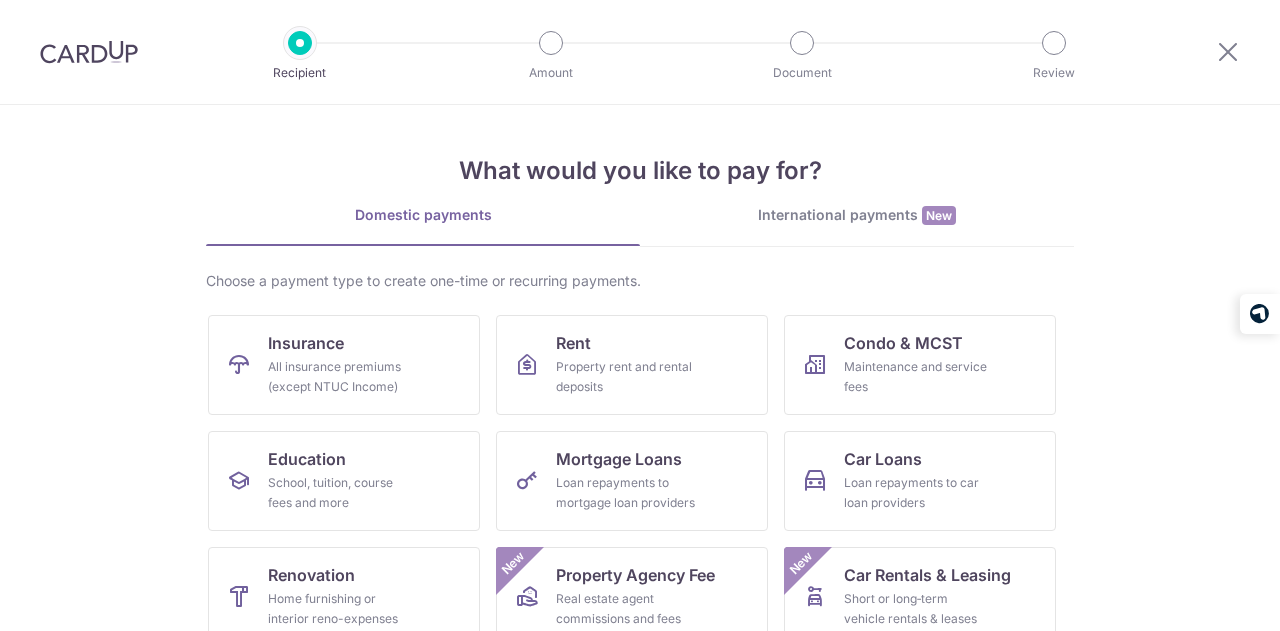 scroll, scrollTop: 0, scrollLeft: 0, axis: both 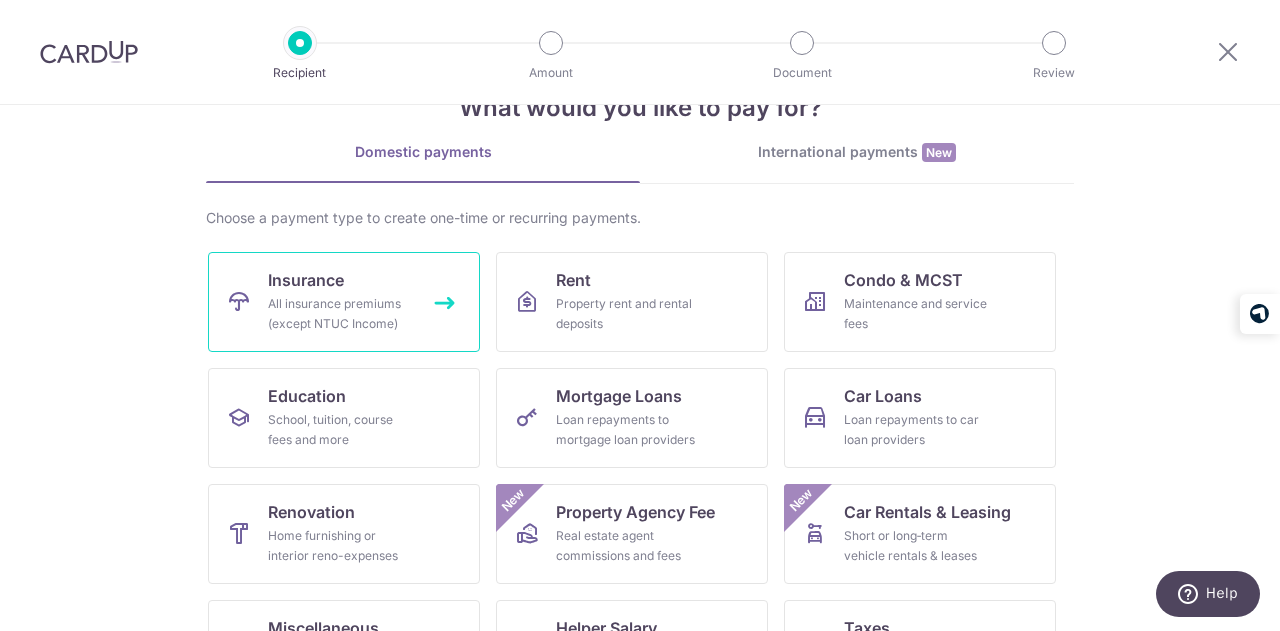 click on "All insurance premiums (except NTUC Income)" at bounding box center [340, 314] 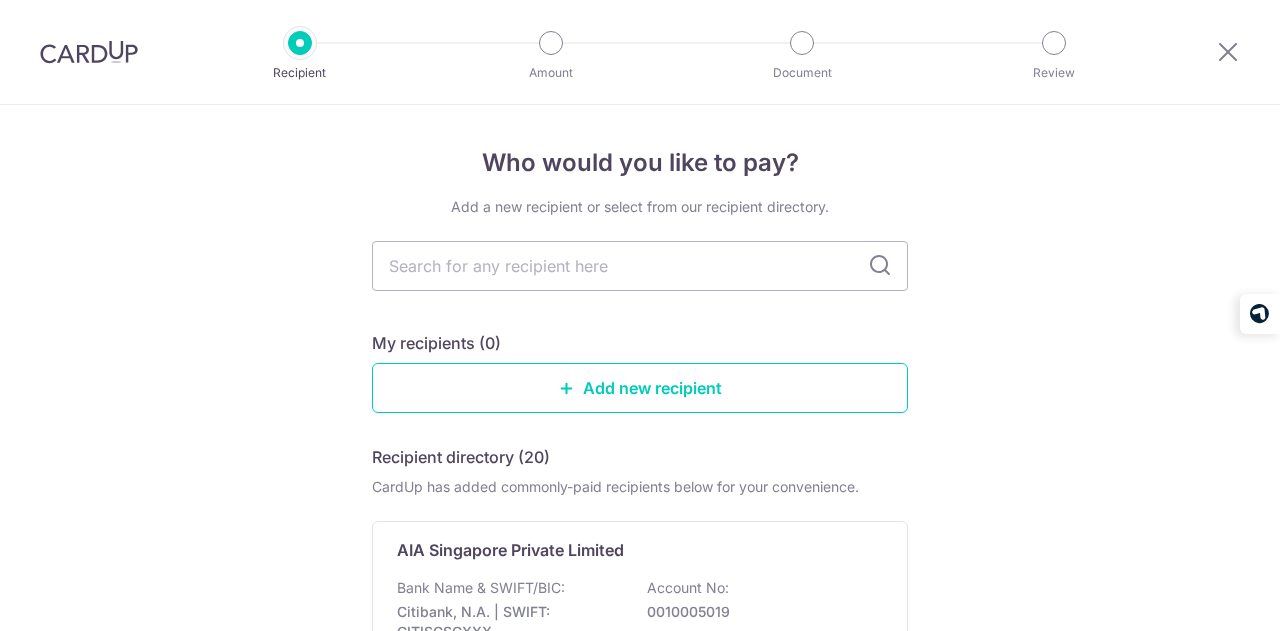 scroll, scrollTop: 0, scrollLeft: 0, axis: both 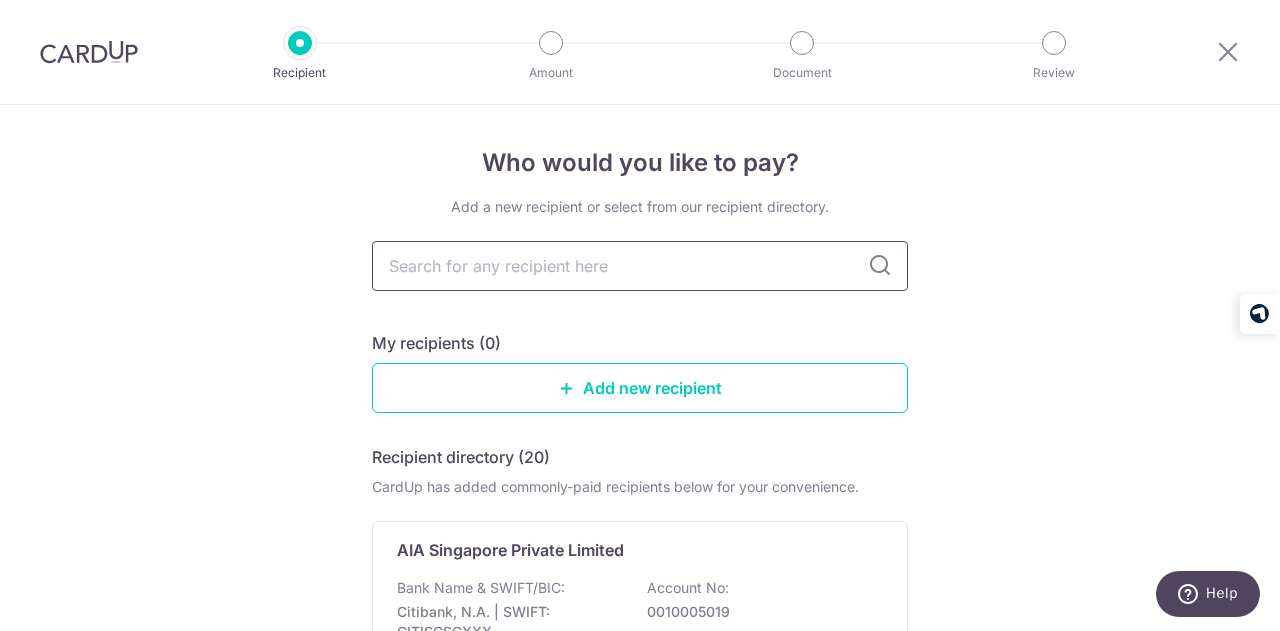 click at bounding box center [640, 266] 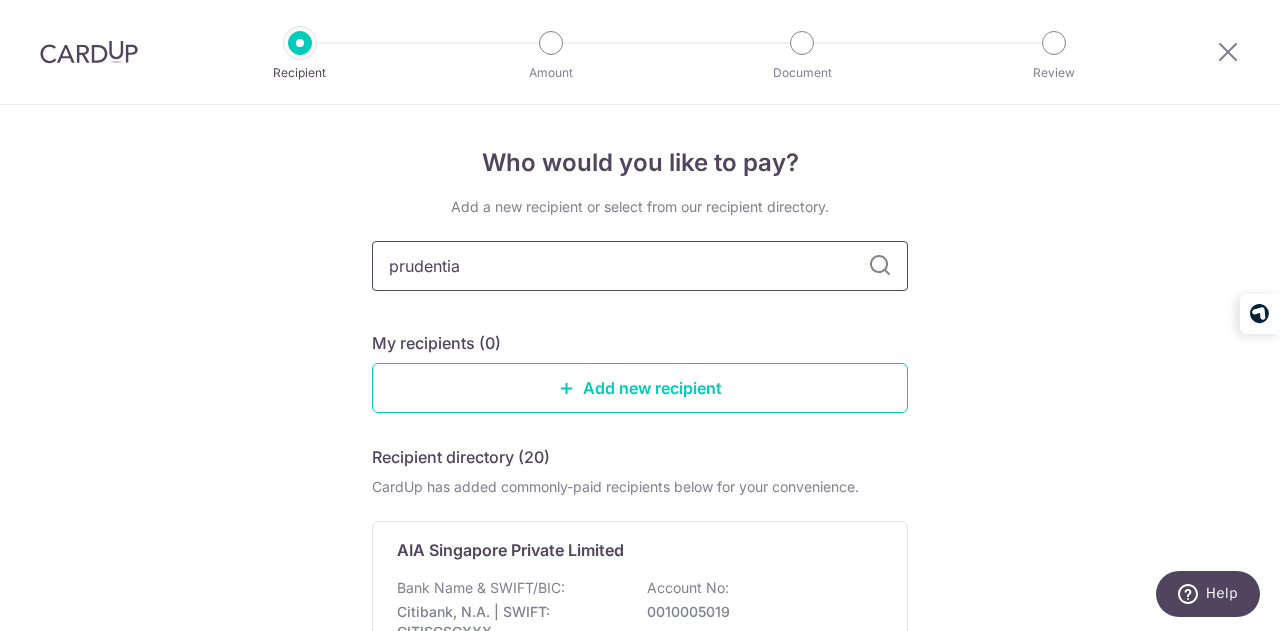 type on "prudential" 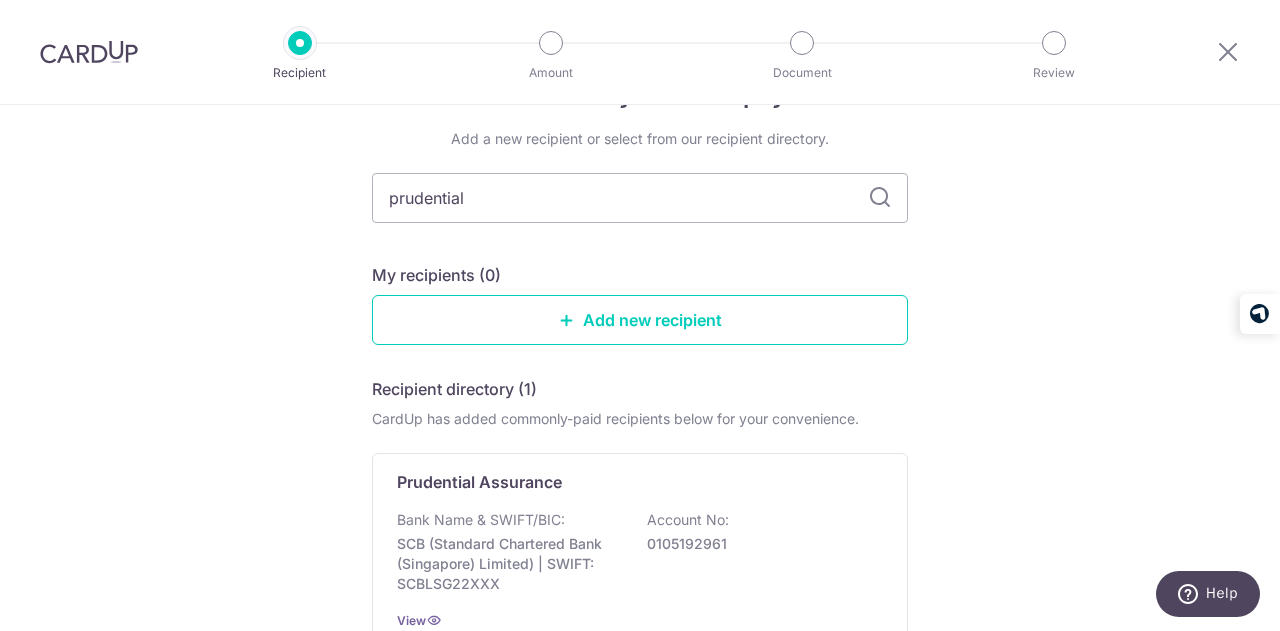 scroll, scrollTop: 0, scrollLeft: 0, axis: both 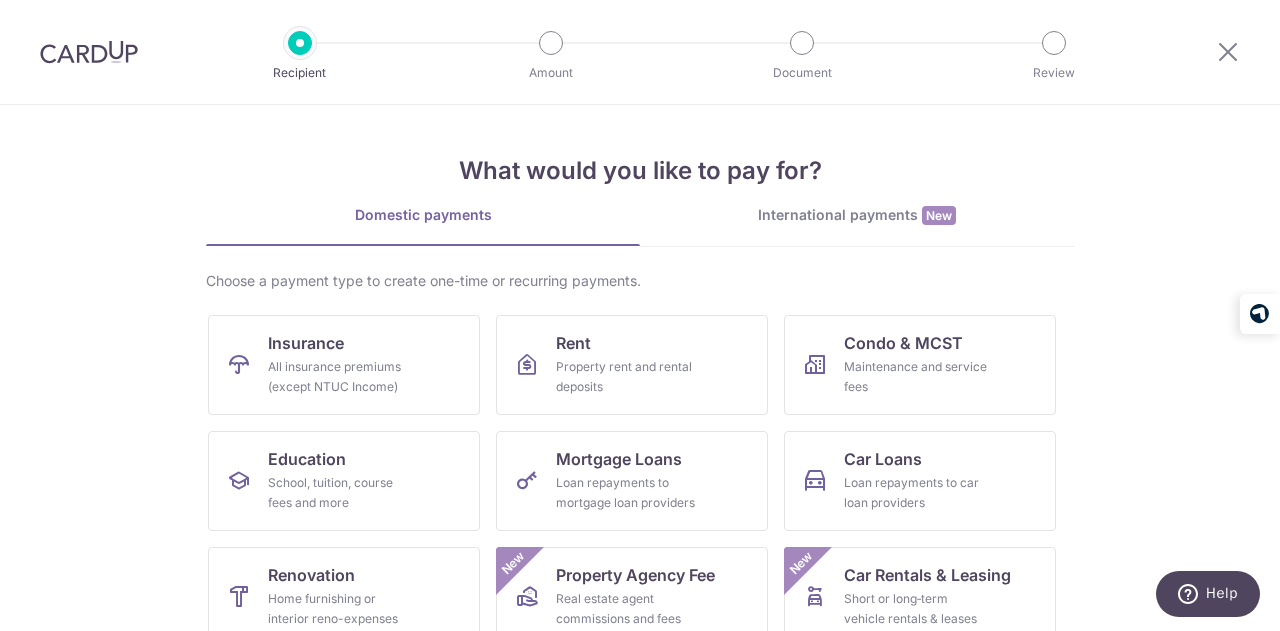 click on "International payments
New" at bounding box center (857, 215) 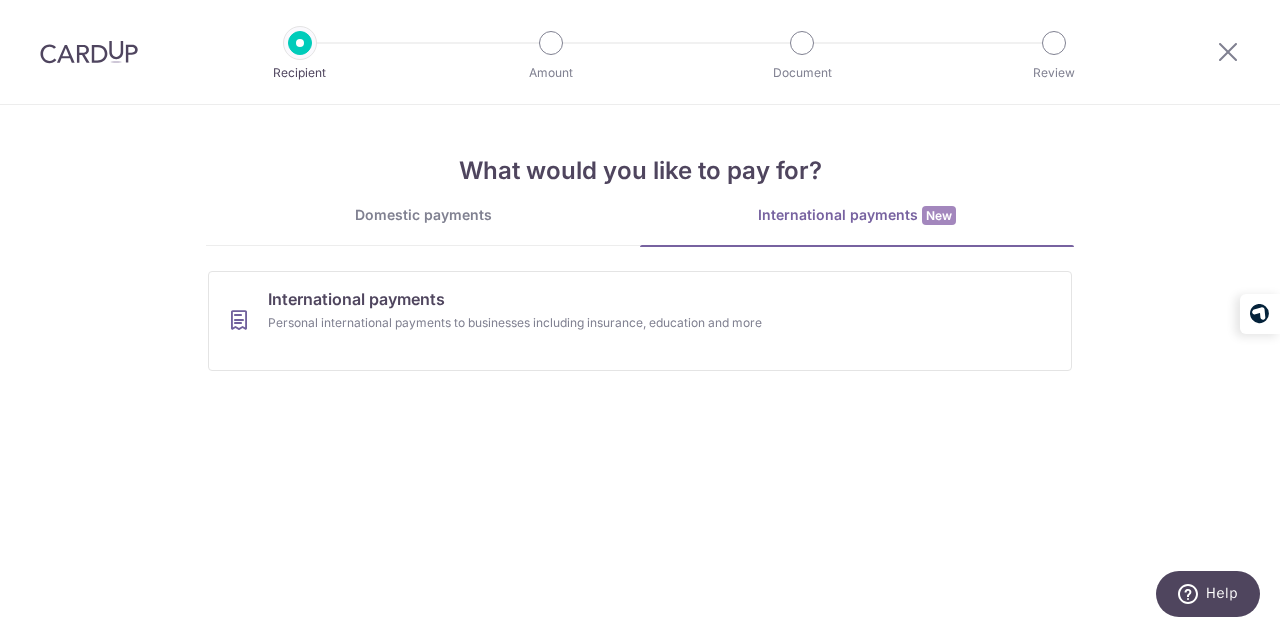 click on "Domestic payments" at bounding box center (423, 215) 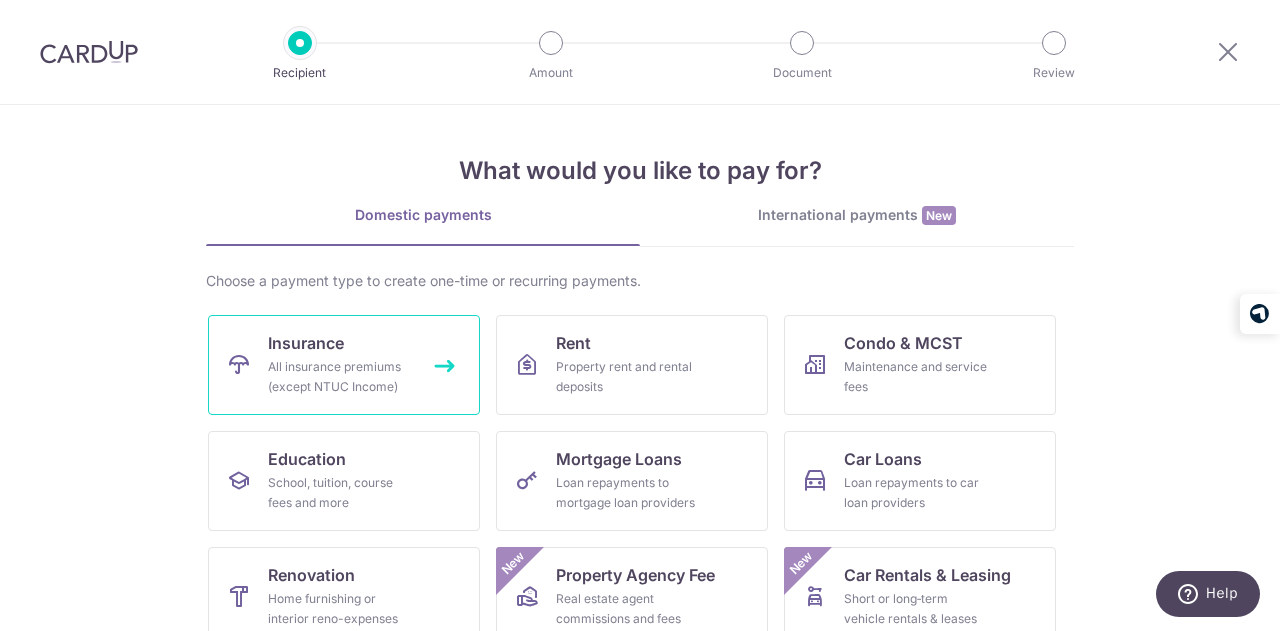 click on "All insurance premiums (except NTUC Income)" at bounding box center [340, 377] 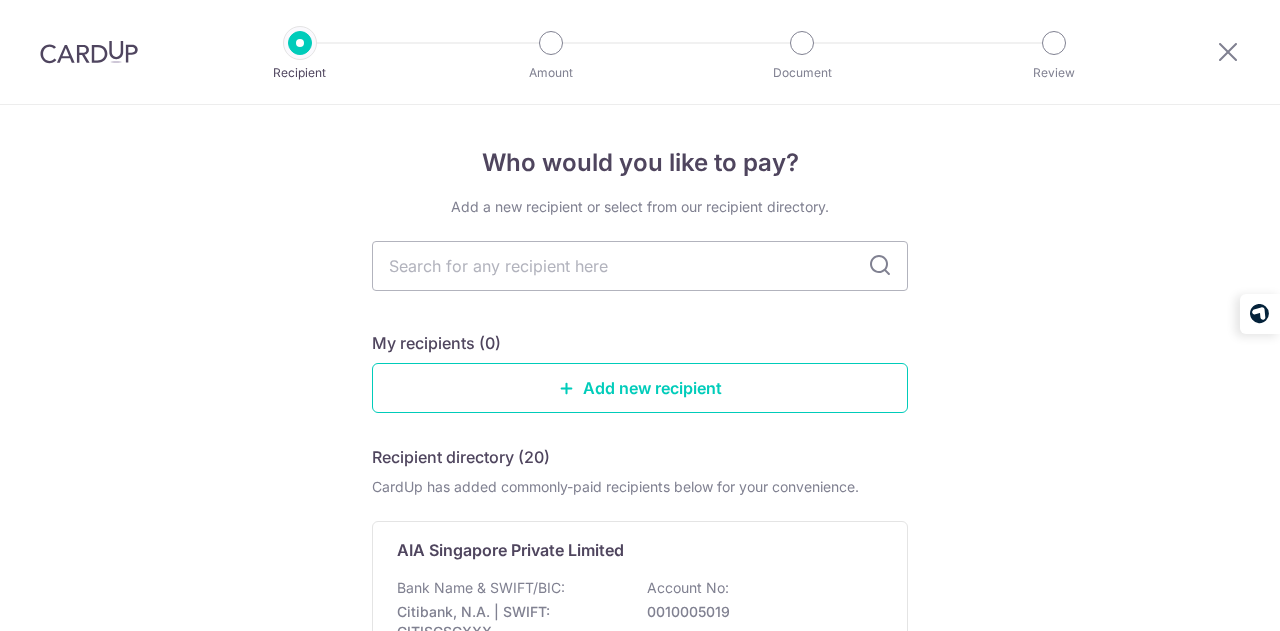 scroll, scrollTop: 0, scrollLeft: 0, axis: both 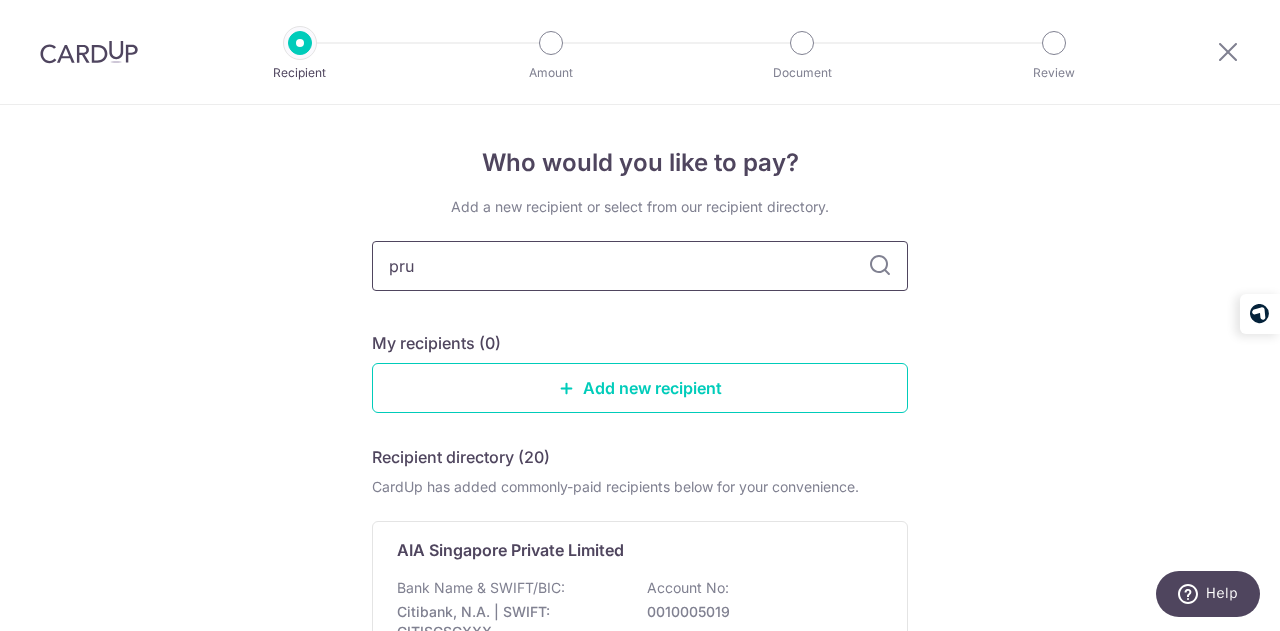 type on "prud" 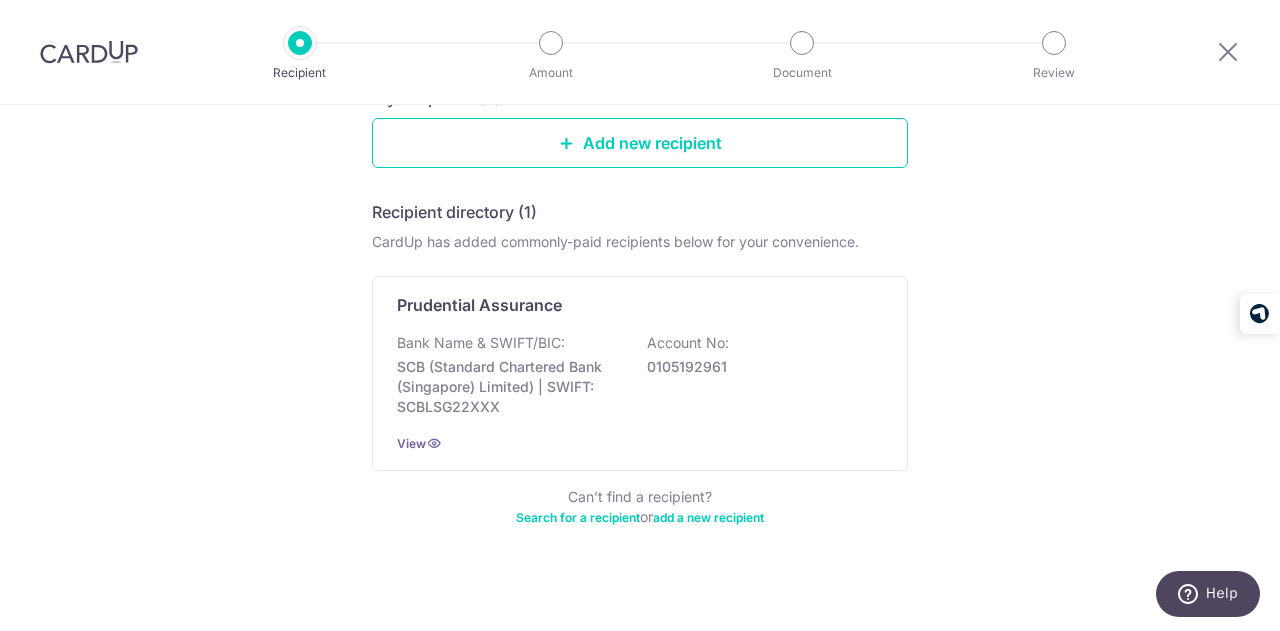 scroll, scrollTop: 256, scrollLeft: 0, axis: vertical 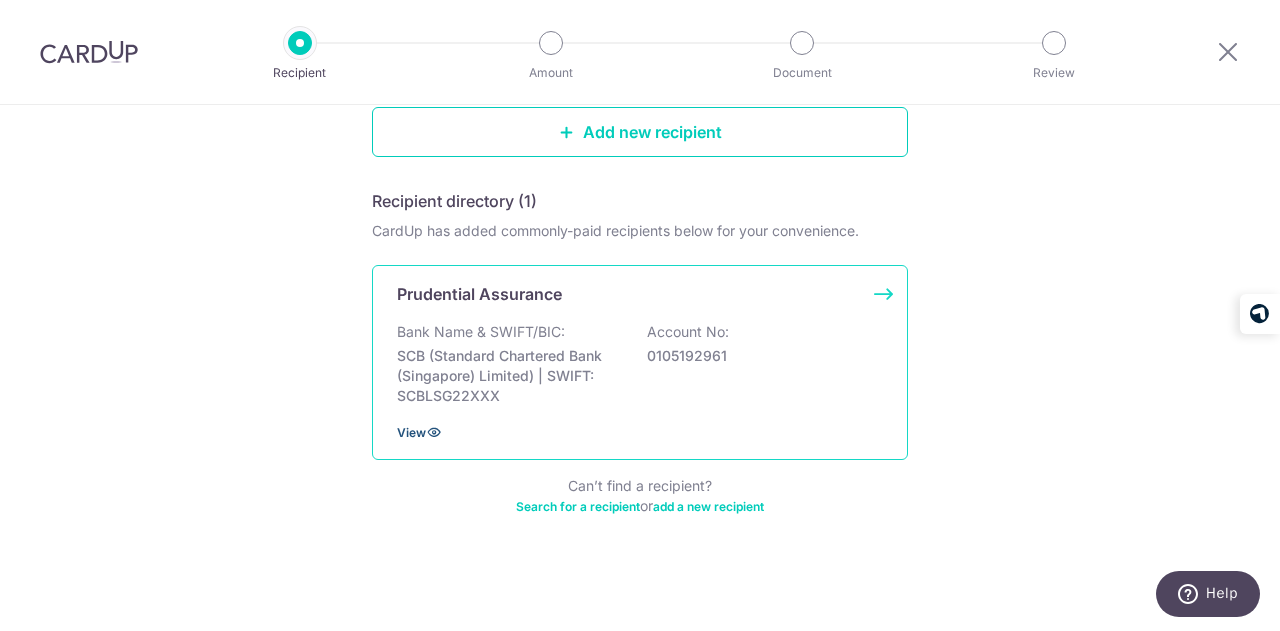 click on "View" at bounding box center [411, 432] 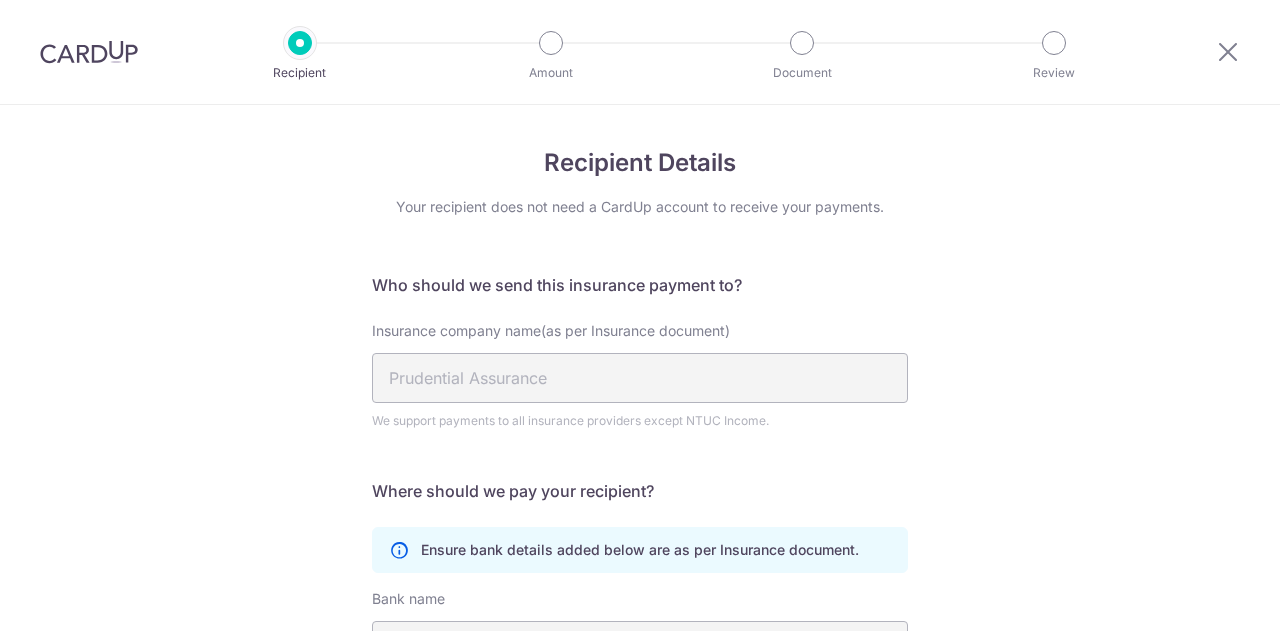 scroll, scrollTop: 0, scrollLeft: 0, axis: both 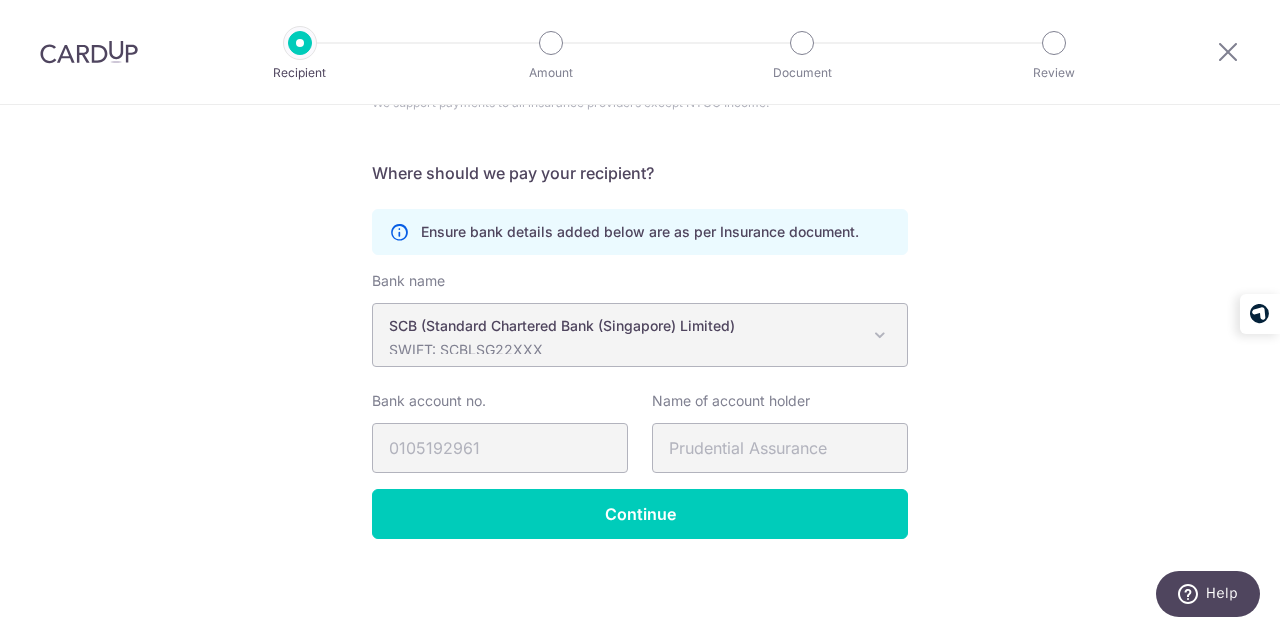 click on "SWIFT: SCBLSG22XXX" at bounding box center [624, 350] 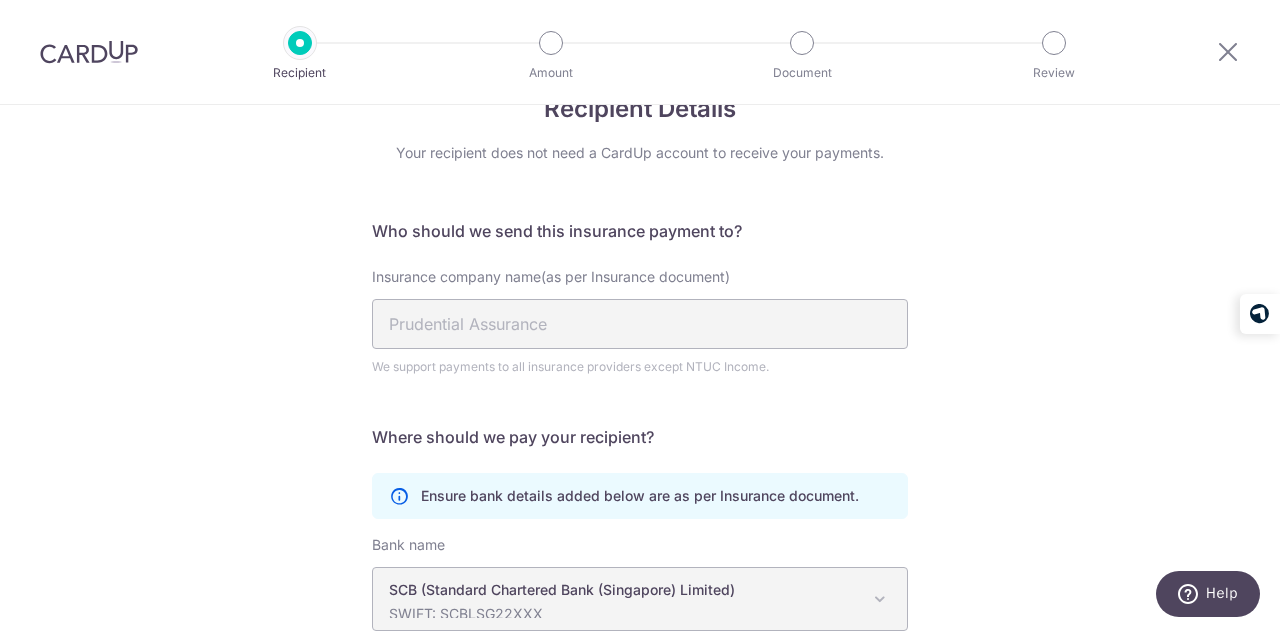 scroll, scrollTop: 0, scrollLeft: 0, axis: both 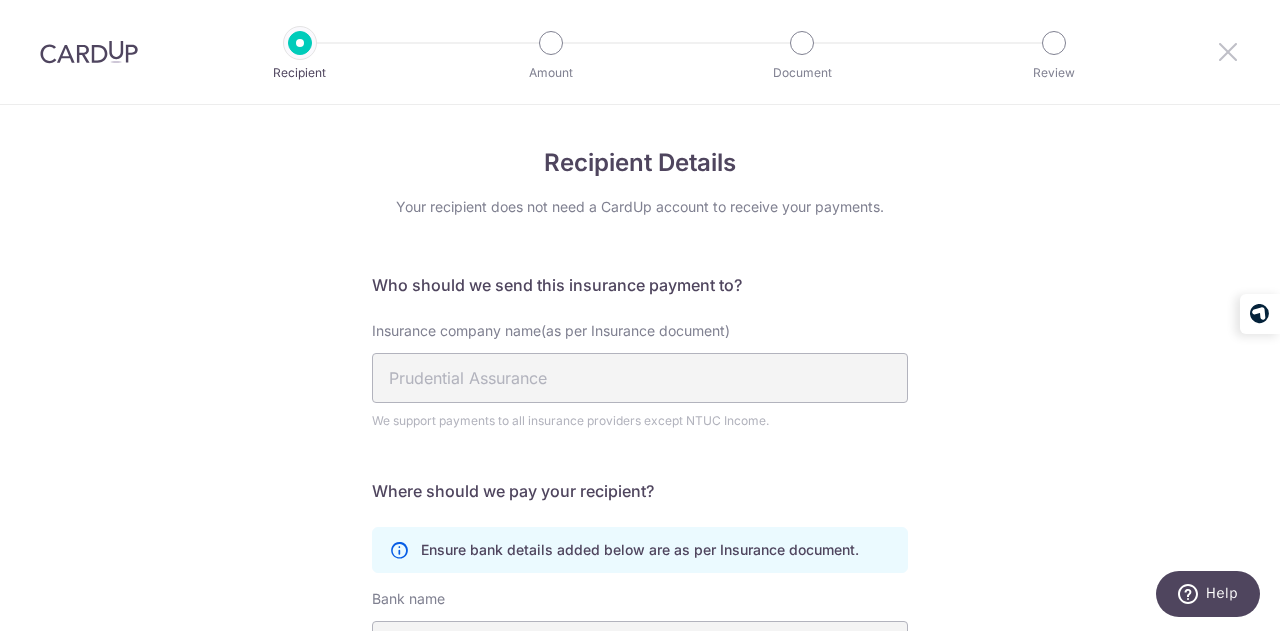 click at bounding box center (1228, 51) 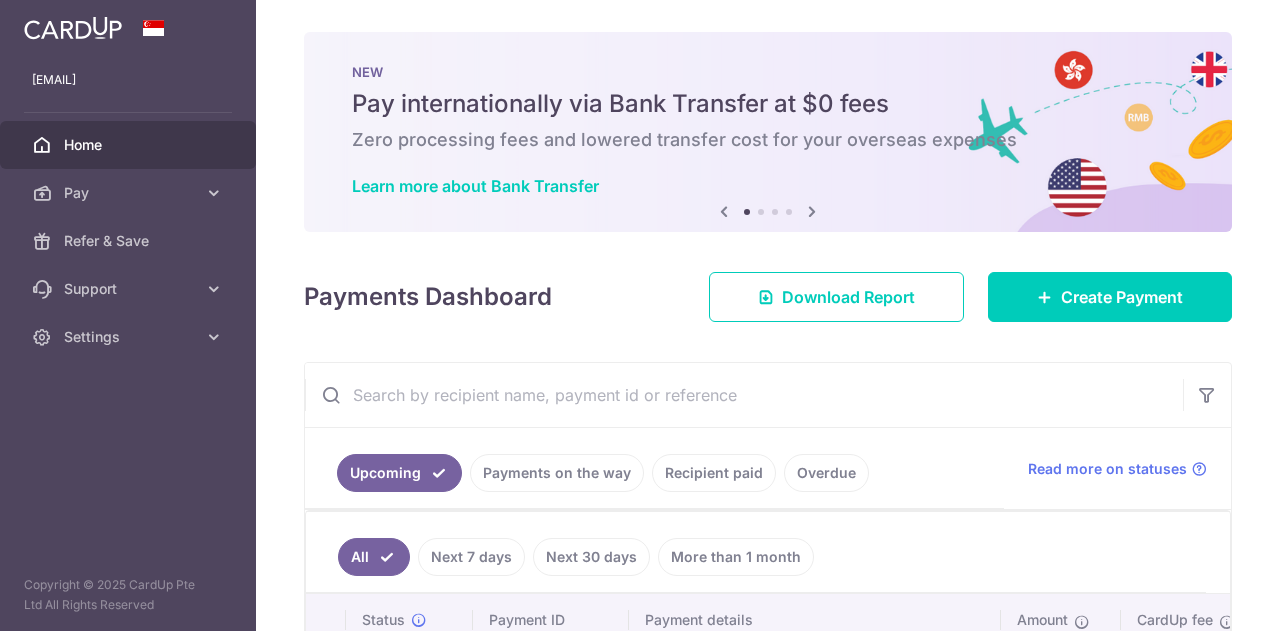 scroll, scrollTop: 0, scrollLeft: 0, axis: both 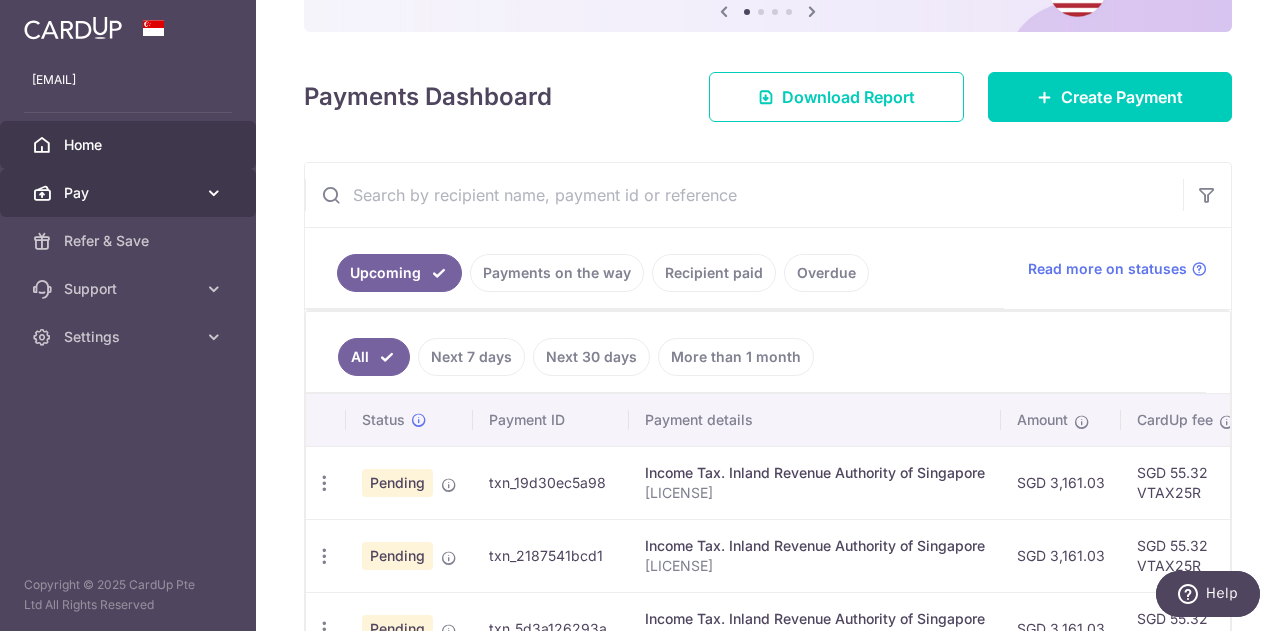 click at bounding box center [214, 193] 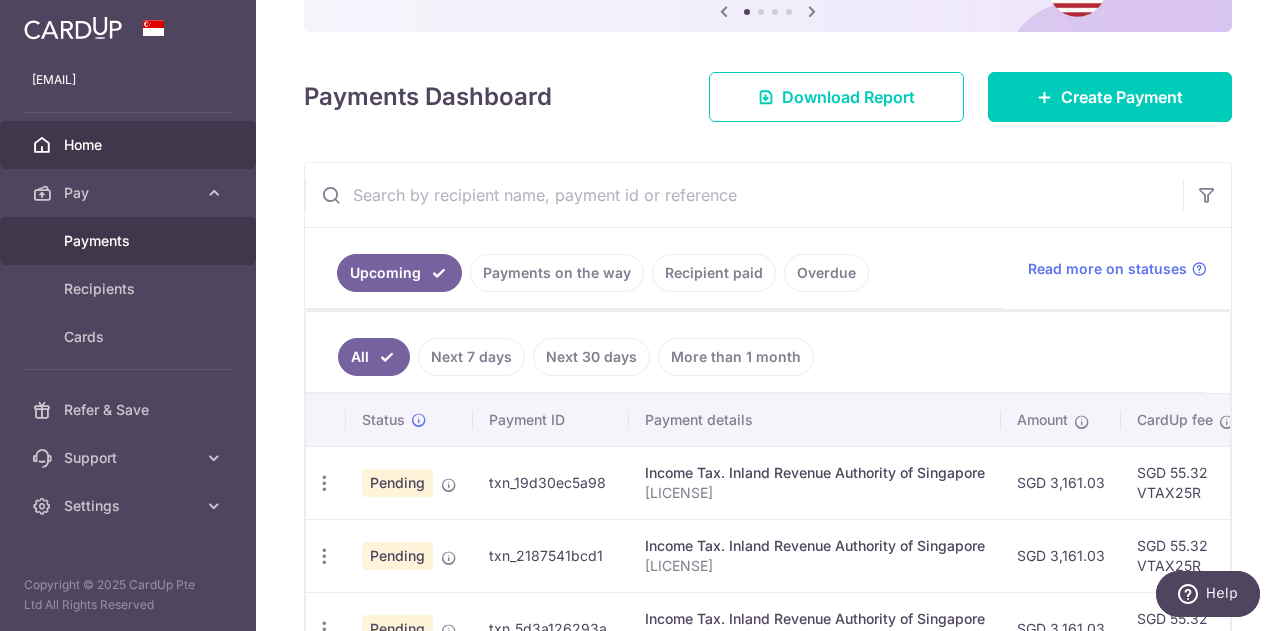 click on "Payments" at bounding box center (130, 241) 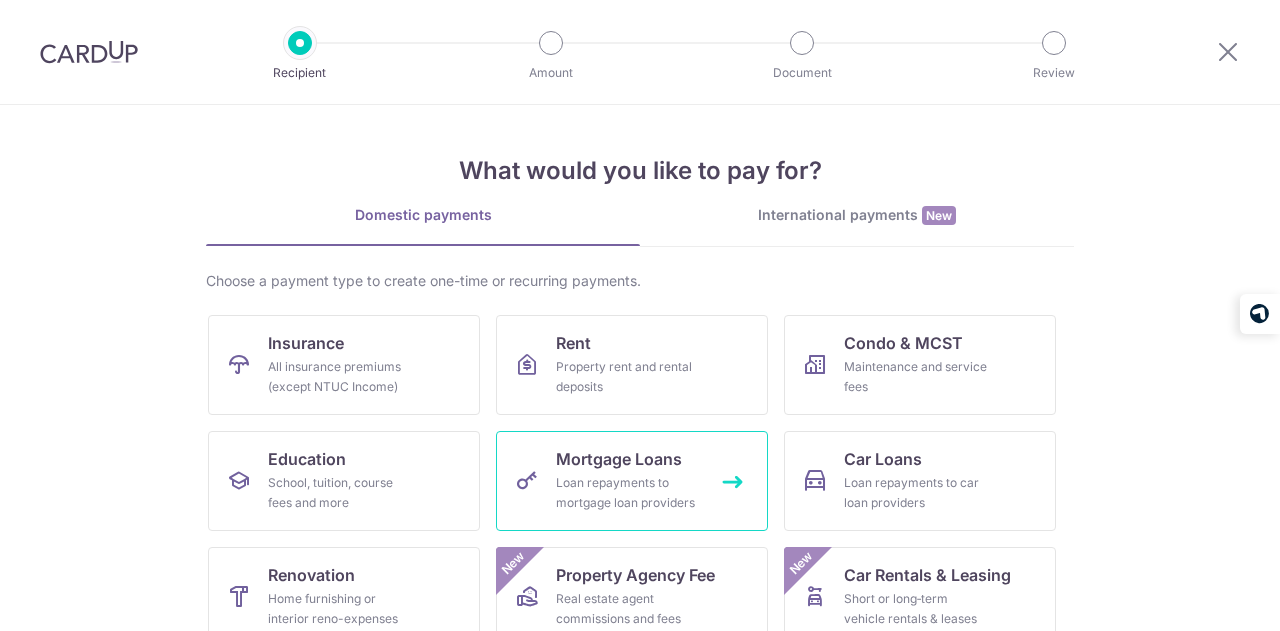 scroll, scrollTop: 0, scrollLeft: 0, axis: both 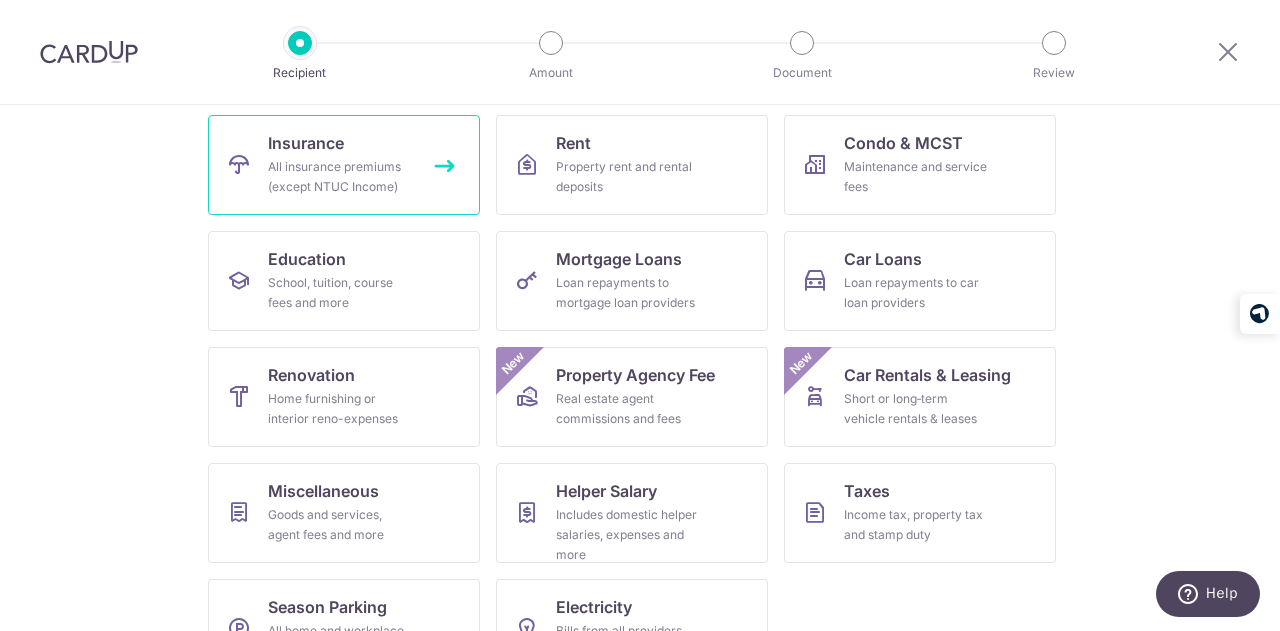 click on "All insurance premiums (except NTUC Income)" at bounding box center [340, 177] 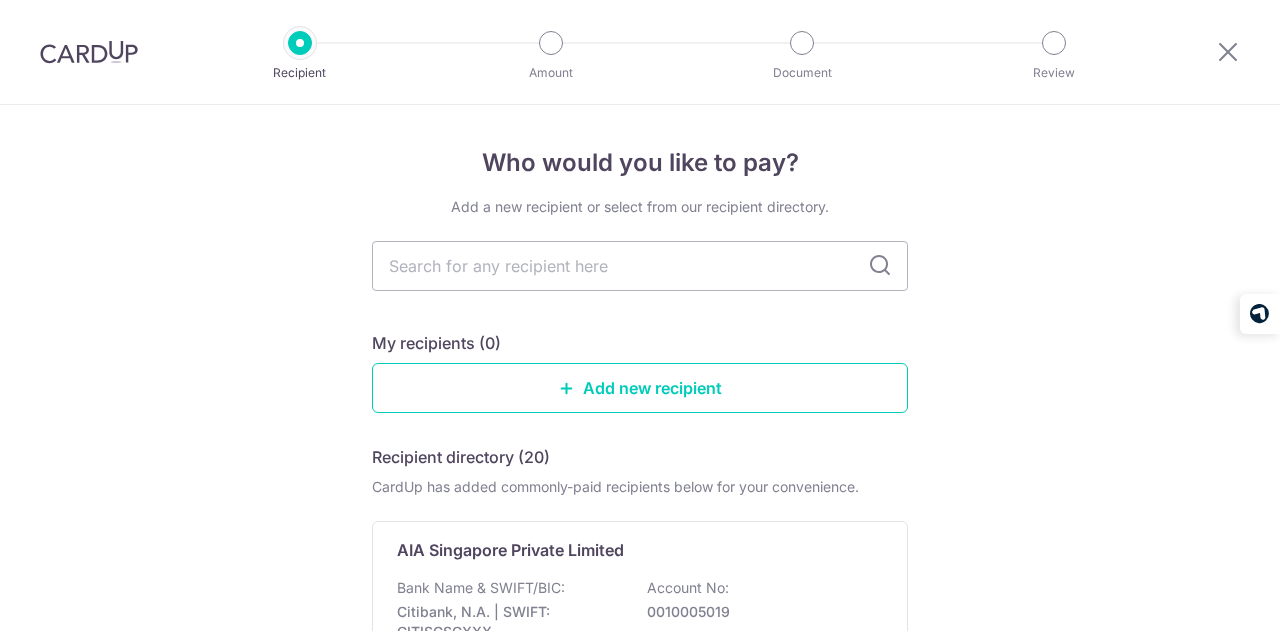 scroll, scrollTop: 0, scrollLeft: 0, axis: both 